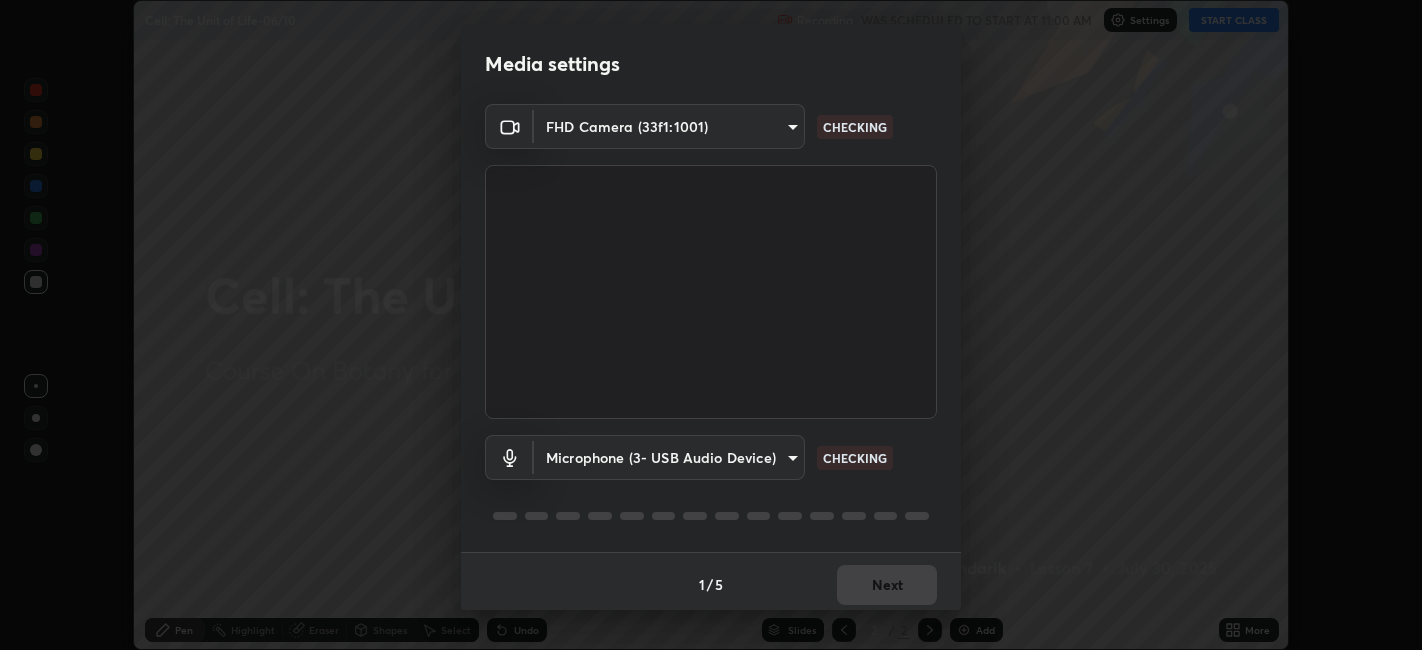 scroll, scrollTop: 0, scrollLeft: 0, axis: both 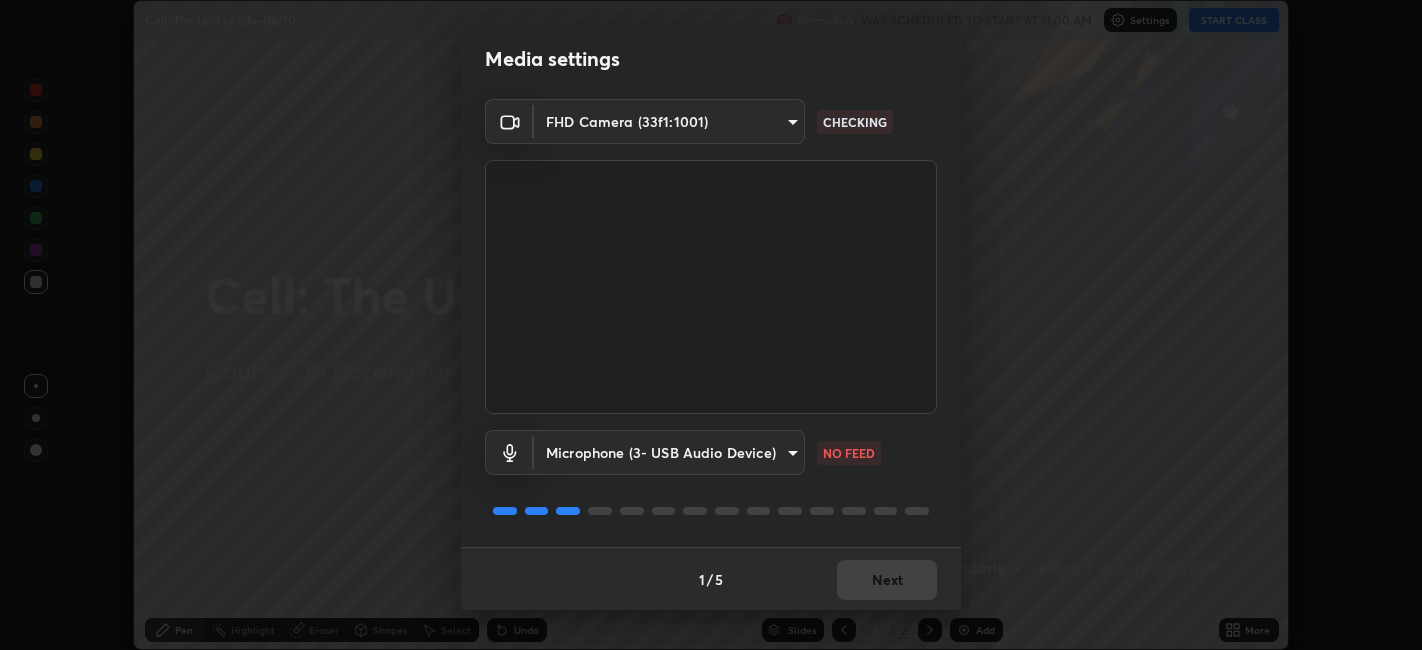 click on "Erase all Cell: The Unit of Life-06/10 Recording WAS SCHEDULED TO START AT  11:00 AM Settings START CLASS Setting up your live class Cell: The Unit of Life-06/10 • L7 of Course On Botany for NEET Conquer 4 2026 [PERSON_NAME] Pen Highlight Eraser Shapes Select Undo Slides 2 / 2 Add More Enable hand raising Enable raise hand to speak to learners. Once enabled, chat will be turned off temporarily. Enable x   No doubts shared Encourage your learners to ask a doubt for better clarity Report an issue Reason for reporting Buffering Chat not working Audio - Video sync issue Educator video quality low ​ Attach an image Report Media settings FHD Camera (33f1:1001) 5771c3fe7588ef899b9fdde977451884a1a9f050390020782b29e202581f8b0a CHECKING Microphone (3- USB Audio Device) f80c1ba664c98414c337c421b09a86f2b86ad26f55fea11bfdcb8ca0282dac50 NO FEED 1 / 5 Next" at bounding box center (711, 325) 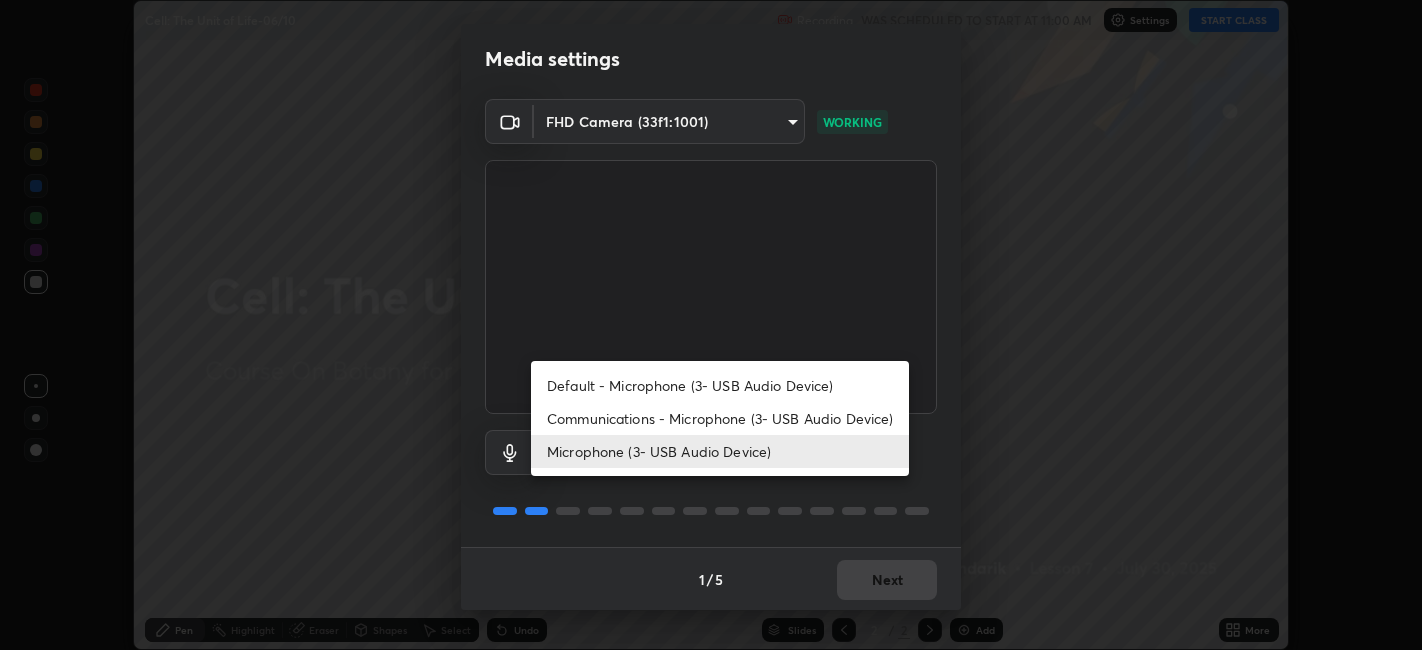click on "Communications - Microphone (3- USB Audio Device)" at bounding box center [720, 418] 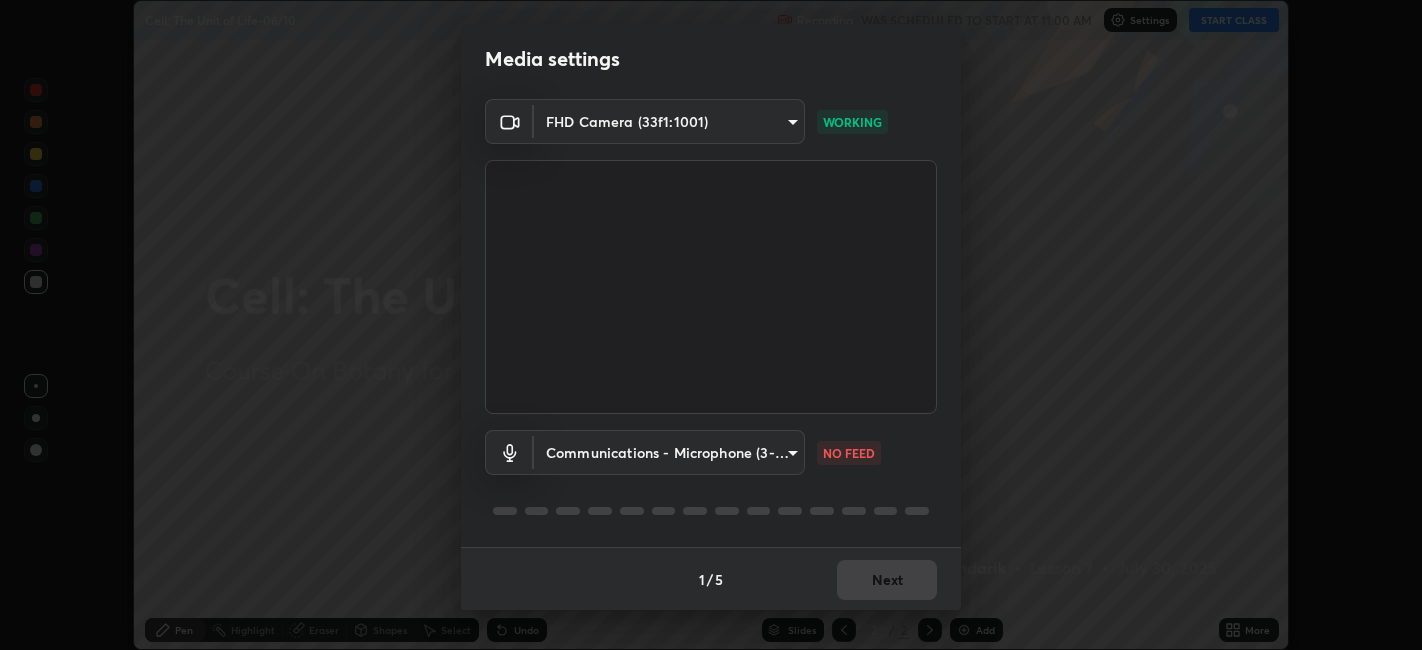 click on "Erase all Cell: The Unit of Life-06/10 Recording WAS SCHEDULED TO START AT  11:00 AM Settings START CLASS Setting up your live class Cell: The Unit of Life-06/10 • L7 of Course On Botany for NEET Conquer 4 2026 [PERSON_NAME] Pen Highlight Eraser Shapes Select Undo Slides 2 / 2 Add More Enable hand raising Enable raise hand to speak to learners. Once enabled, chat will be turned off temporarily. Enable x   No doubts shared Encourage your learners to ask a doubt for better clarity Report an issue Reason for reporting Buffering Chat not working Audio - Video sync issue Educator video quality low ​ Attach an image Report Media settings FHD Camera (33f1:1001) 5771c3fe7588ef899b9fdde977451884a1a9f050390020782b29e202581f8b0a WORKING Communications - Microphone (3- USB Audio Device) communications NO FEED 1 / 5 Next Default - Microphone (3- USB Audio Device) Communications - Microphone (3- USB Audio Device) Microphone (3- USB Audio Device)" at bounding box center [711, 325] 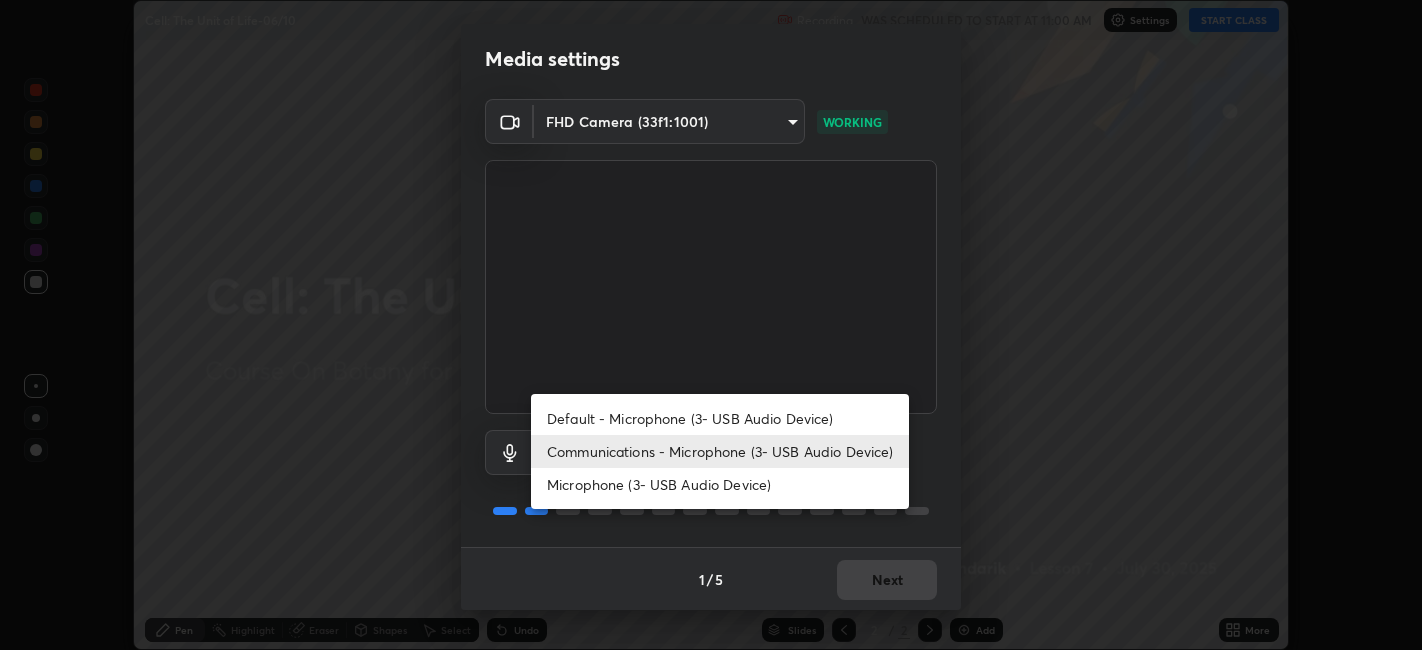 click on "Microphone (3- USB Audio Device)" at bounding box center (720, 484) 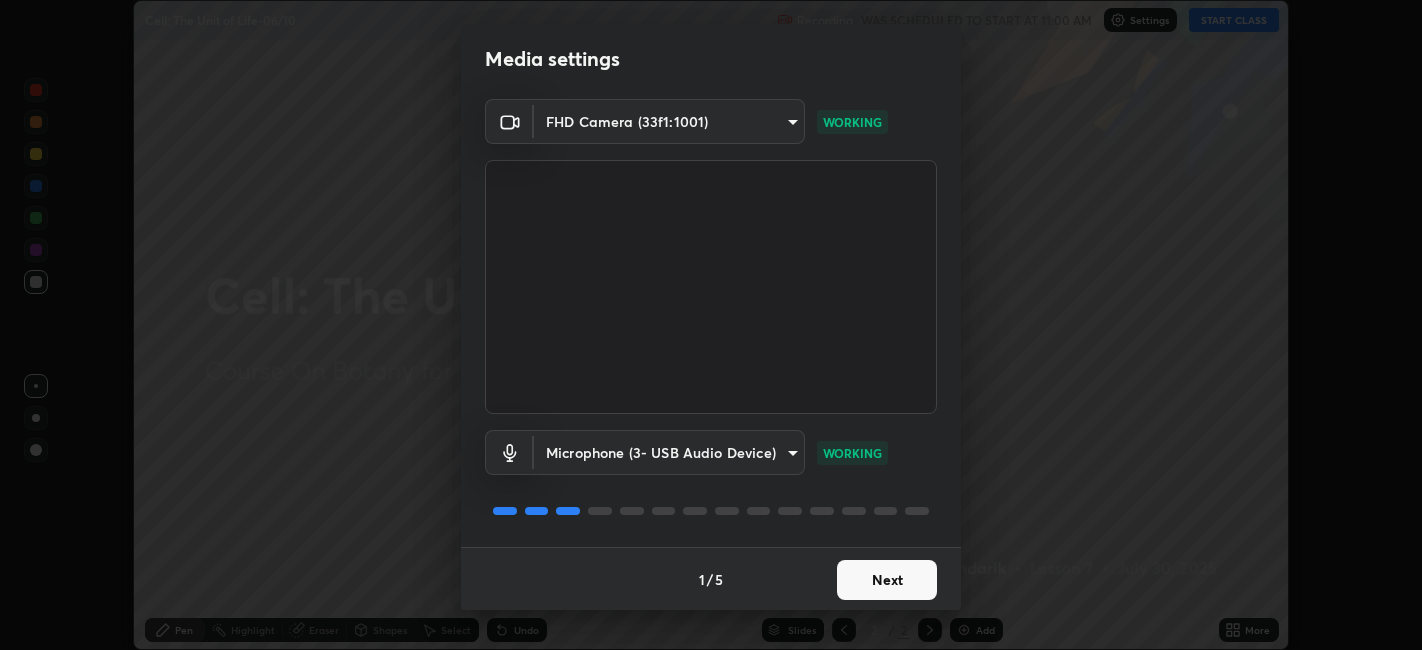 click on "Next" at bounding box center [887, 580] 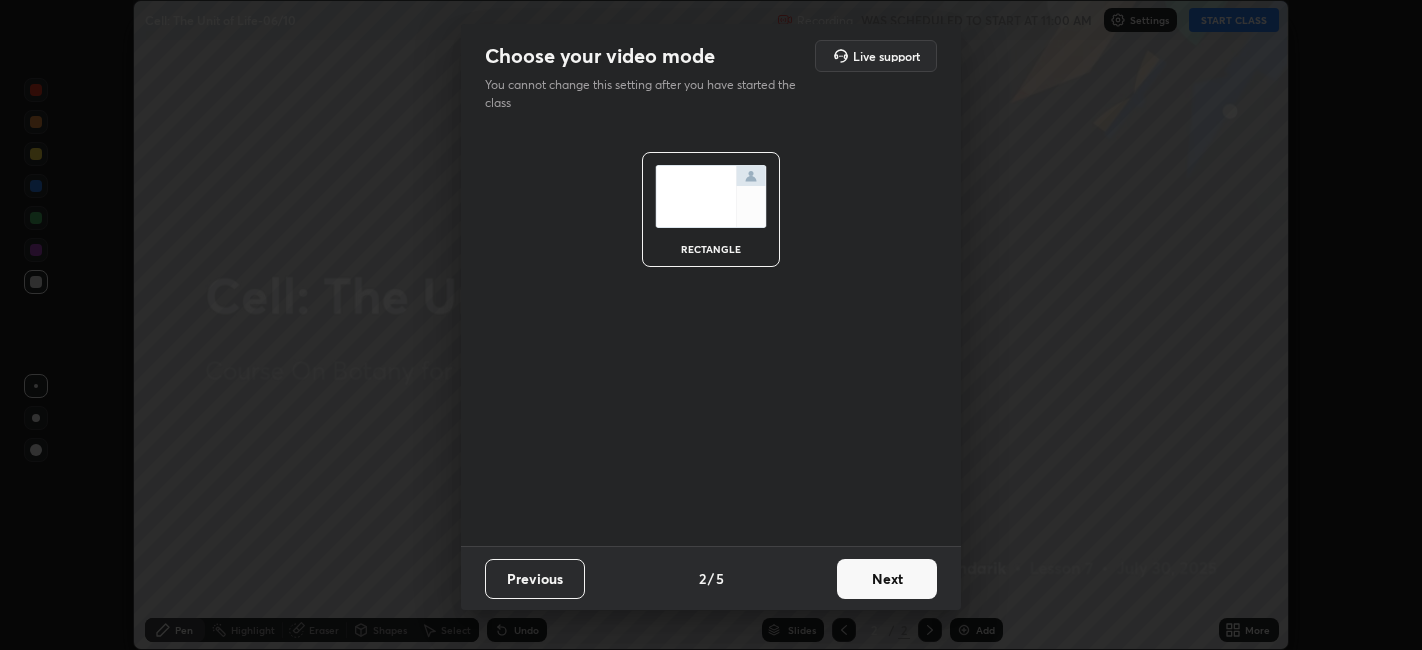 scroll, scrollTop: 0, scrollLeft: 0, axis: both 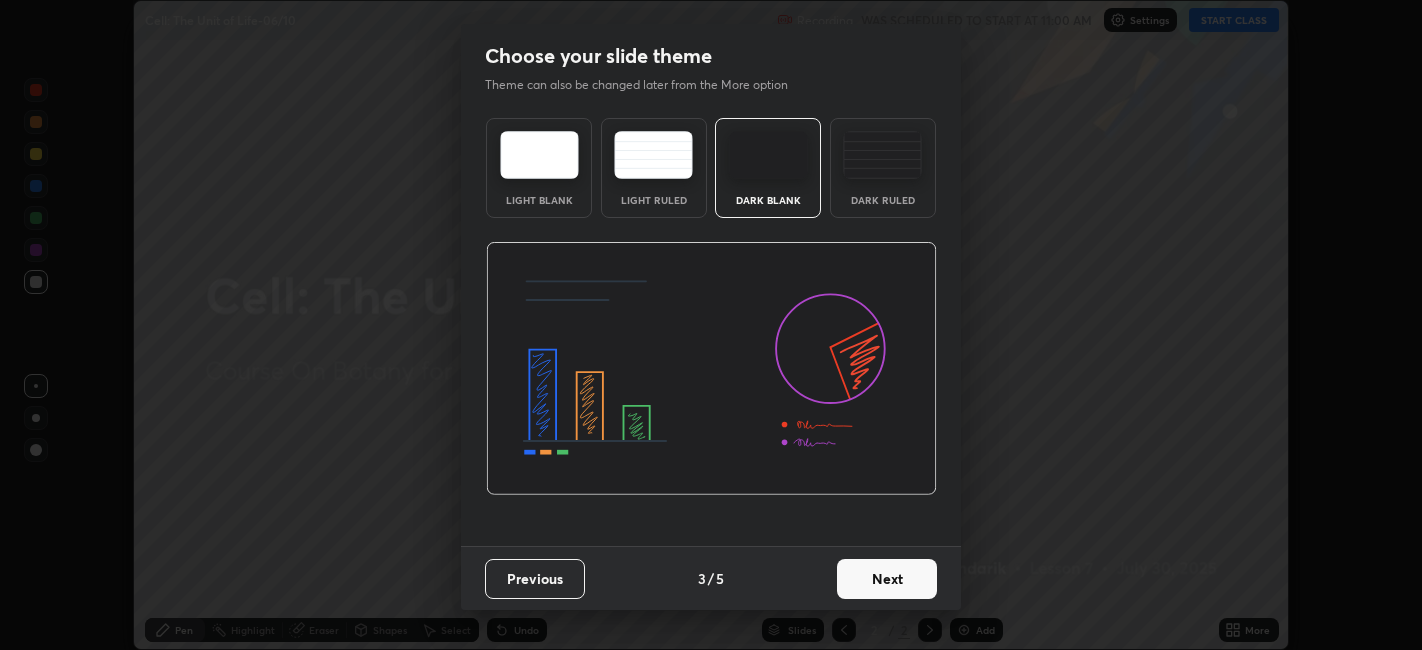 click on "Next" at bounding box center (887, 579) 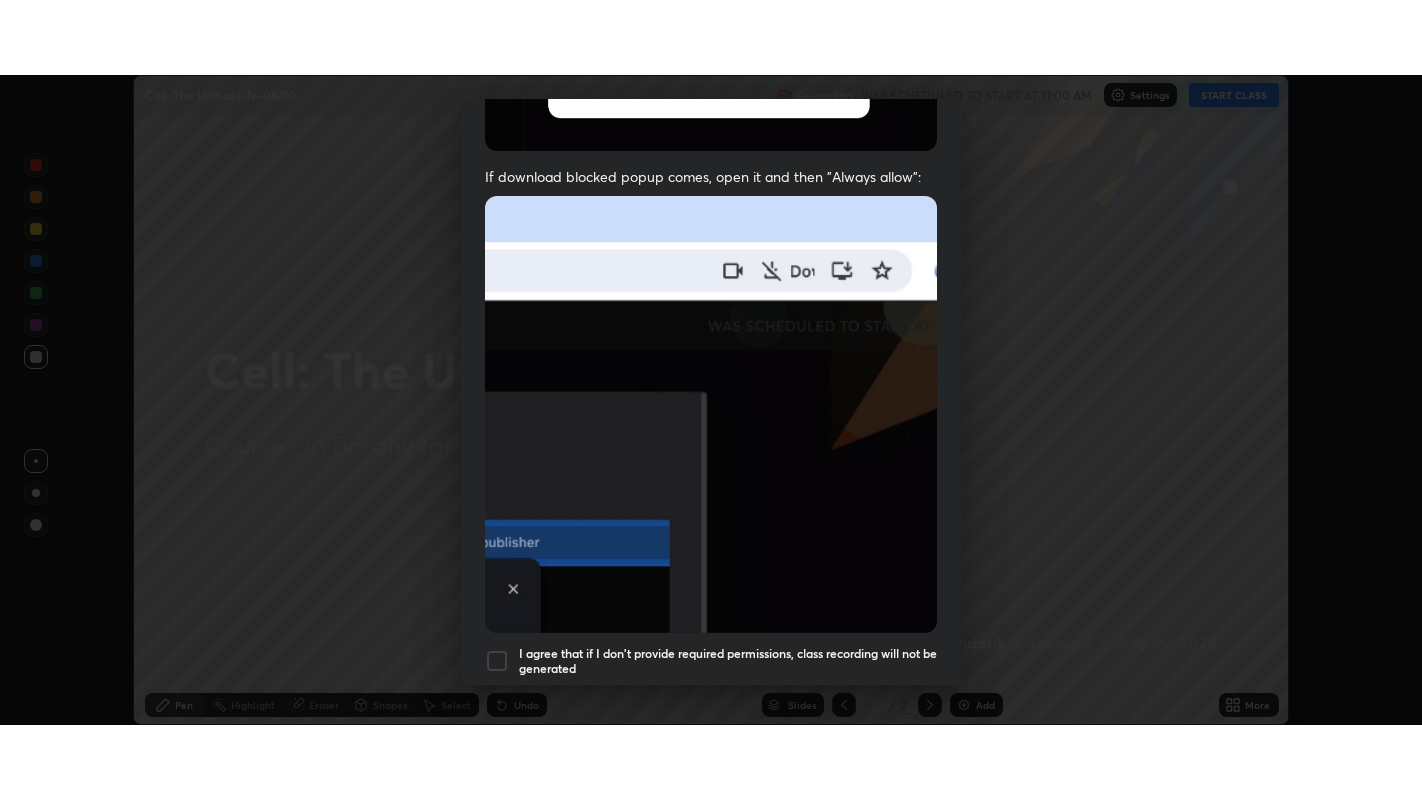 scroll, scrollTop: 413, scrollLeft: 0, axis: vertical 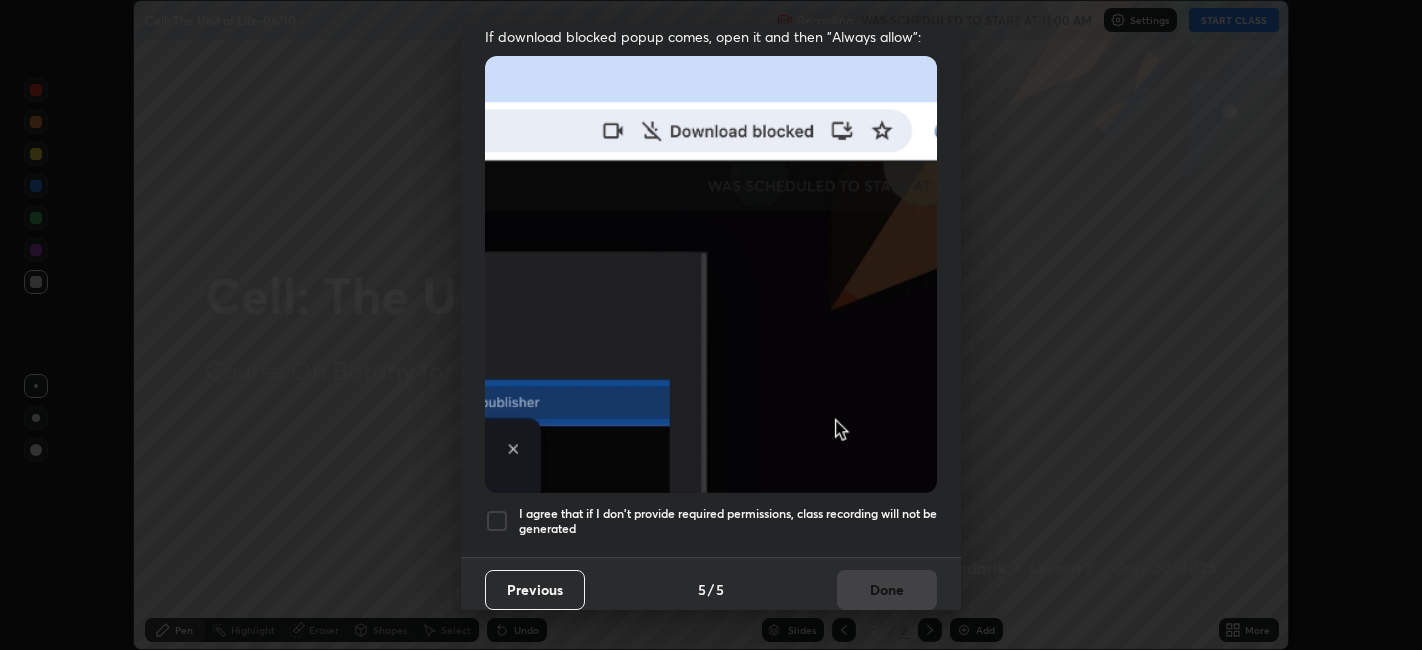 click on "I agree that if I don't provide required permissions, class recording will not be generated" at bounding box center (728, 521) 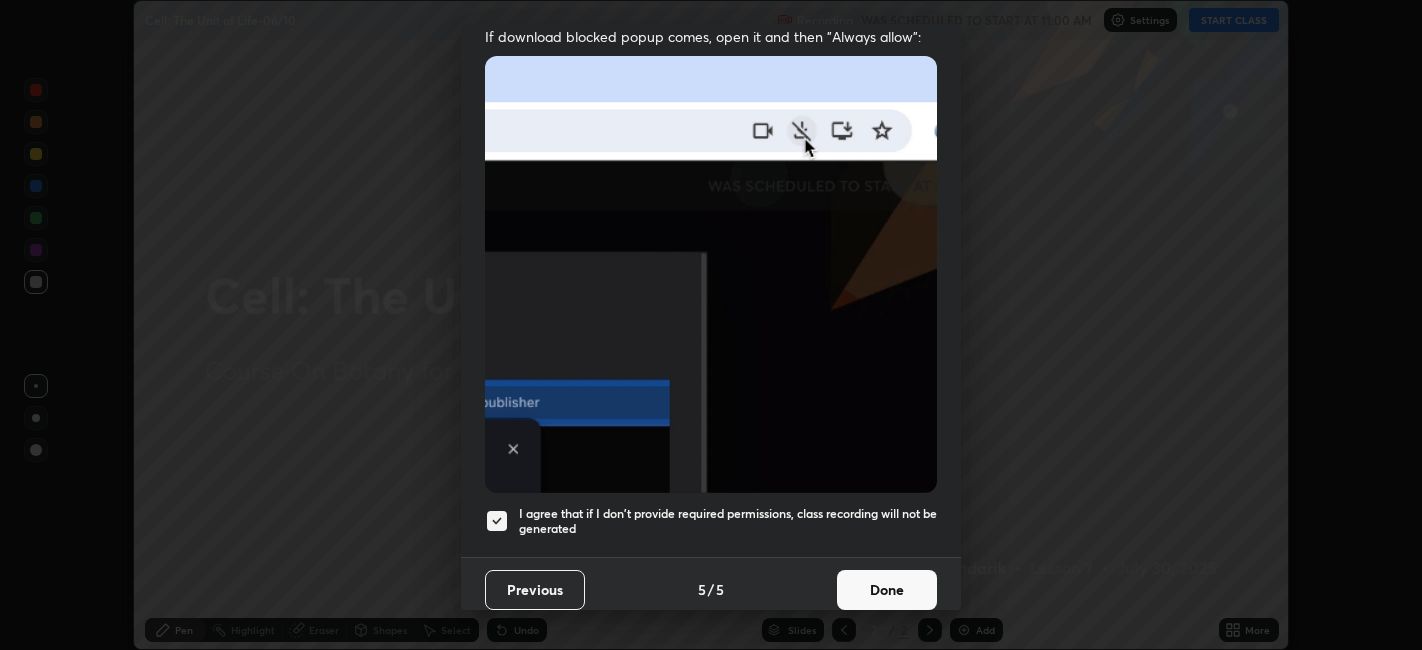 click on "Done" at bounding box center [887, 590] 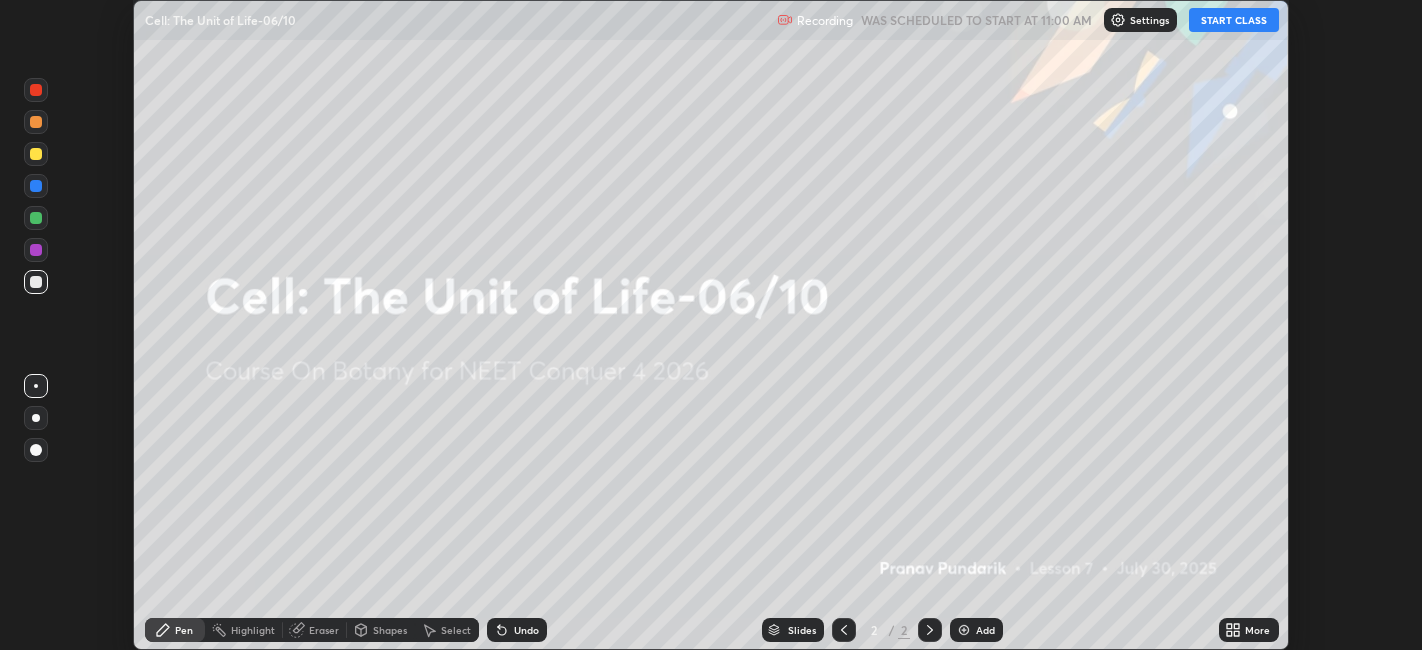 click 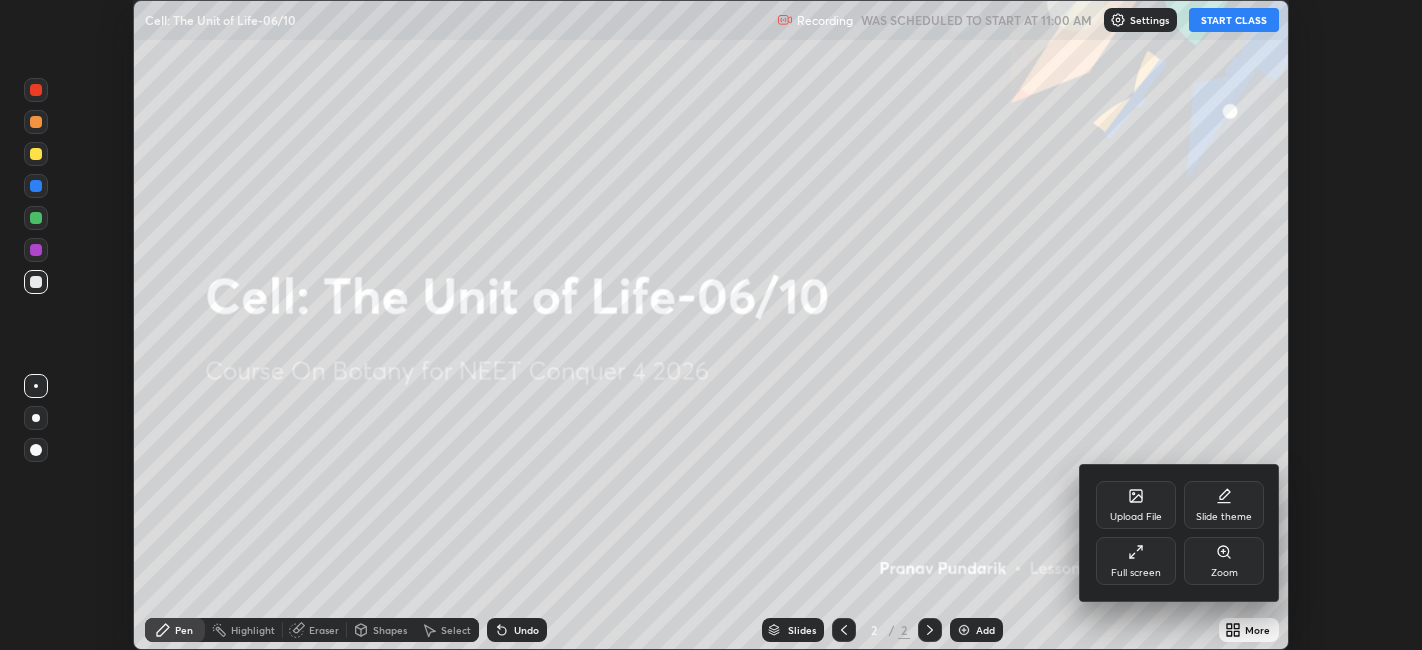 click on "Full screen" at bounding box center (1136, 561) 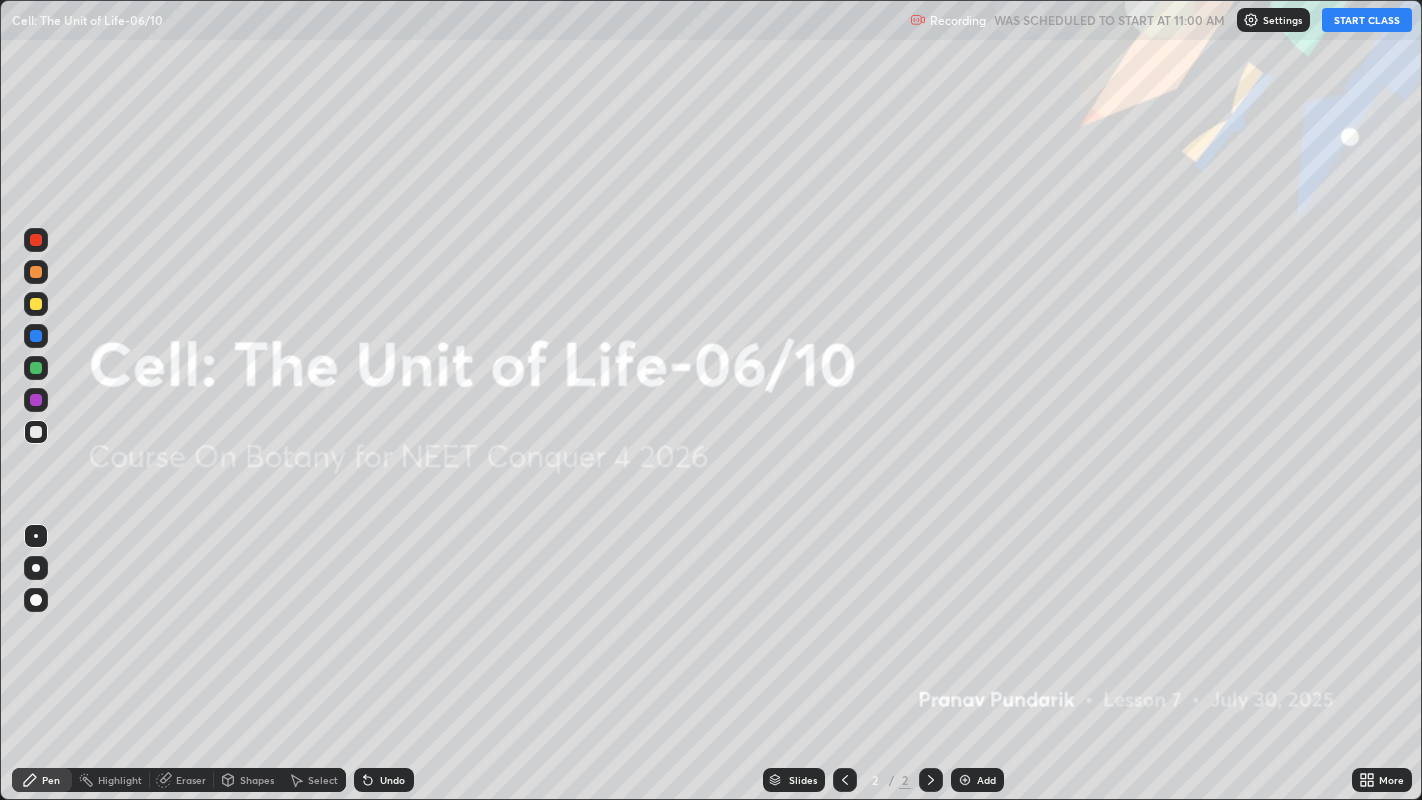 scroll, scrollTop: 99200, scrollLeft: 98577, axis: both 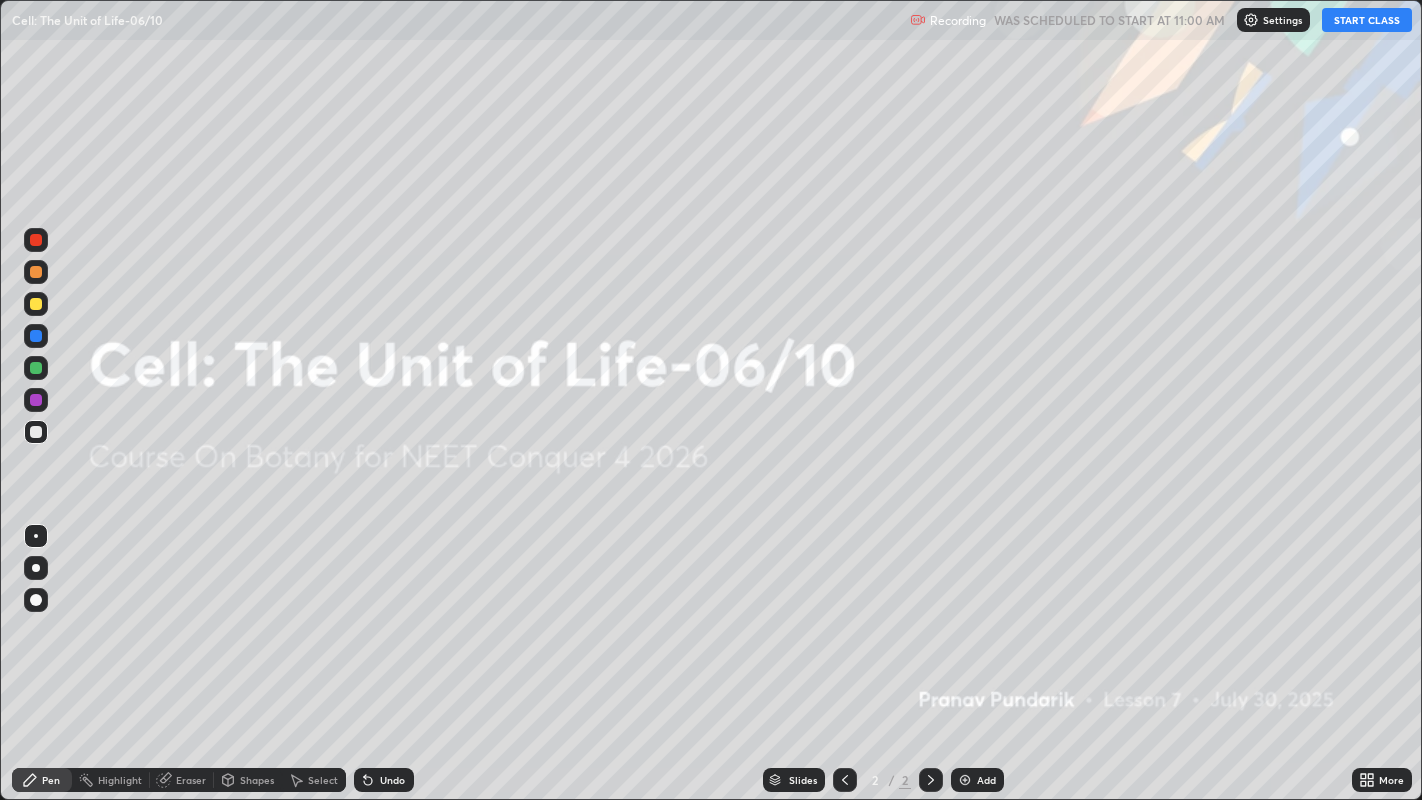 click on "START CLASS" at bounding box center [1367, 20] 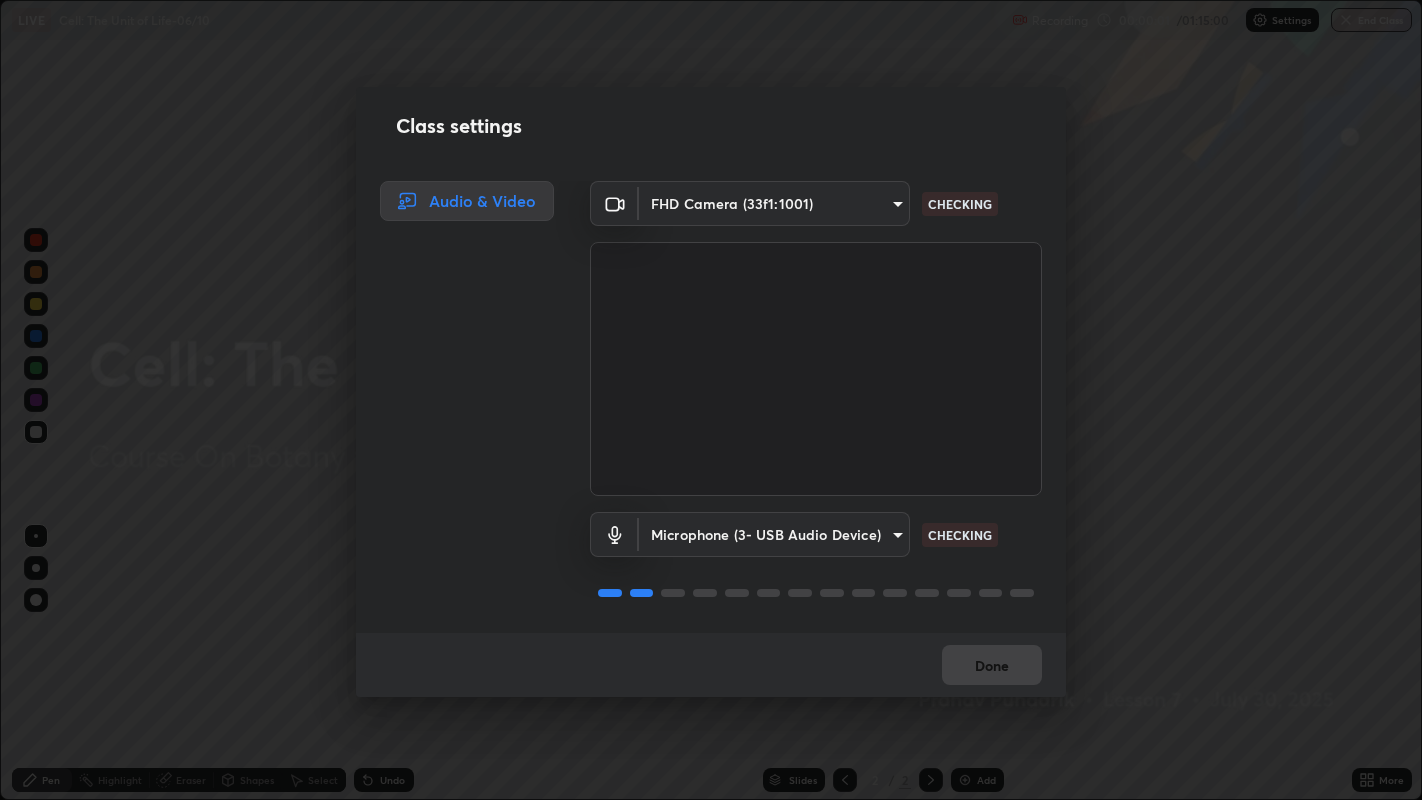 scroll, scrollTop: 1, scrollLeft: 0, axis: vertical 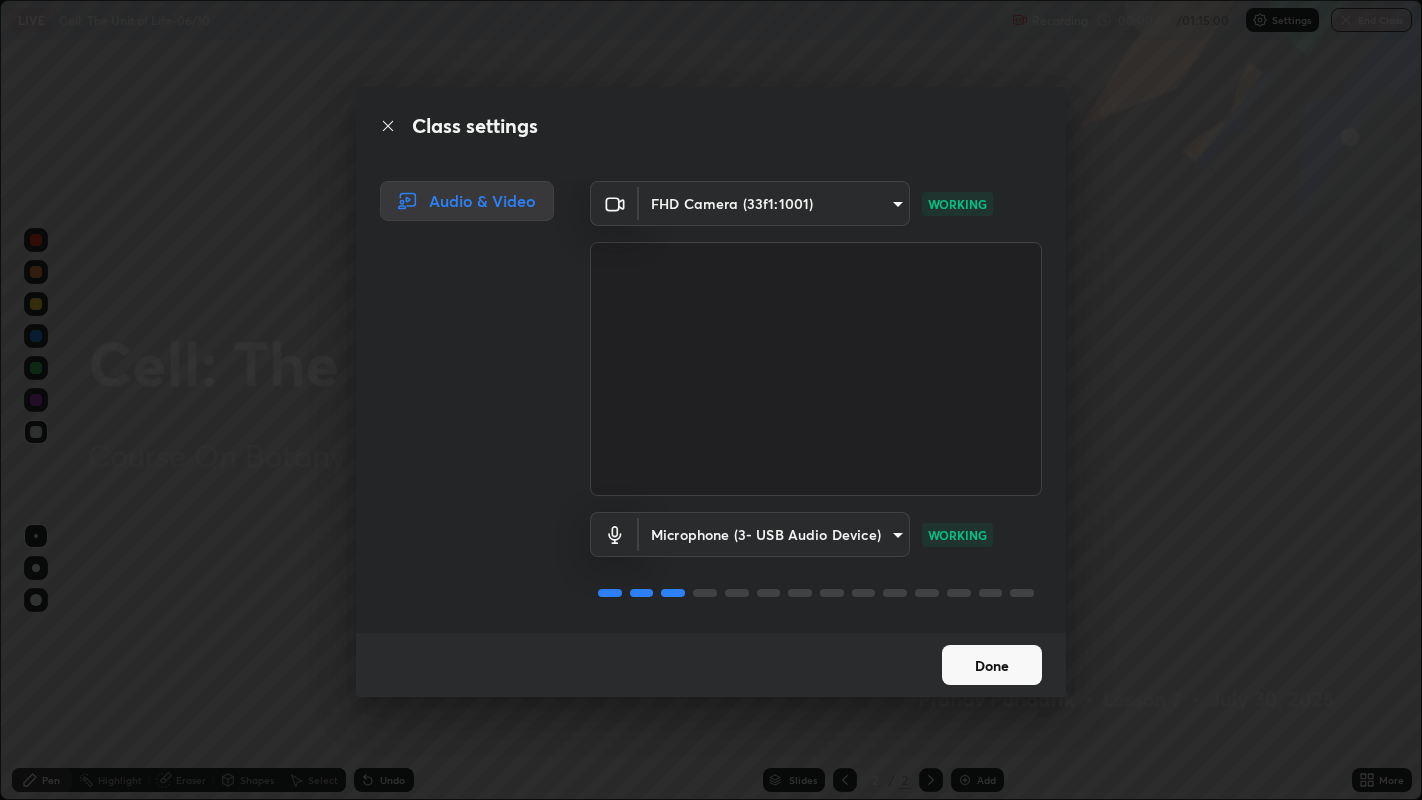 click on "Done" at bounding box center (992, 665) 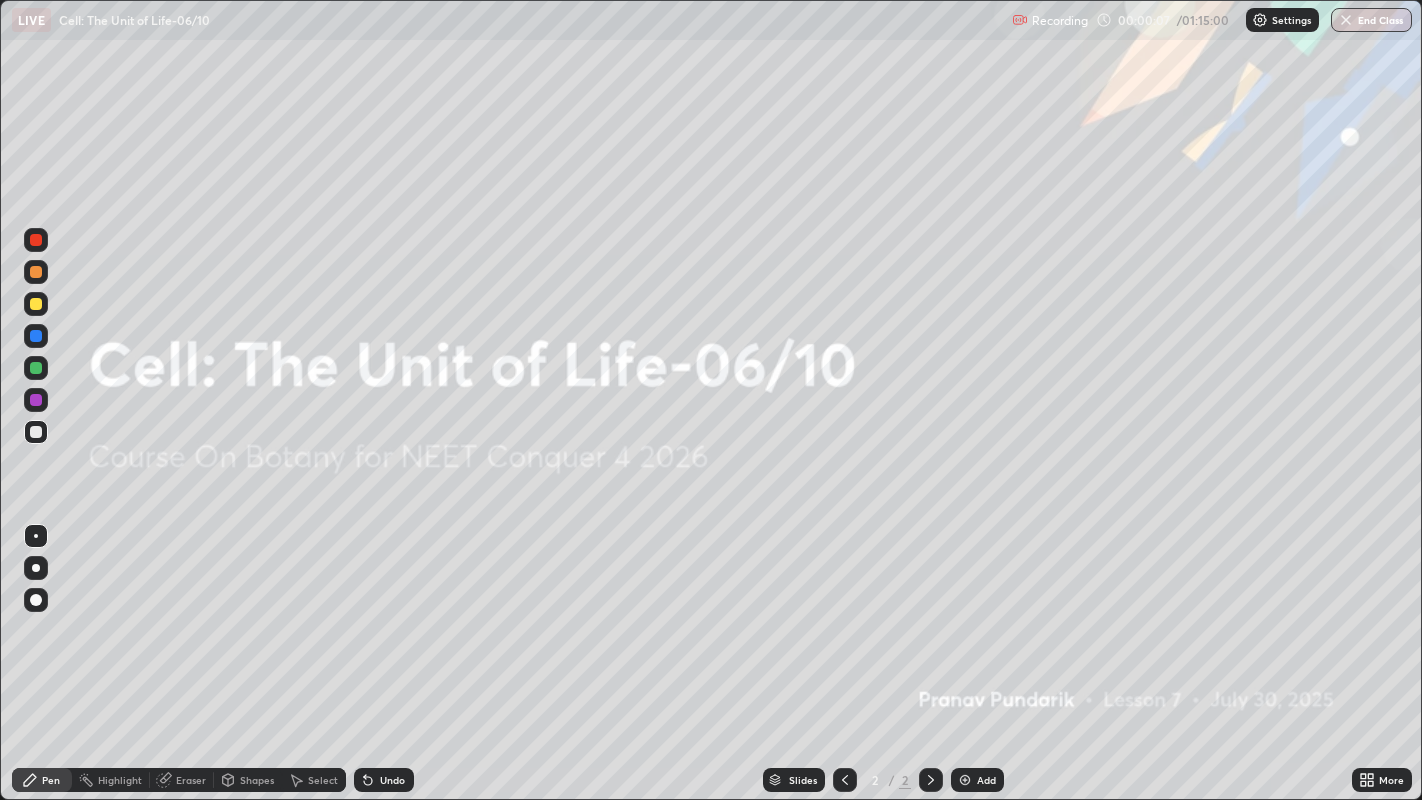click 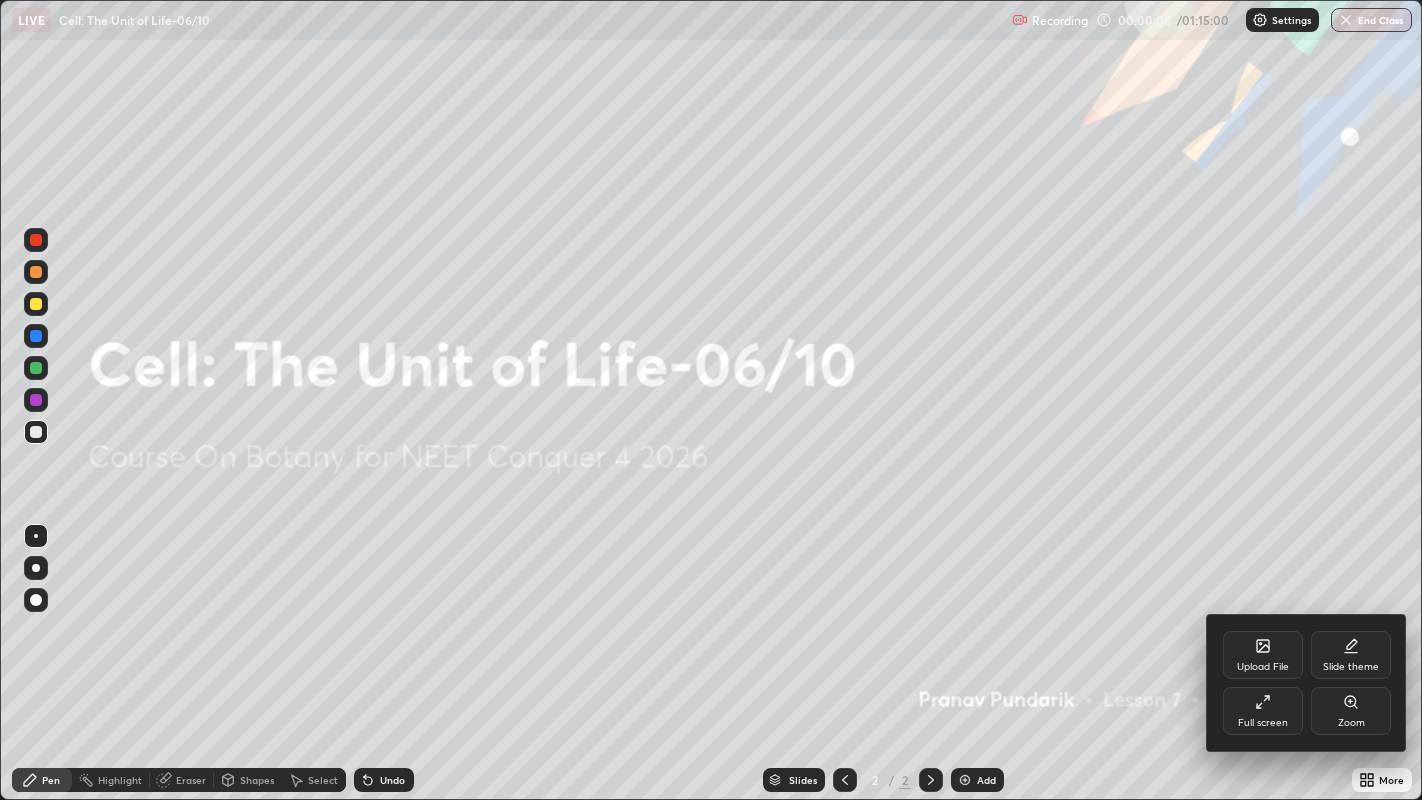 click on "Upload File" at bounding box center (1263, 655) 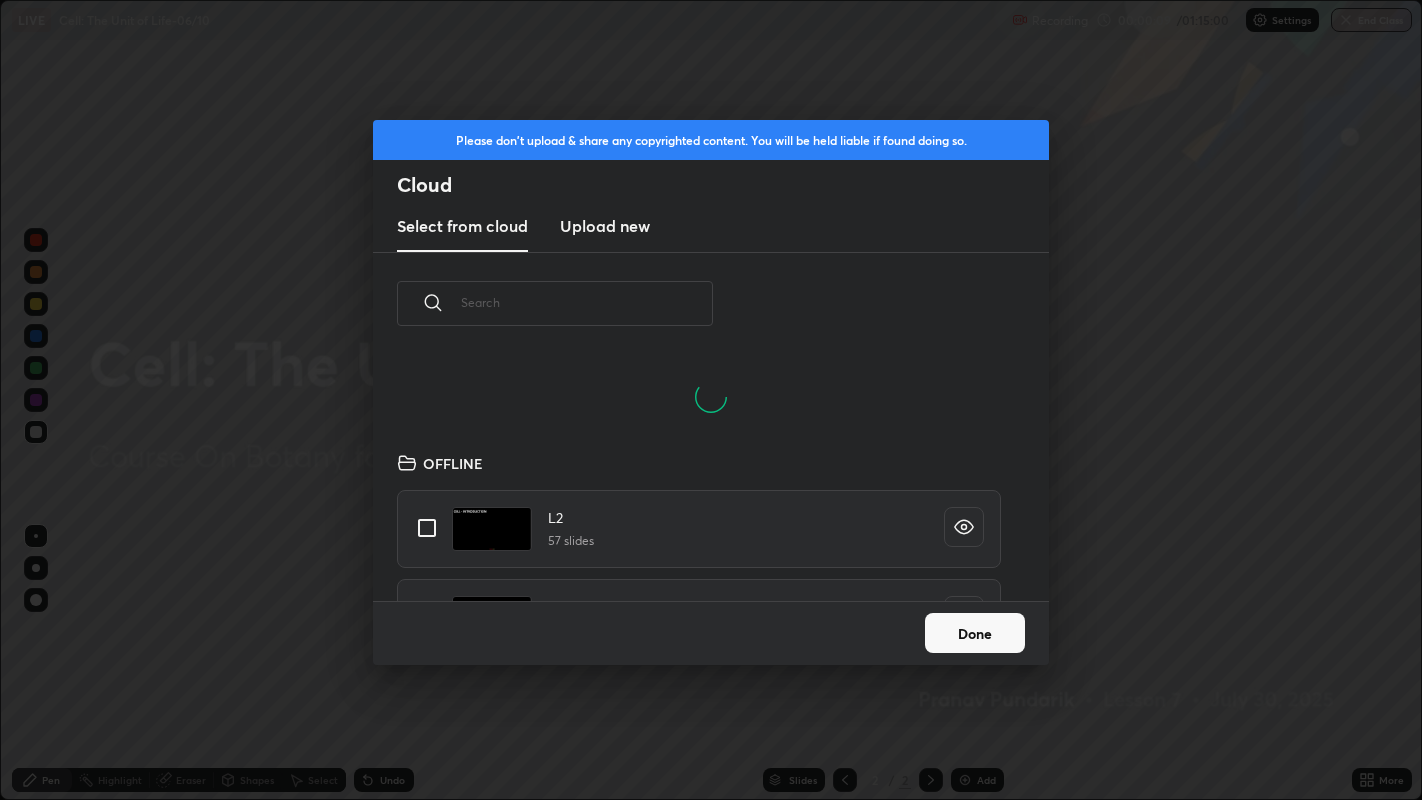 click at bounding box center [587, 302] 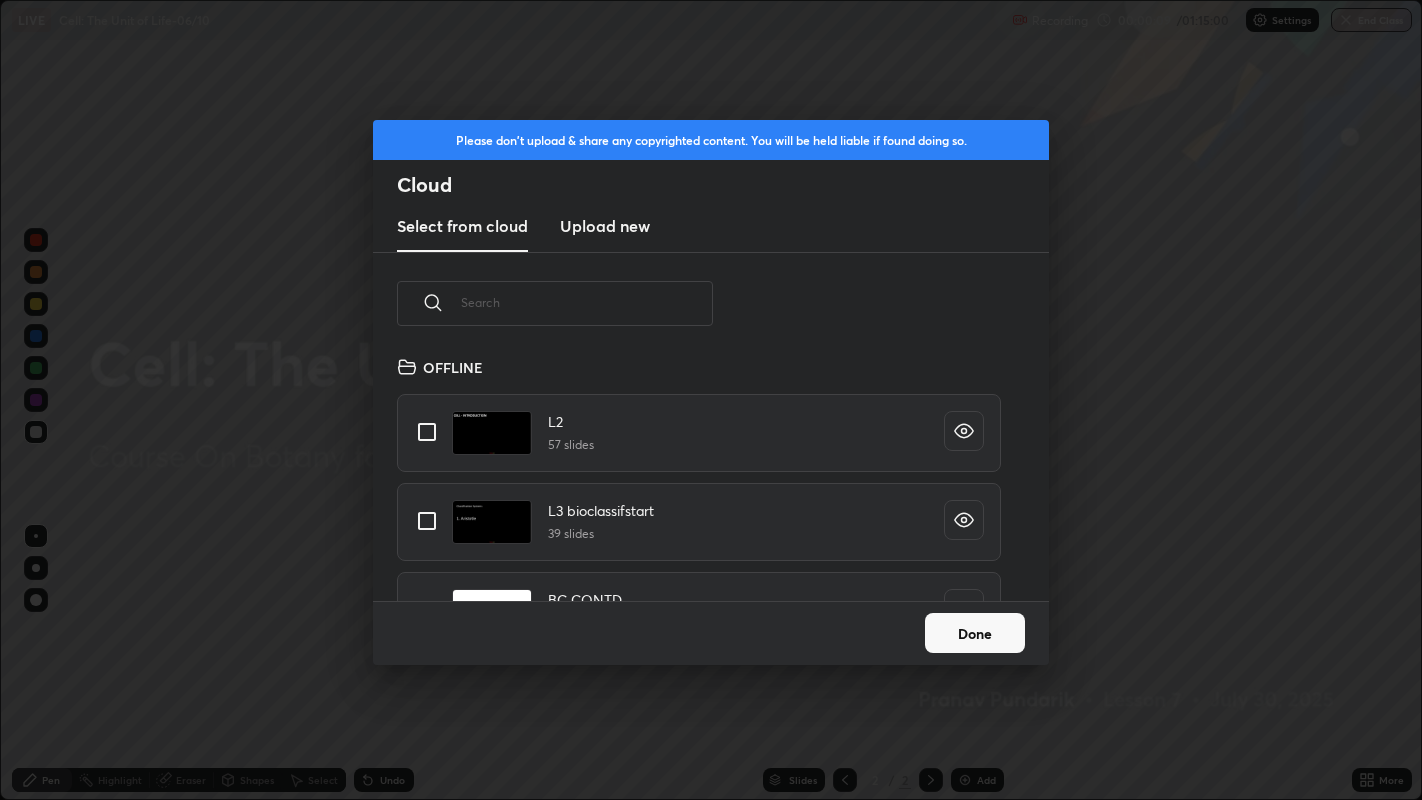 scroll, scrollTop: 6, scrollLeft: 10, axis: both 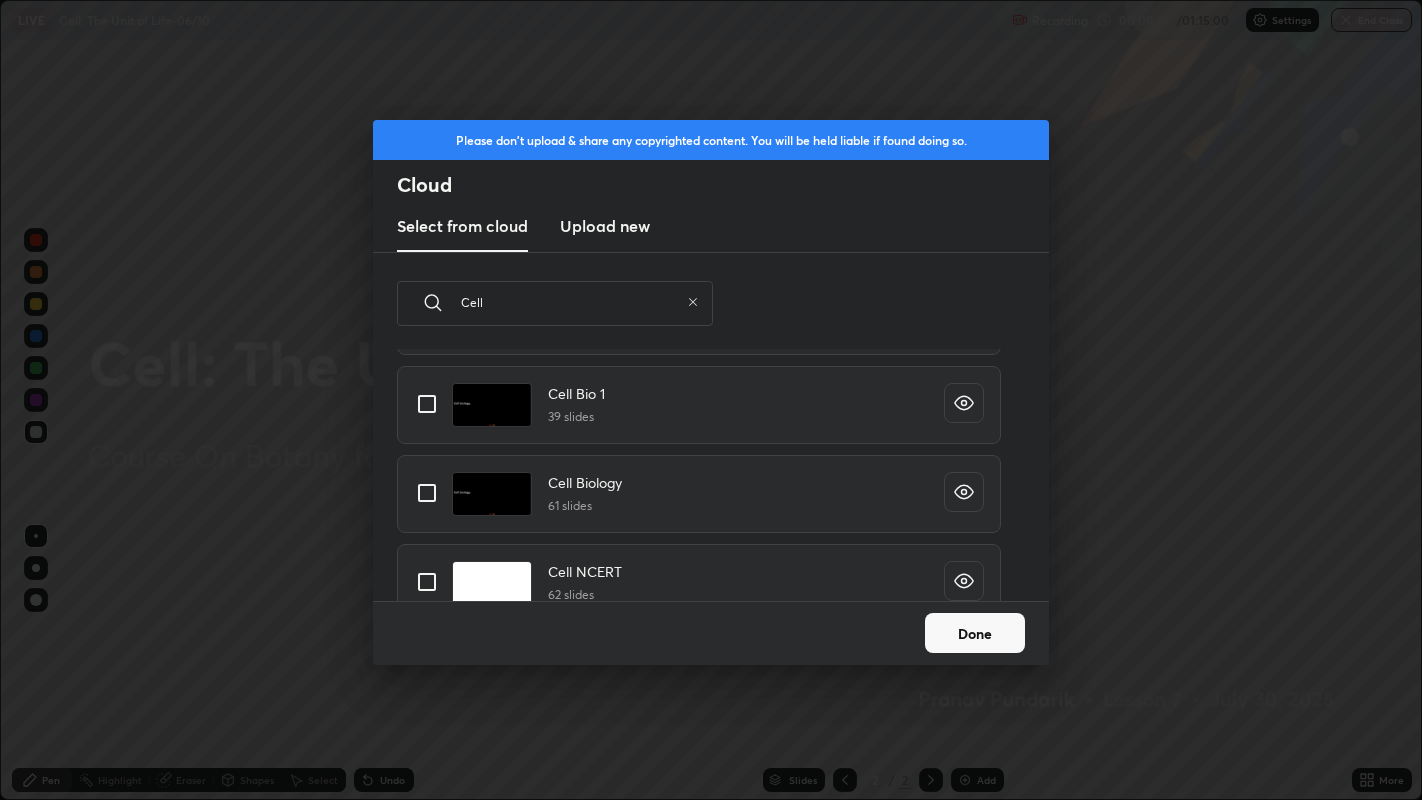 type on "Cell" 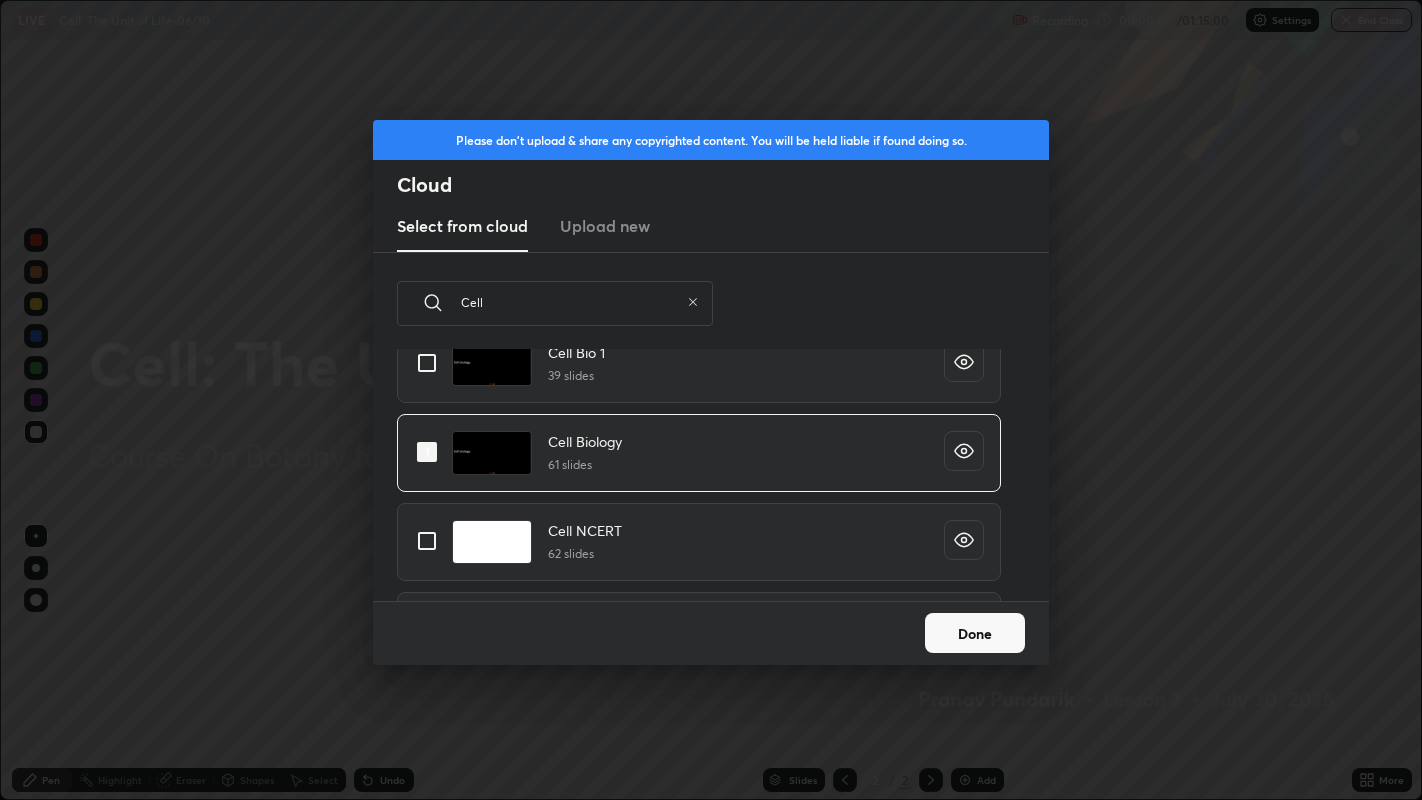 scroll, scrollTop: 167, scrollLeft: 0, axis: vertical 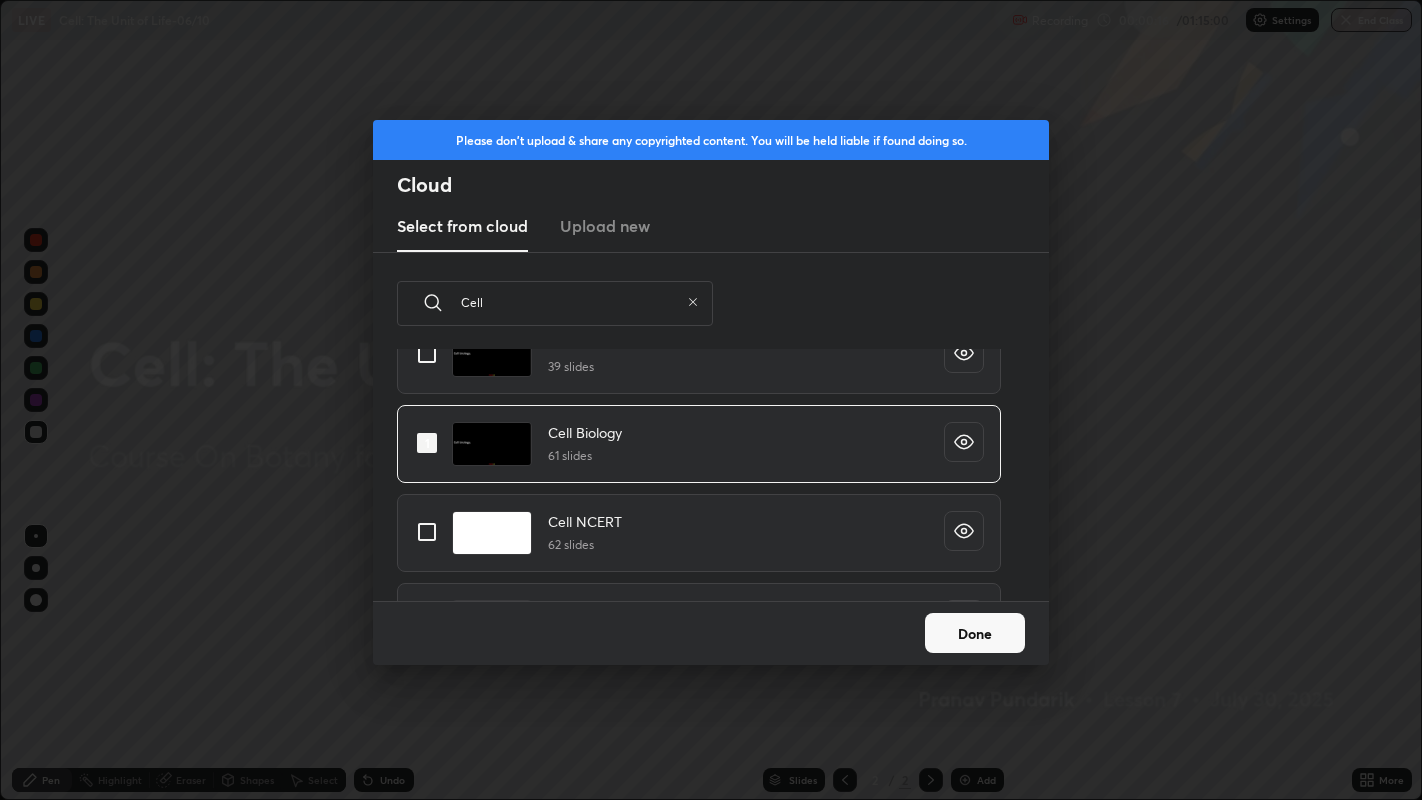 click at bounding box center (427, 532) 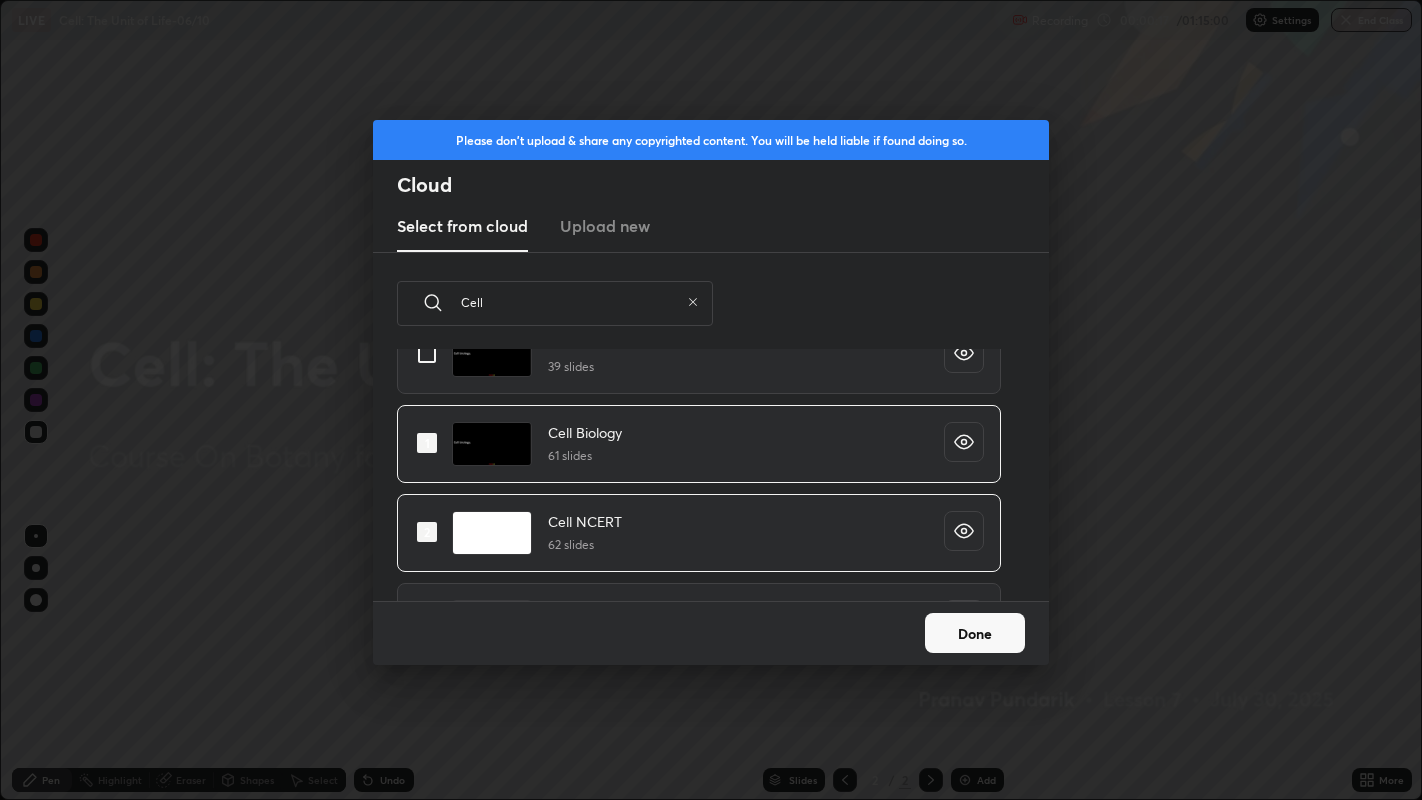 click on "Done" at bounding box center [975, 633] 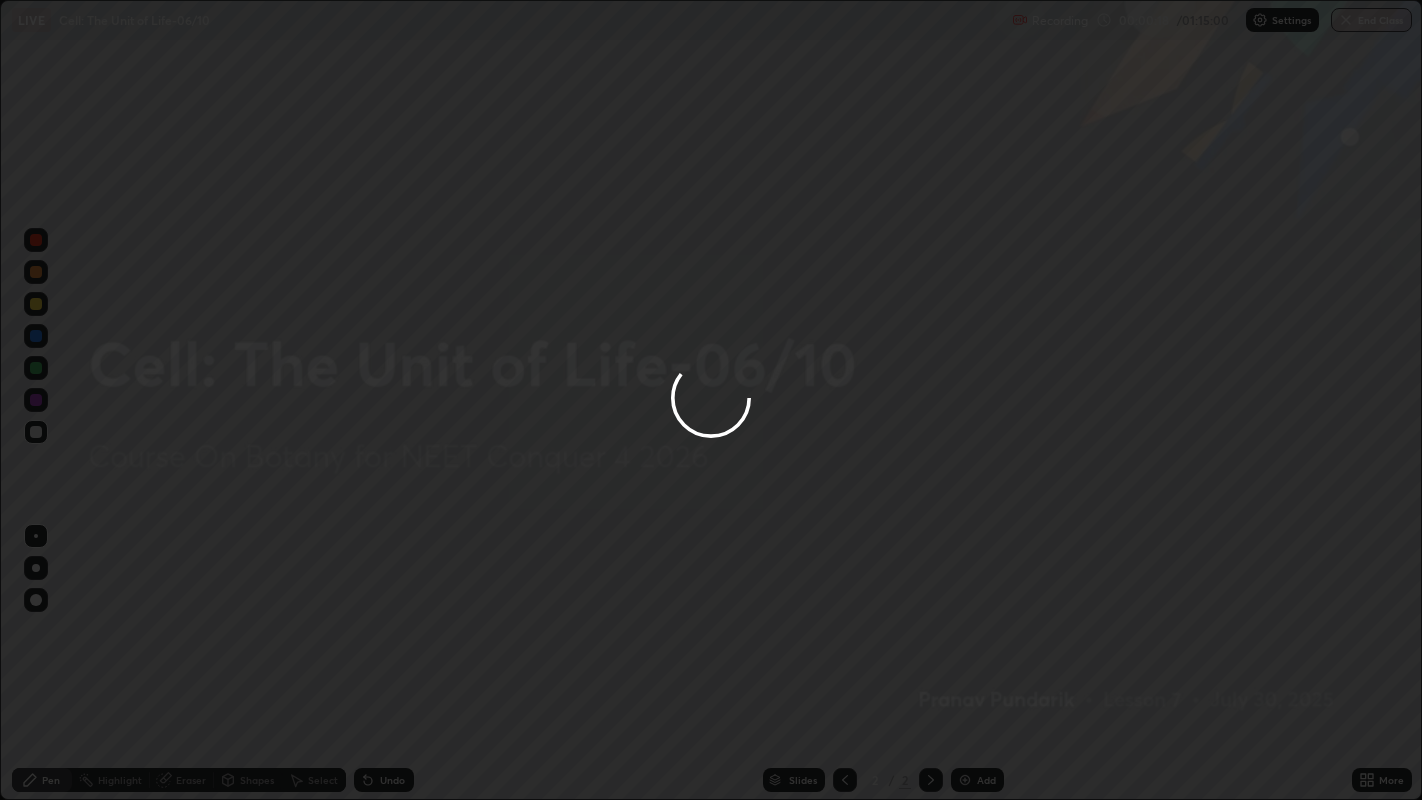 click at bounding box center (711, 400) 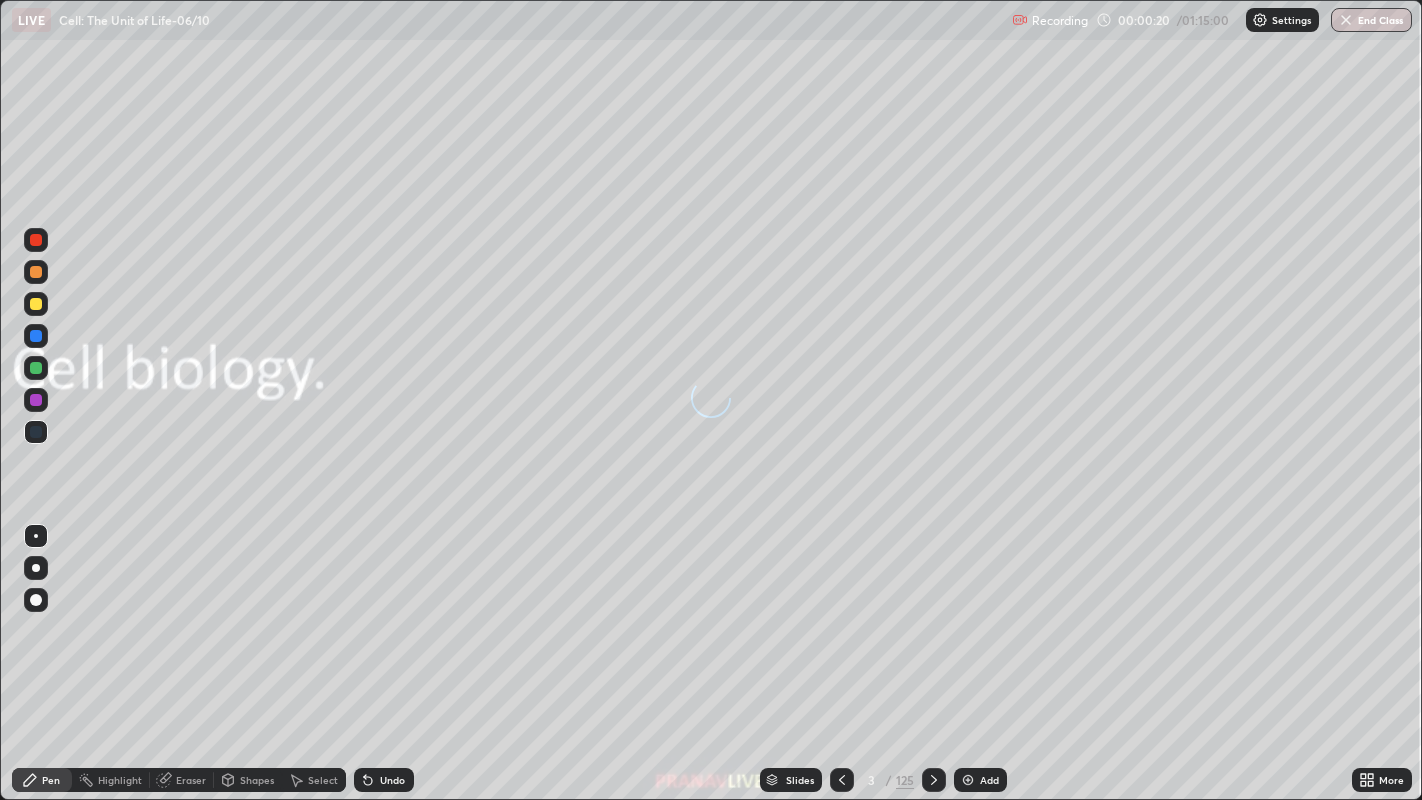 click 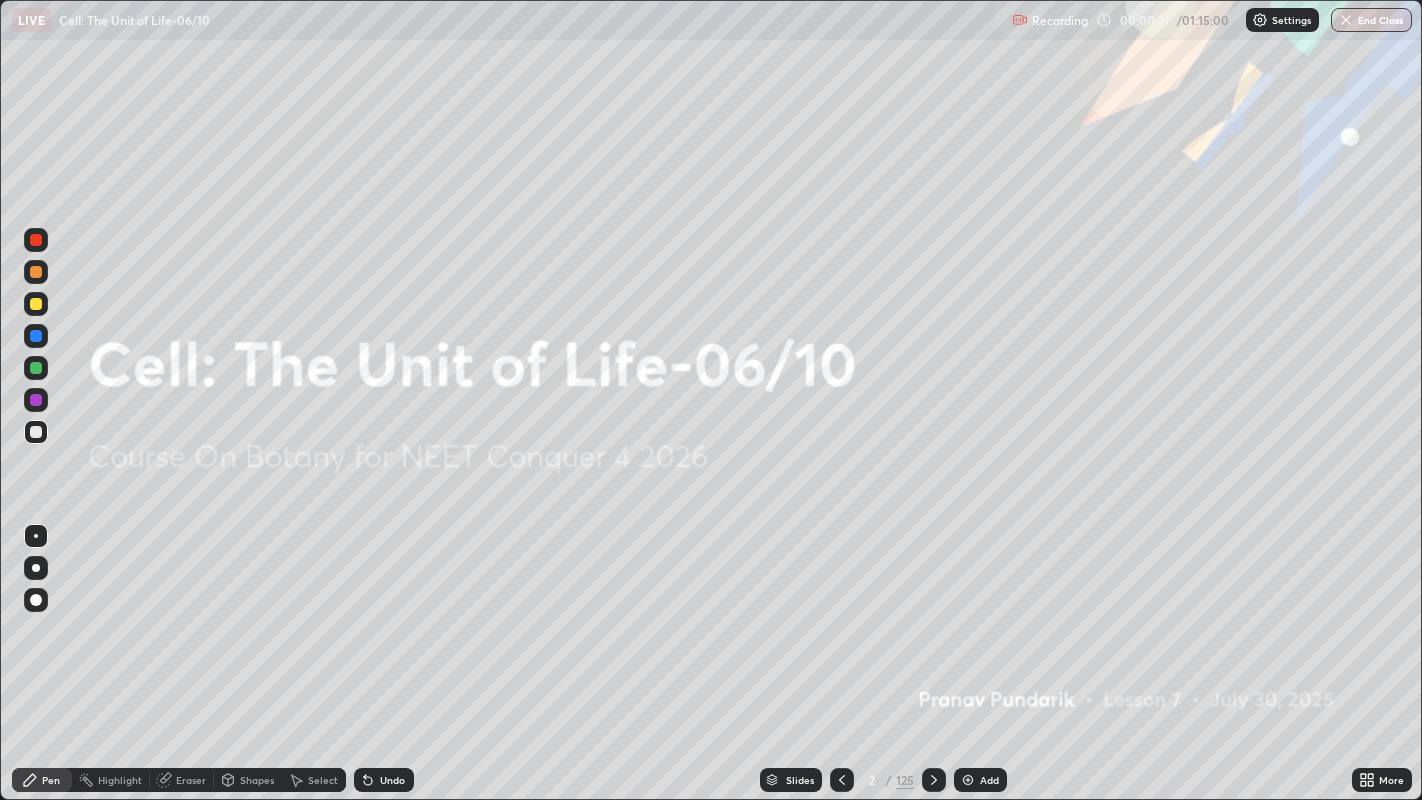 click on "Add" at bounding box center (989, 780) 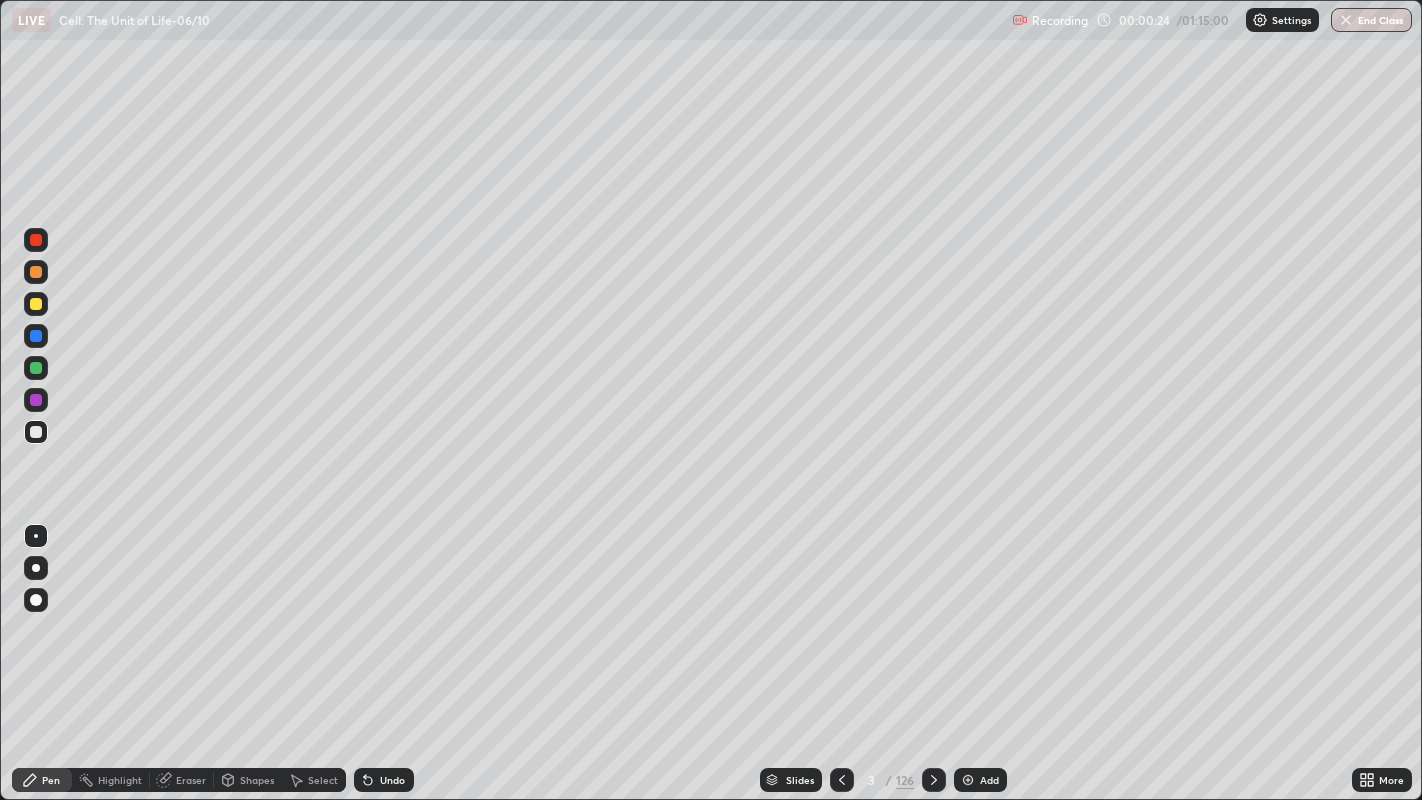 click at bounding box center (36, 568) 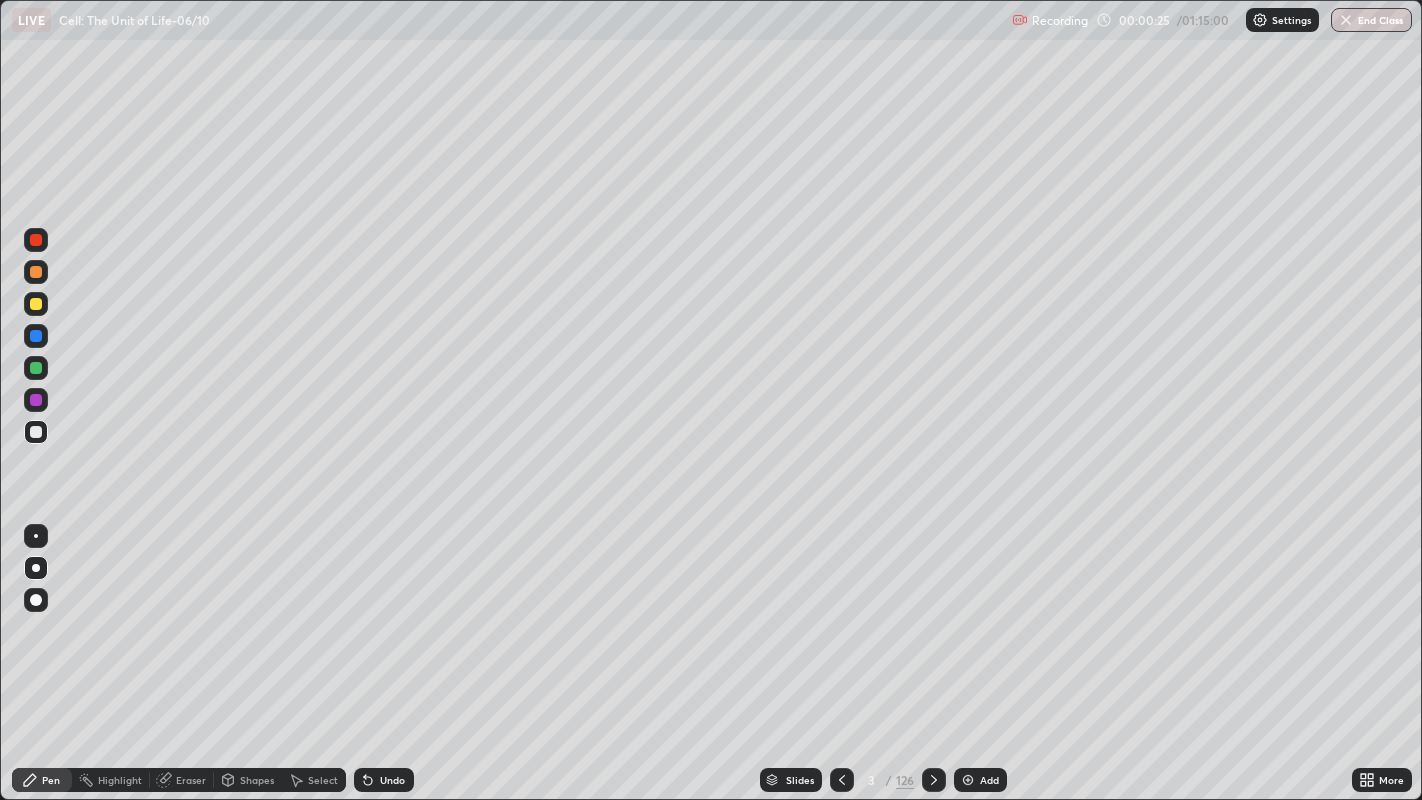 click at bounding box center [36, 304] 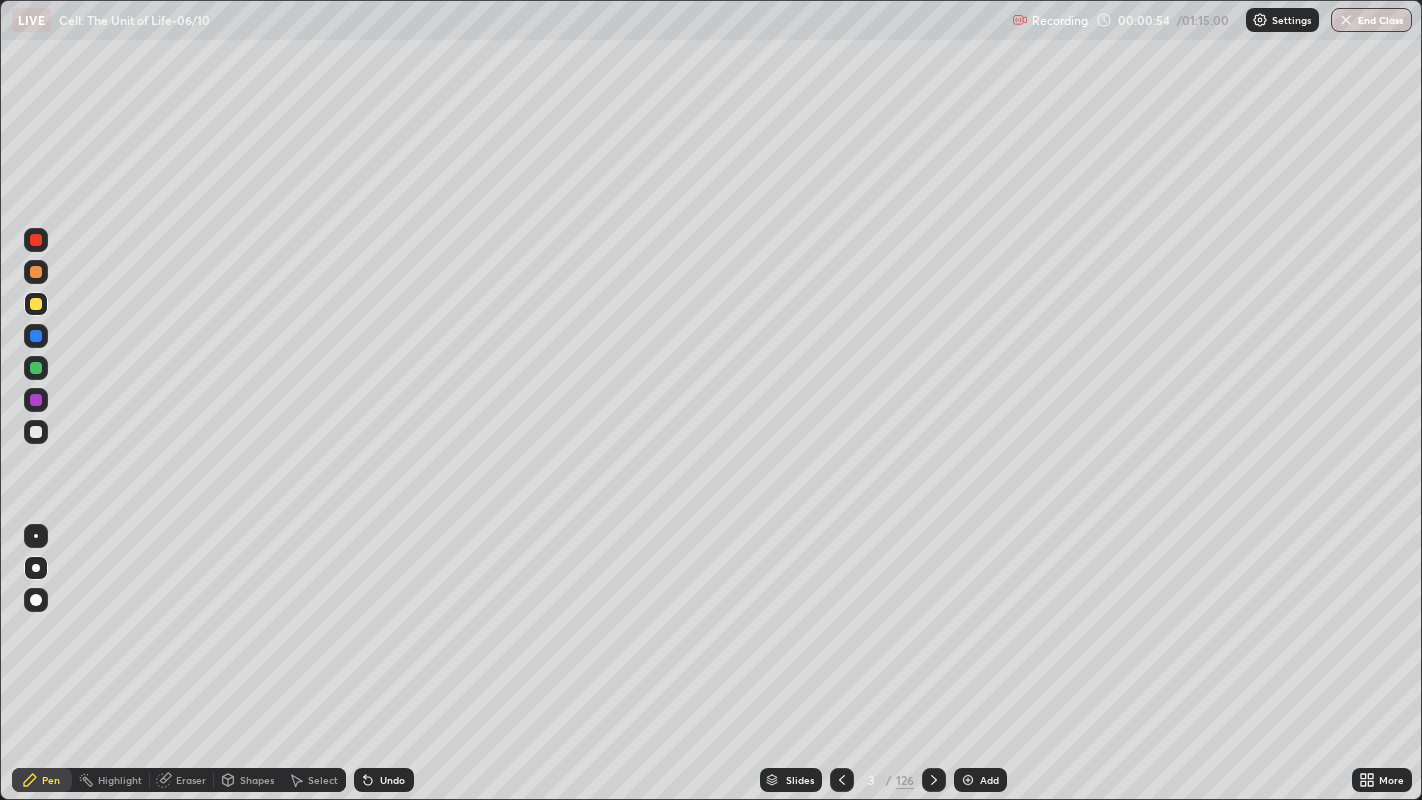 click at bounding box center [36, 568] 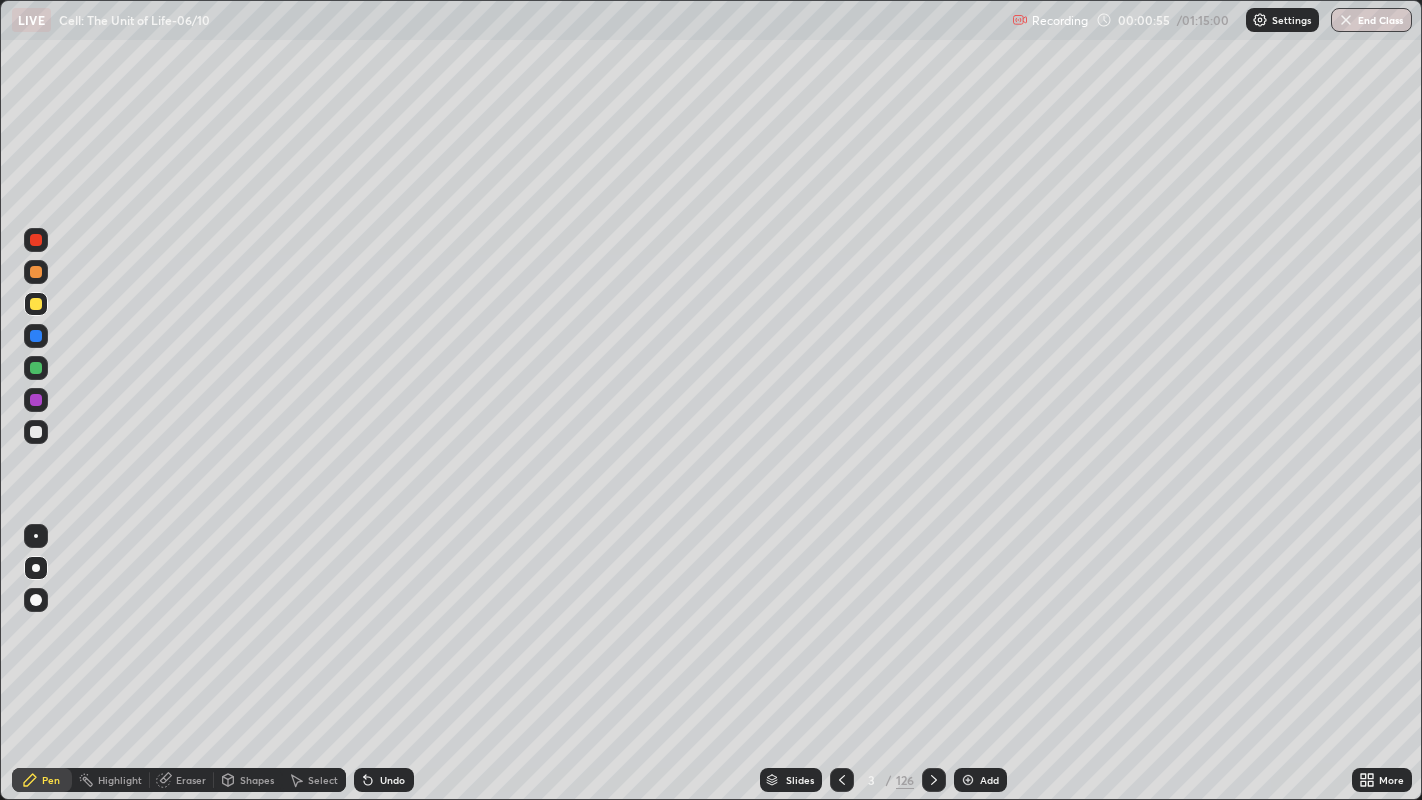 click at bounding box center (36, 568) 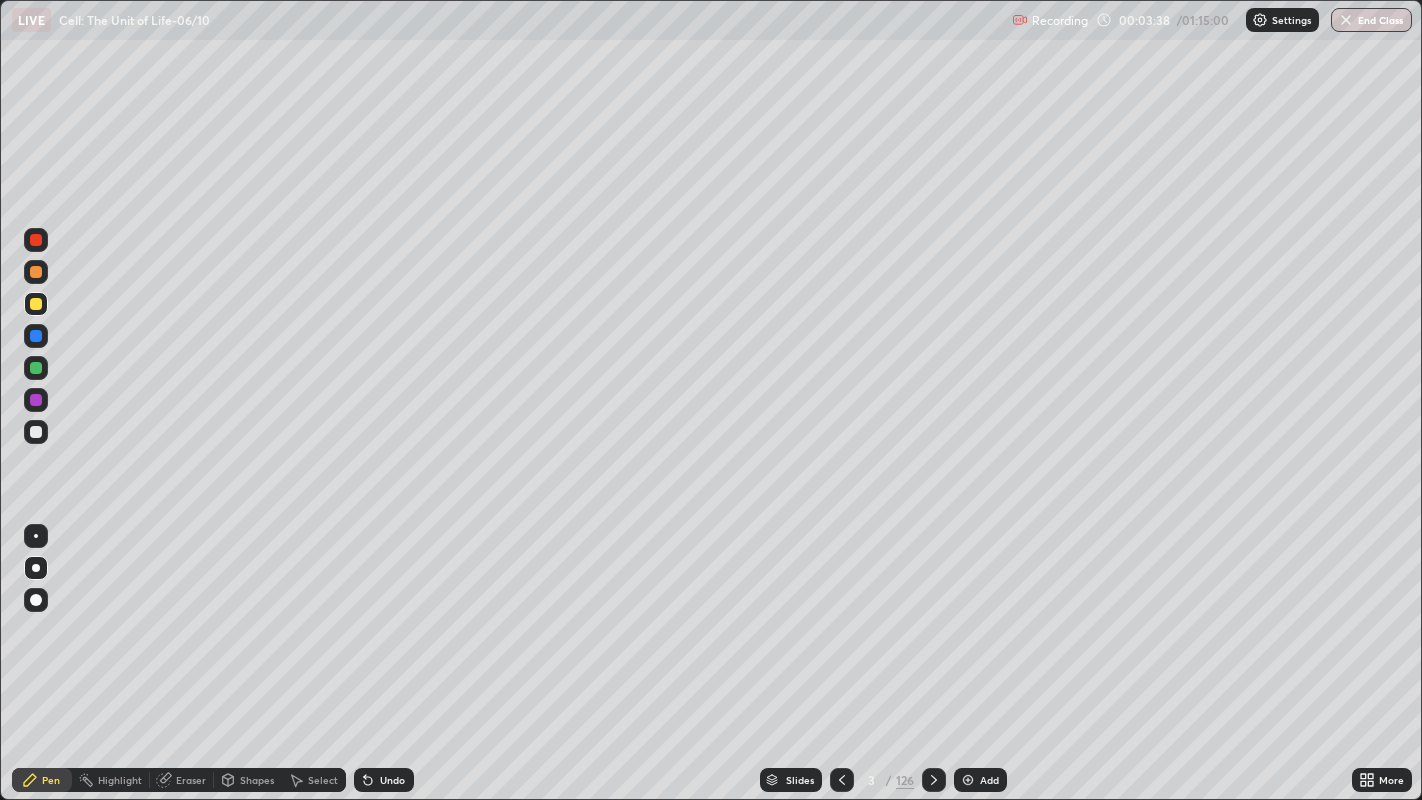 click at bounding box center [36, 304] 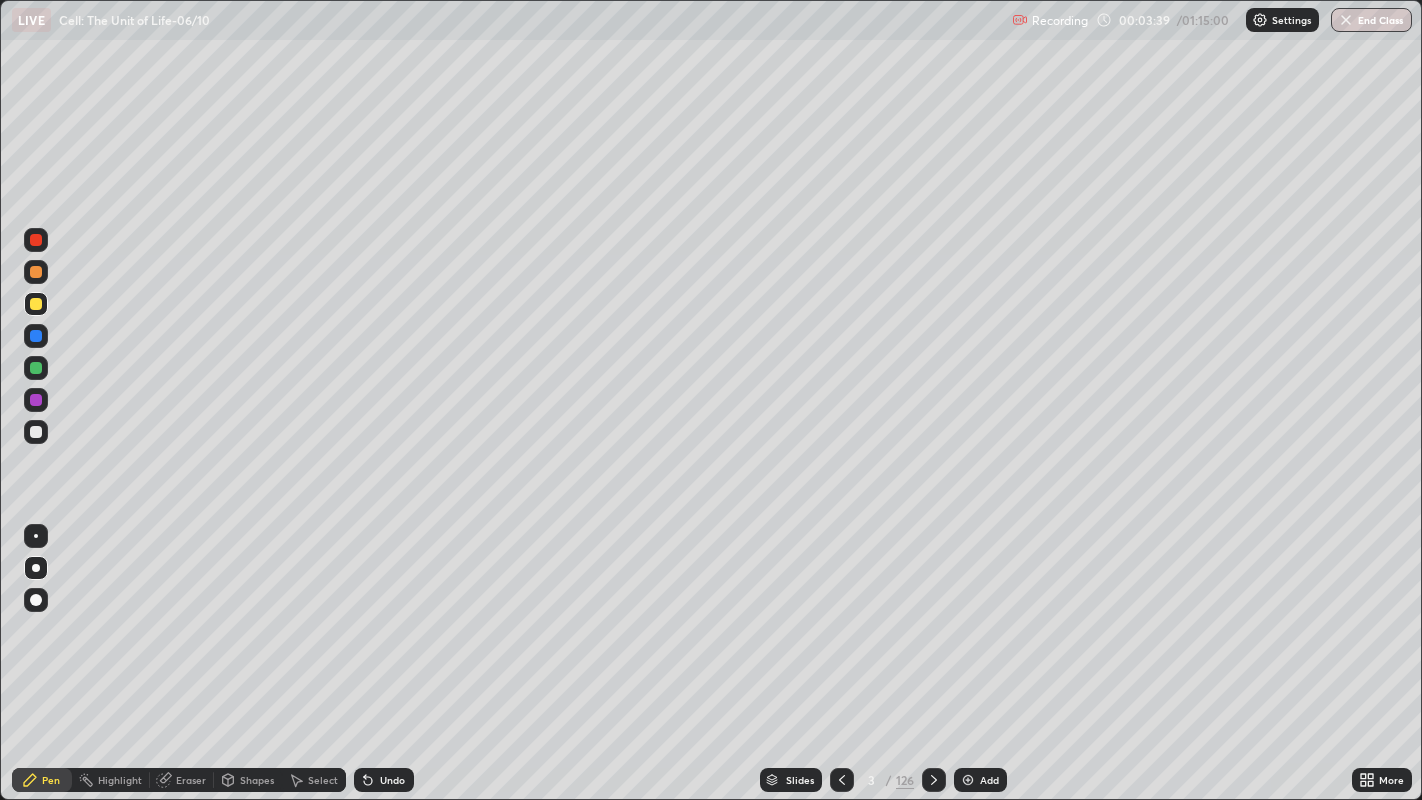 click on "Add" at bounding box center [989, 780] 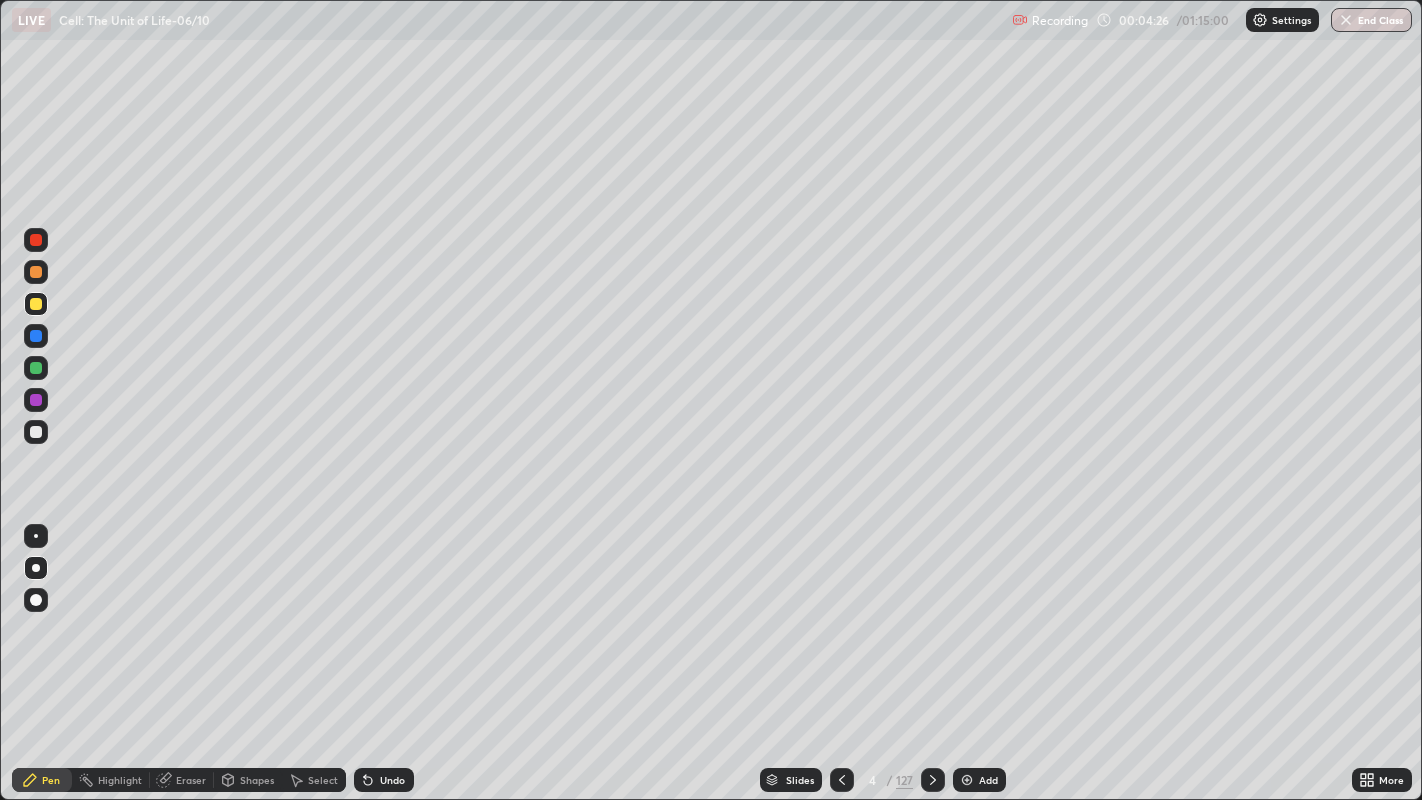 click at bounding box center [36, 432] 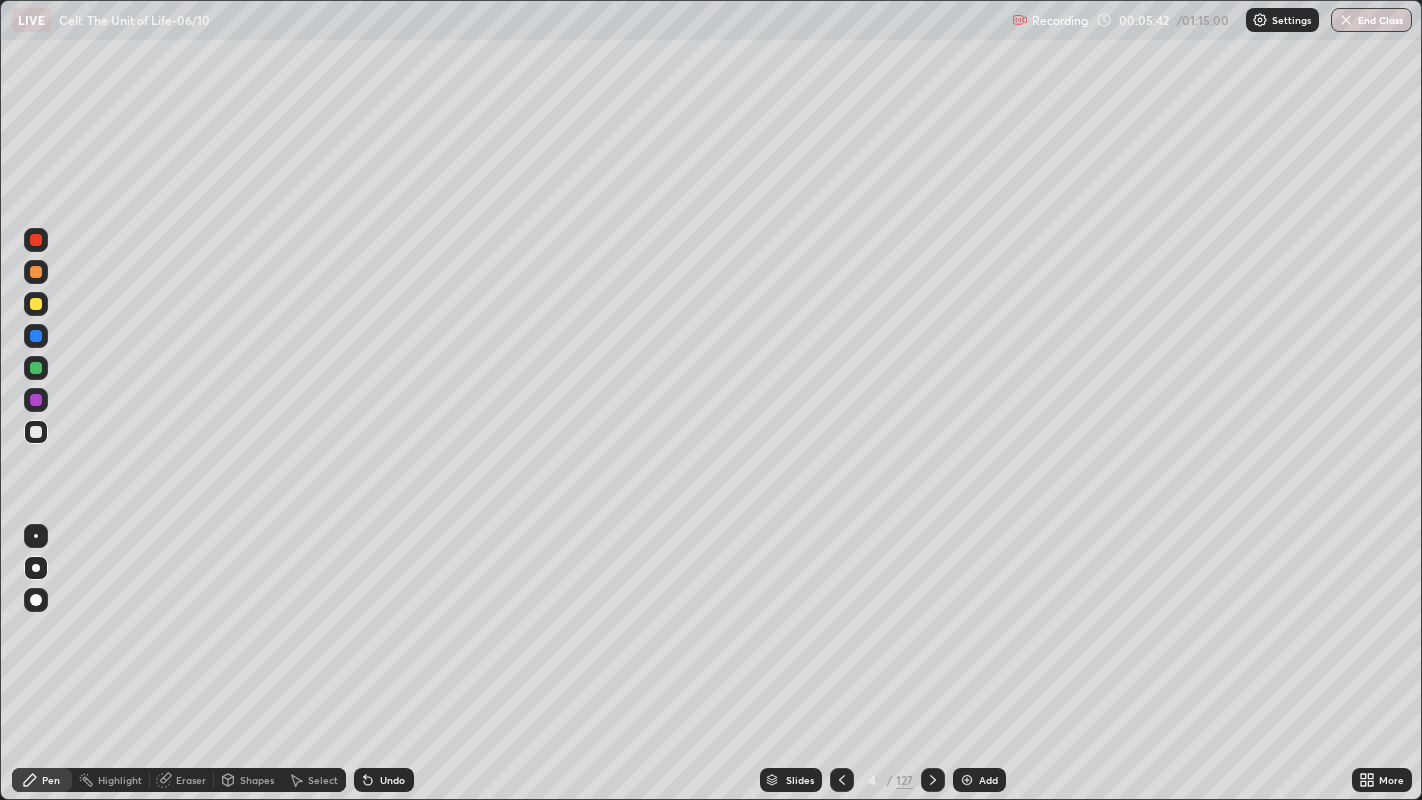 click on "Slides" at bounding box center [800, 780] 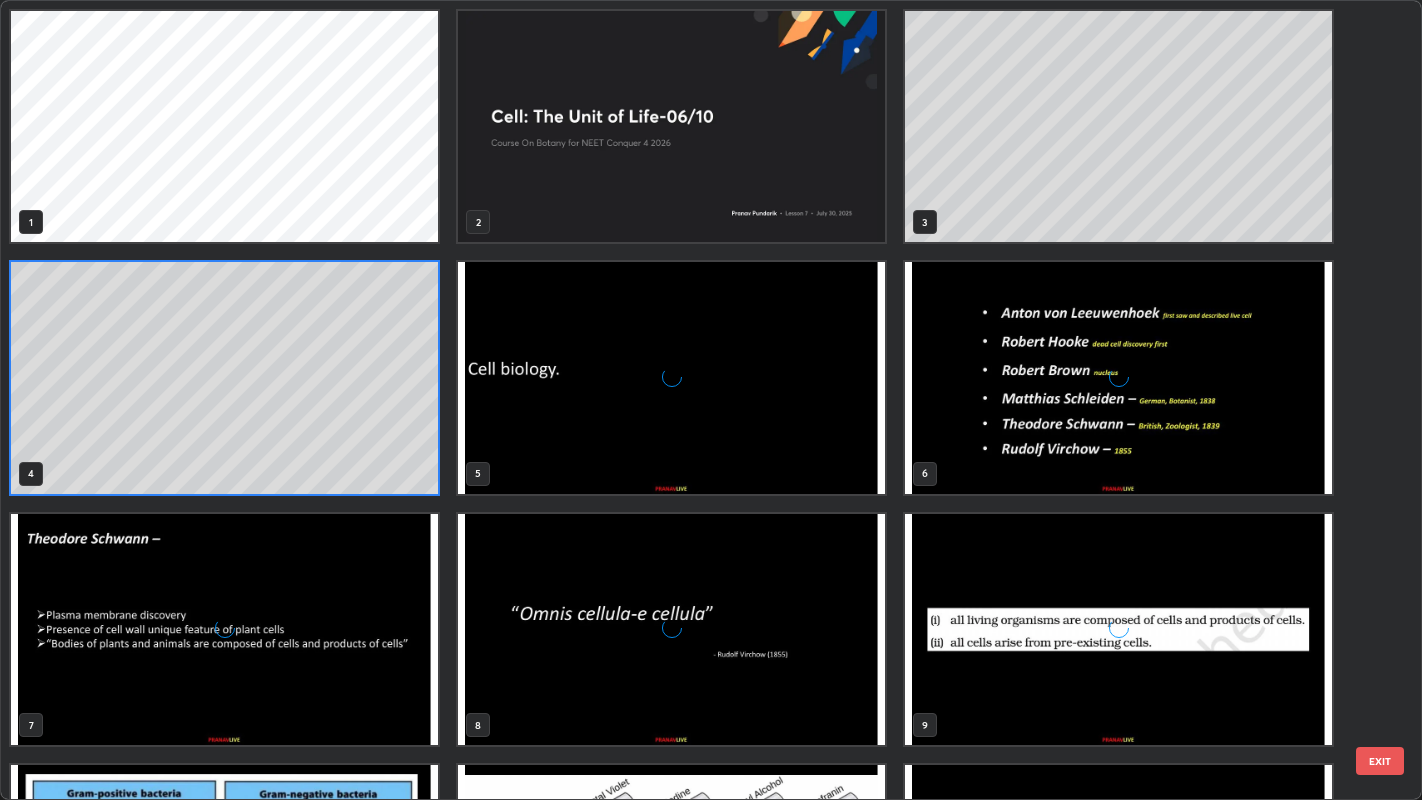 scroll, scrollTop: 7, scrollLeft: 10, axis: both 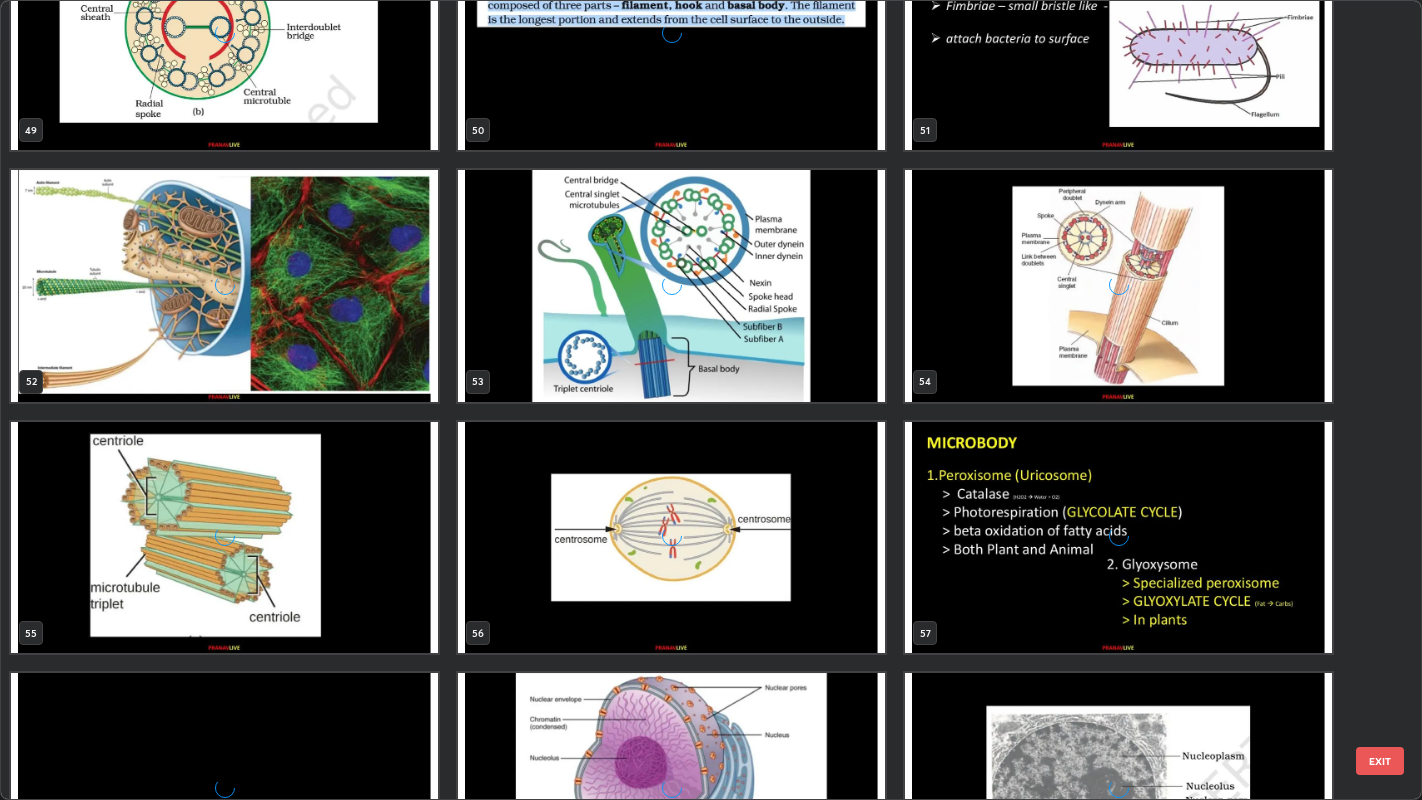 click at bounding box center (671, 537) 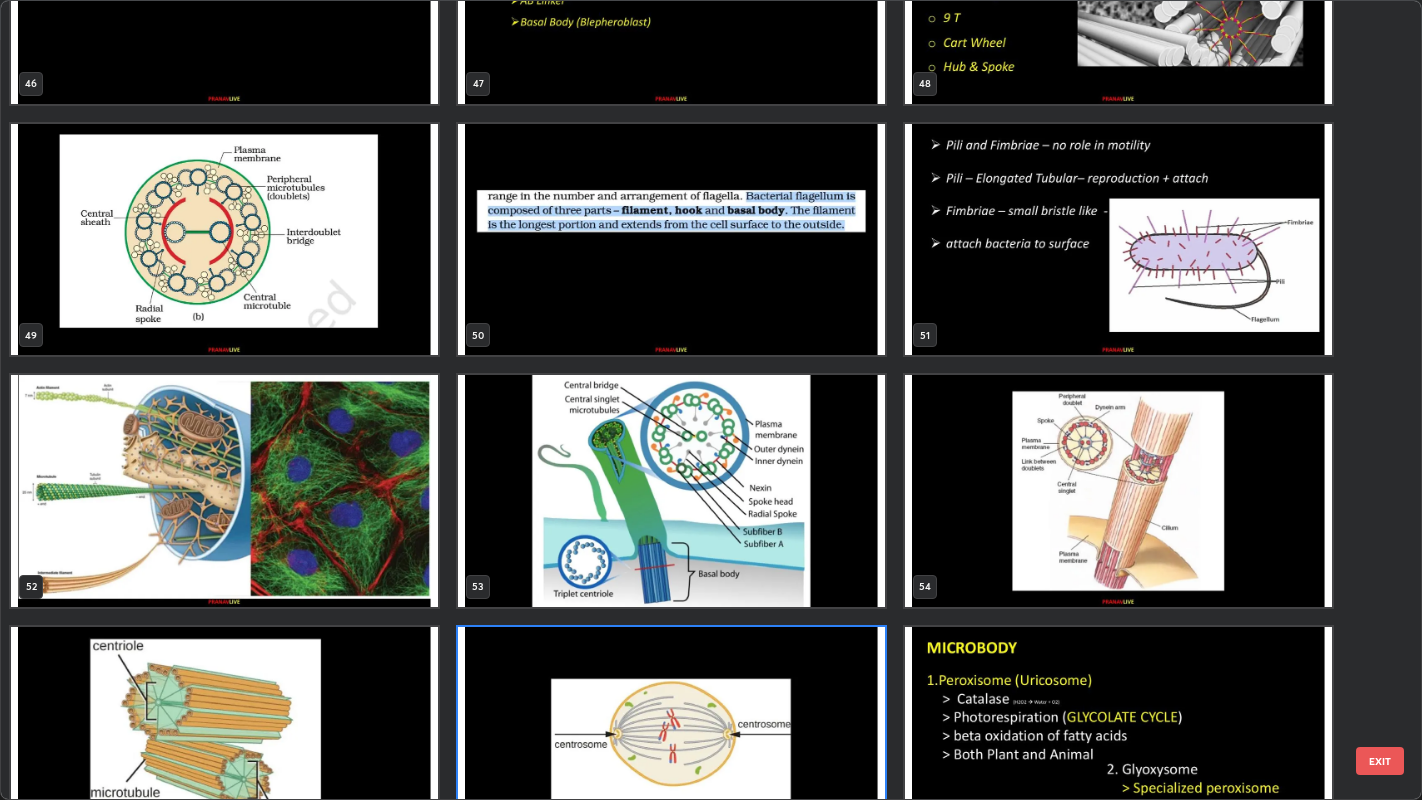 scroll, scrollTop: 3911, scrollLeft: 0, axis: vertical 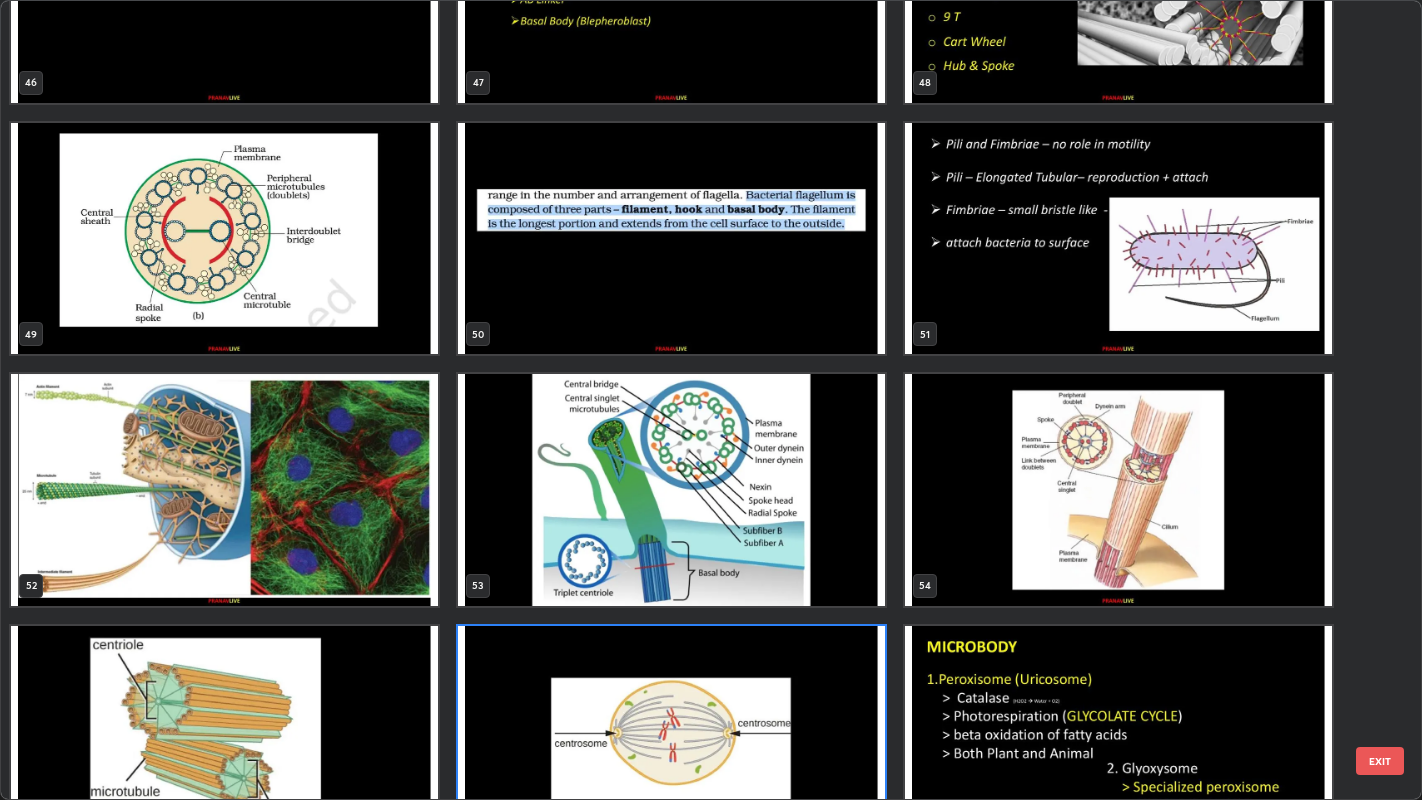 click at bounding box center (671, 489) 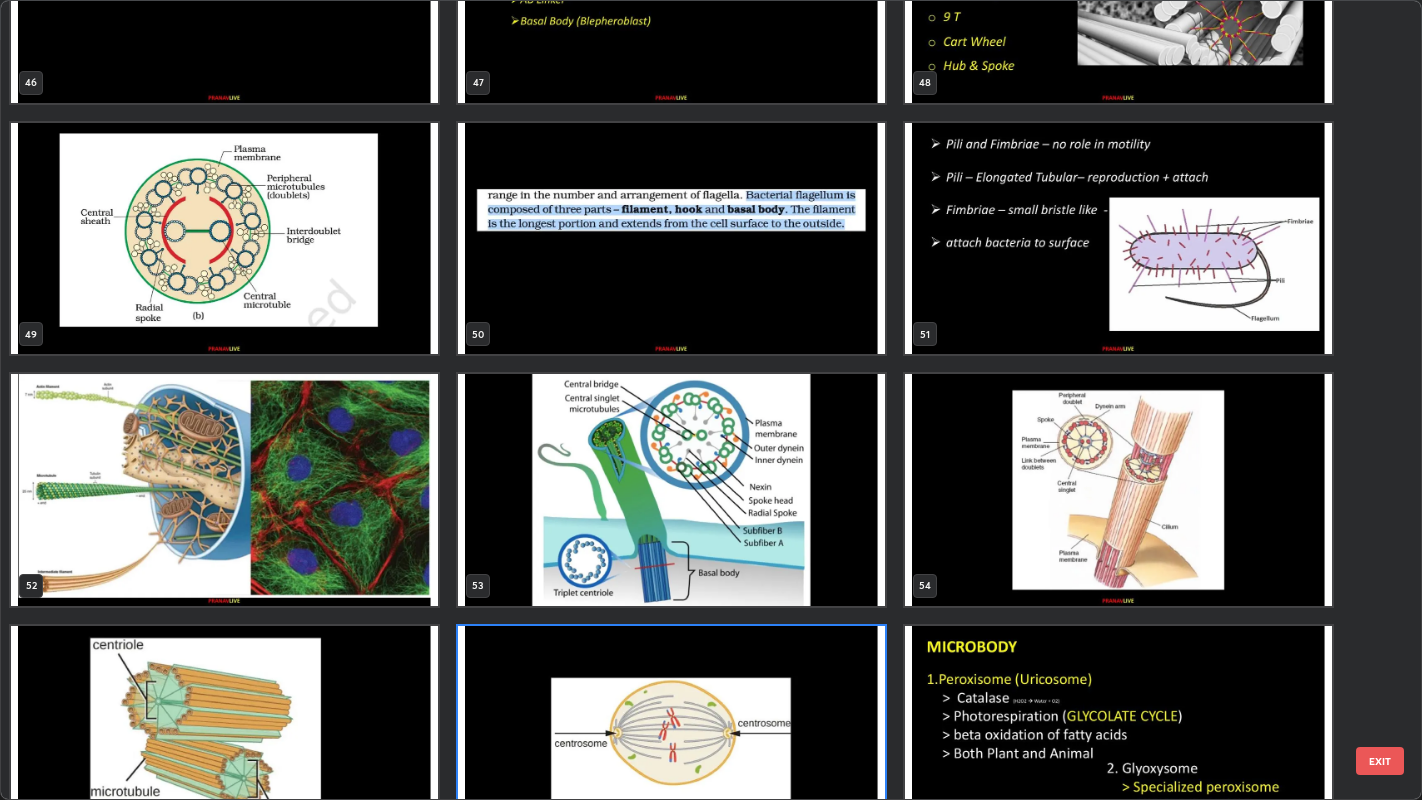 click at bounding box center (671, 489) 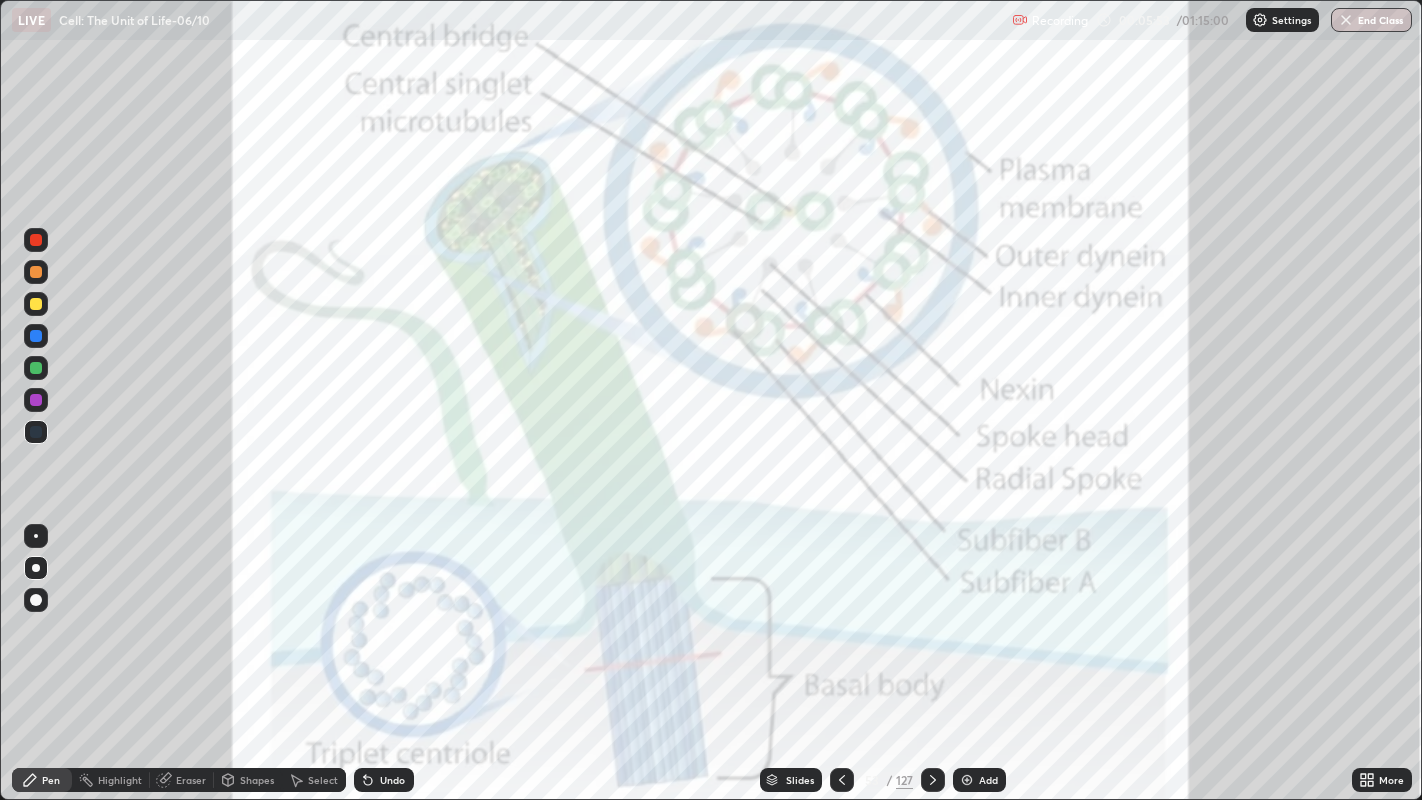 click at bounding box center [671, 489] 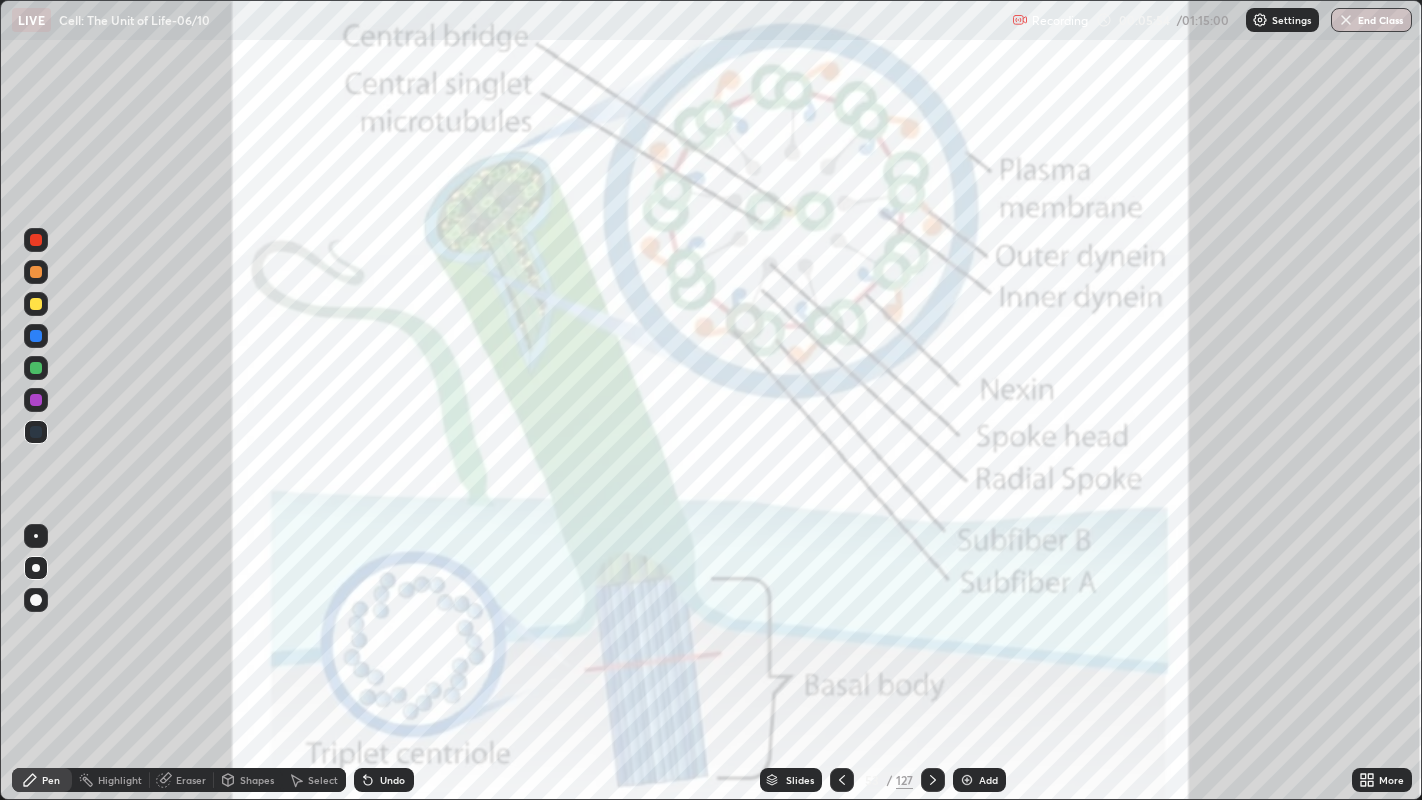 click 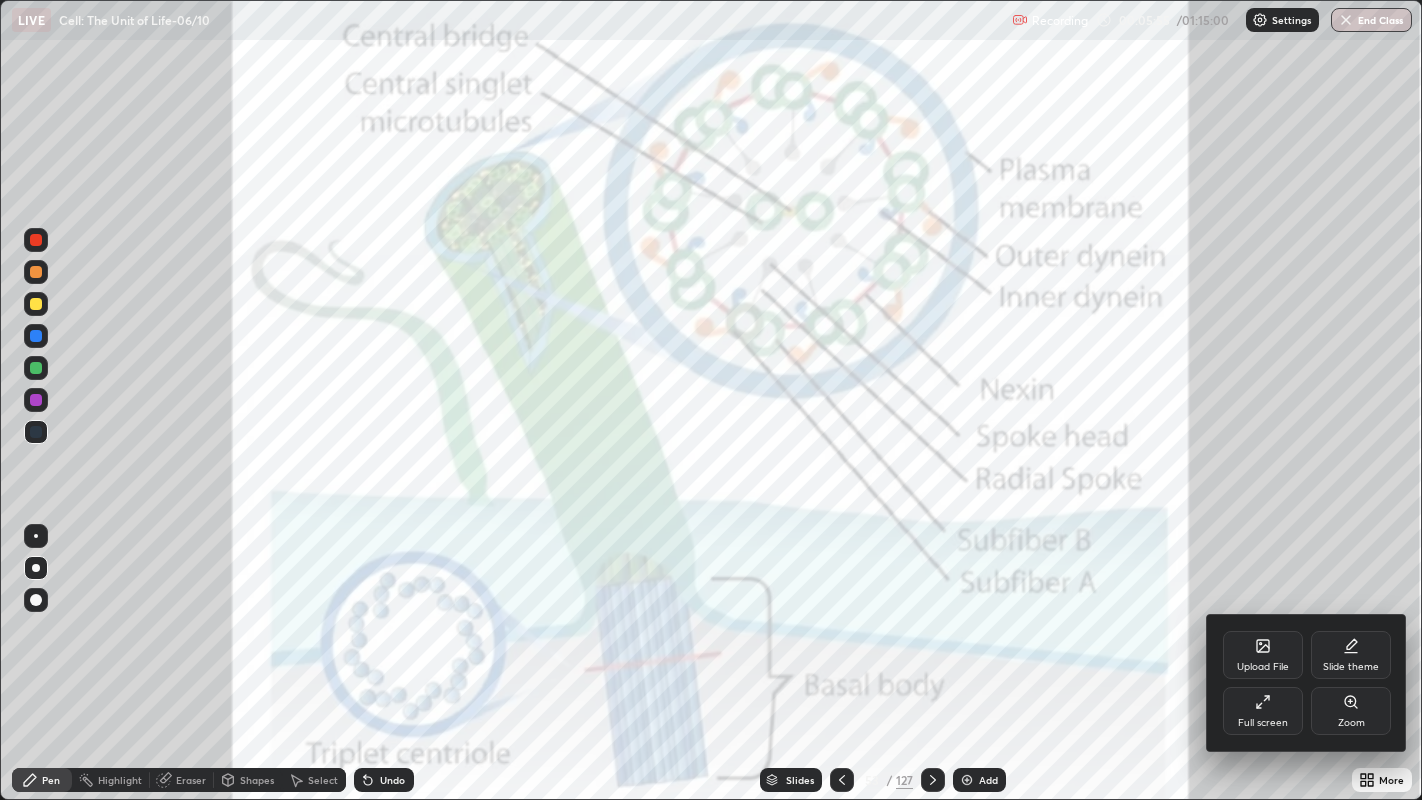 click on "Zoom" at bounding box center [1351, 711] 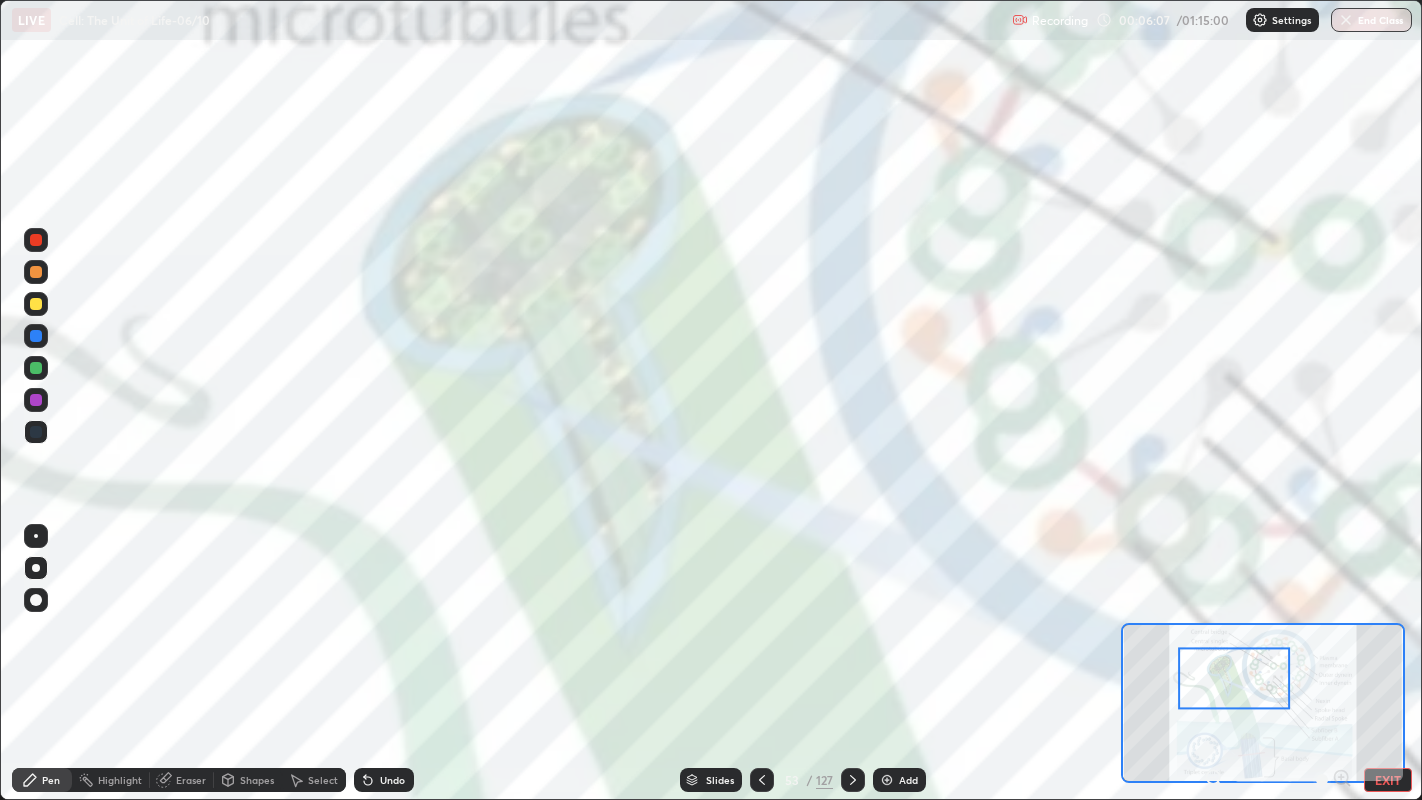click on "EXIT" at bounding box center [1388, 780] 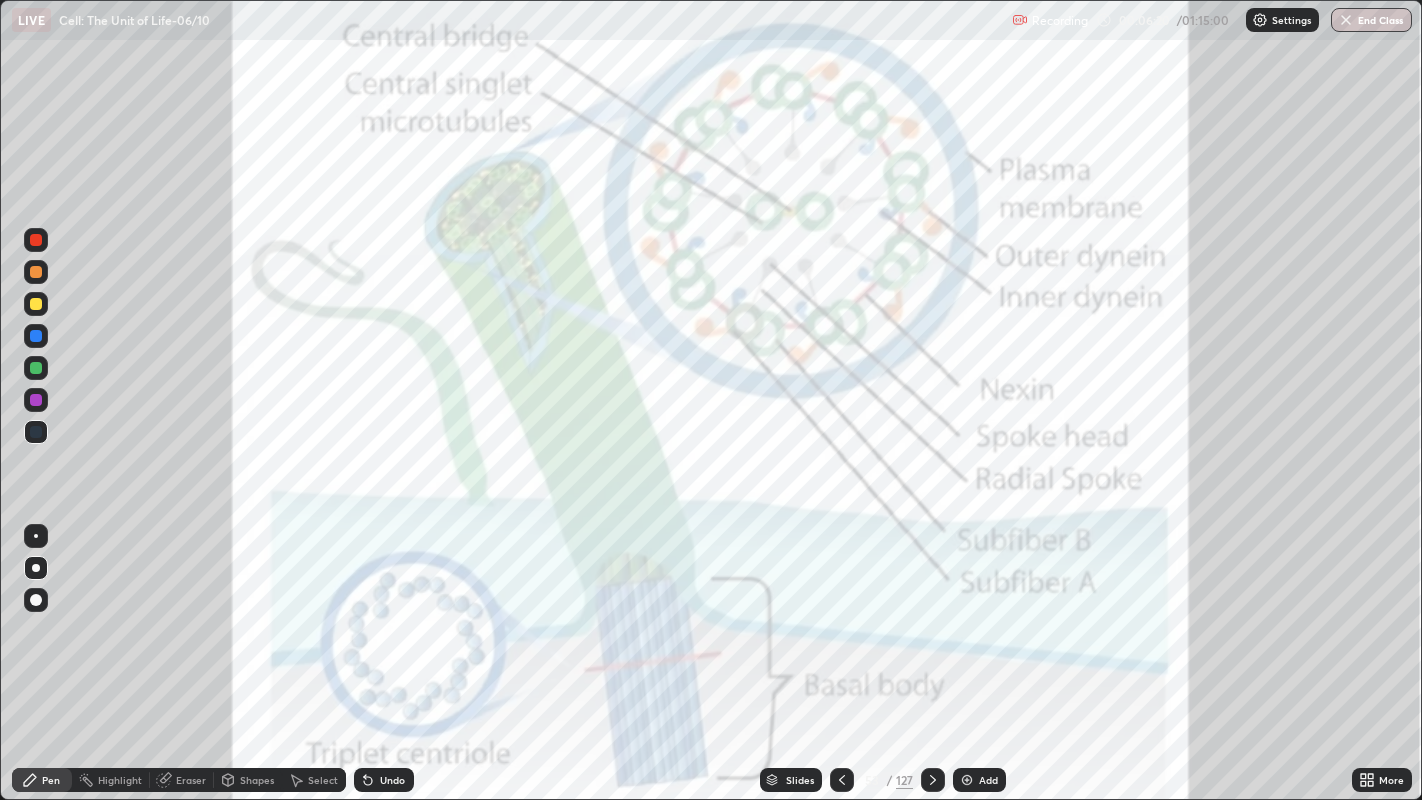 click on "More" at bounding box center (1391, 780) 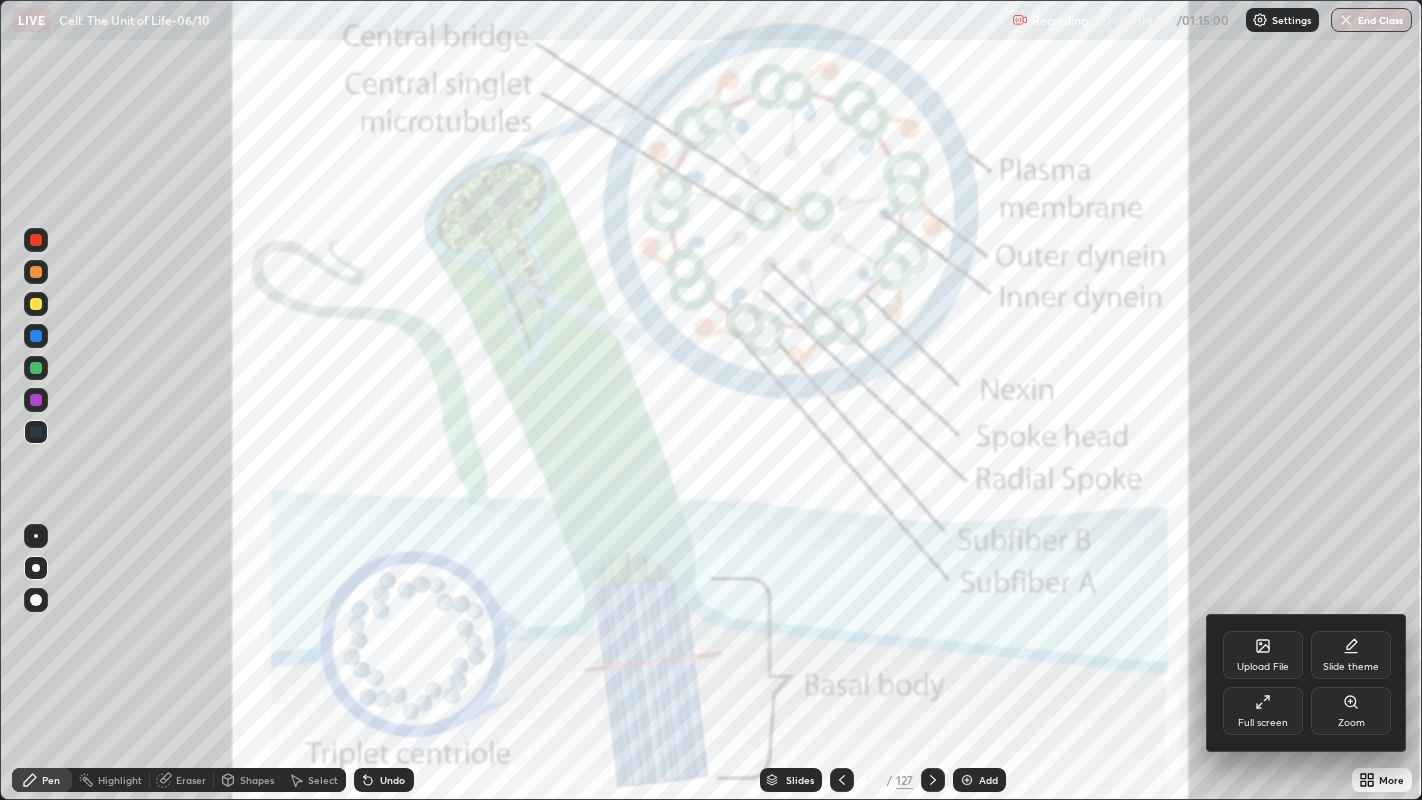 click on "Zoom" at bounding box center (1351, 711) 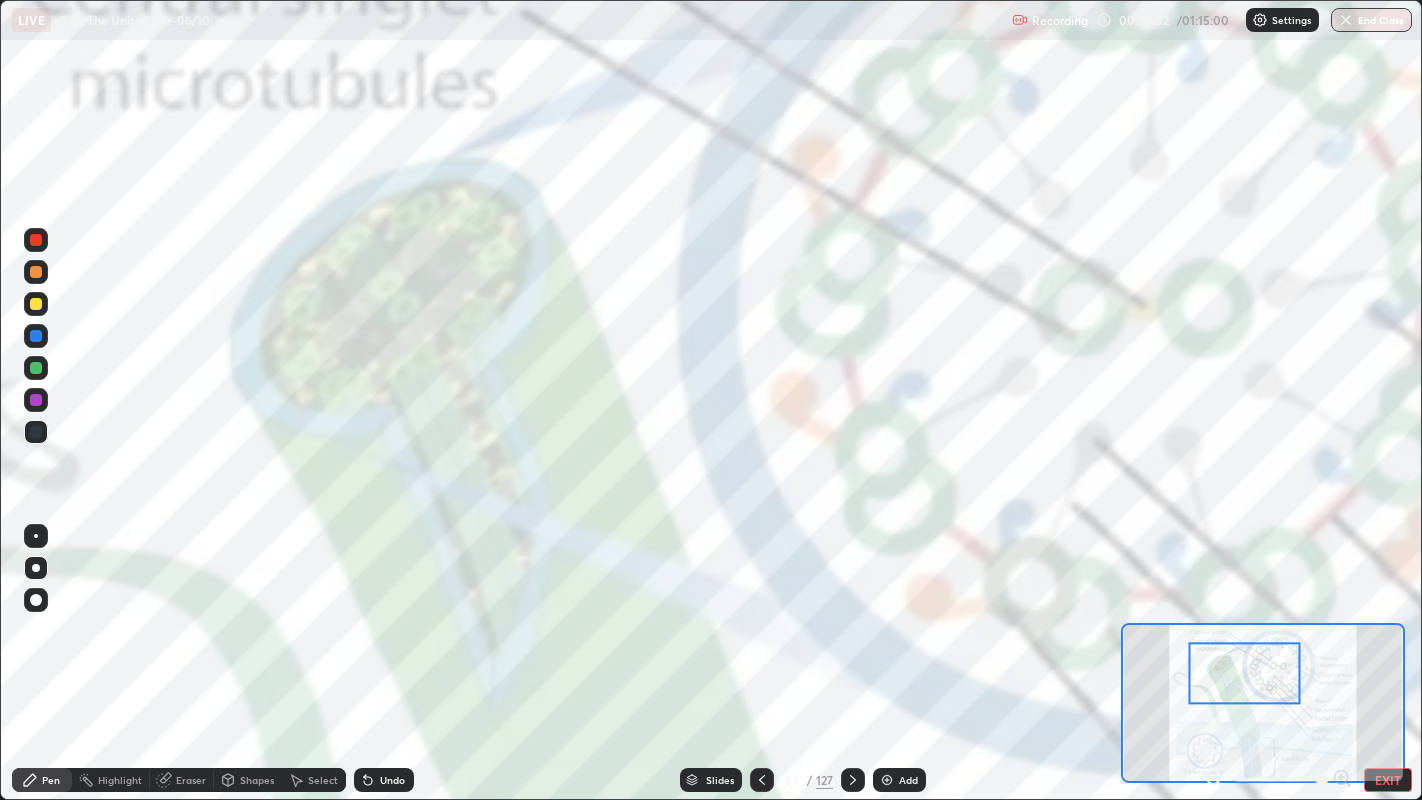 click at bounding box center (36, 240) 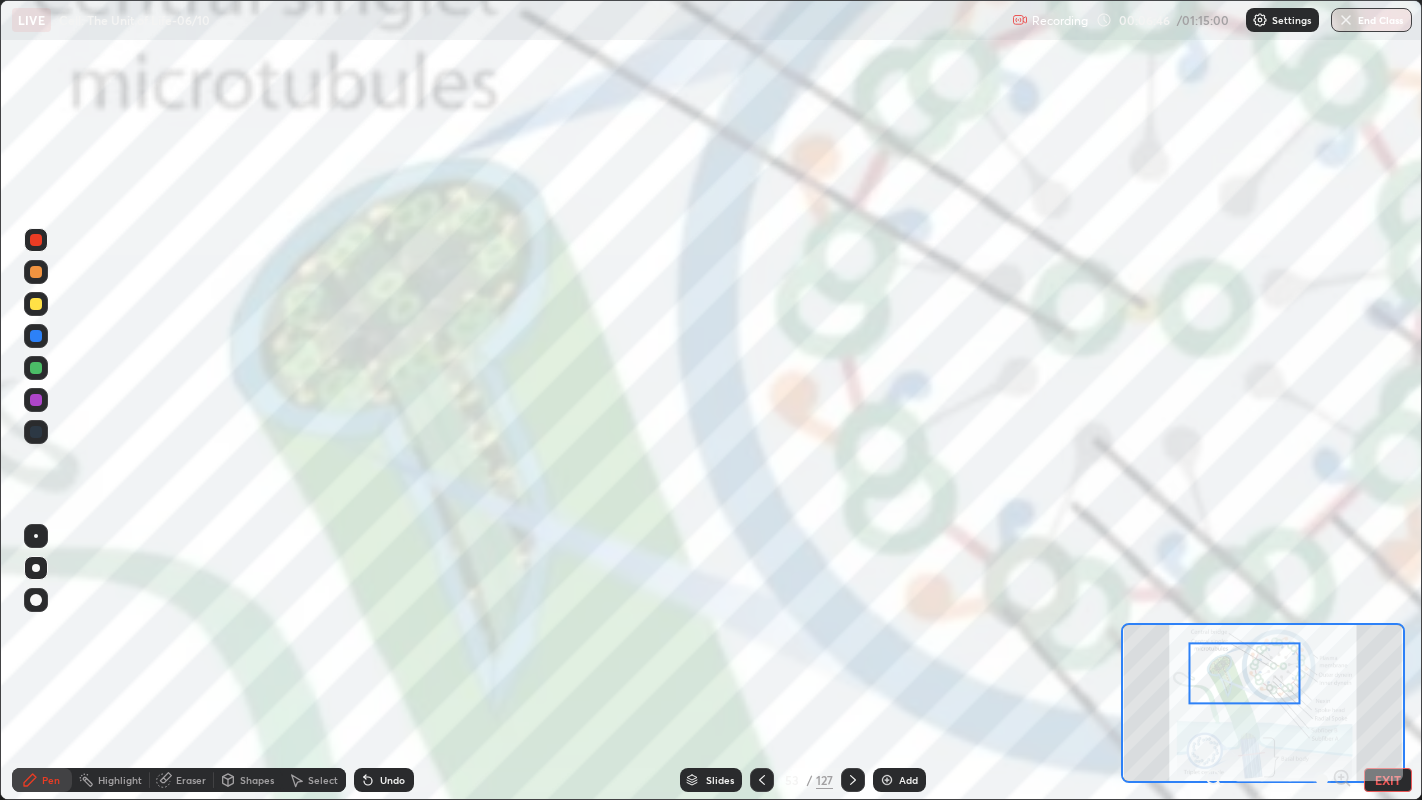 click on "Eraser" at bounding box center (191, 780) 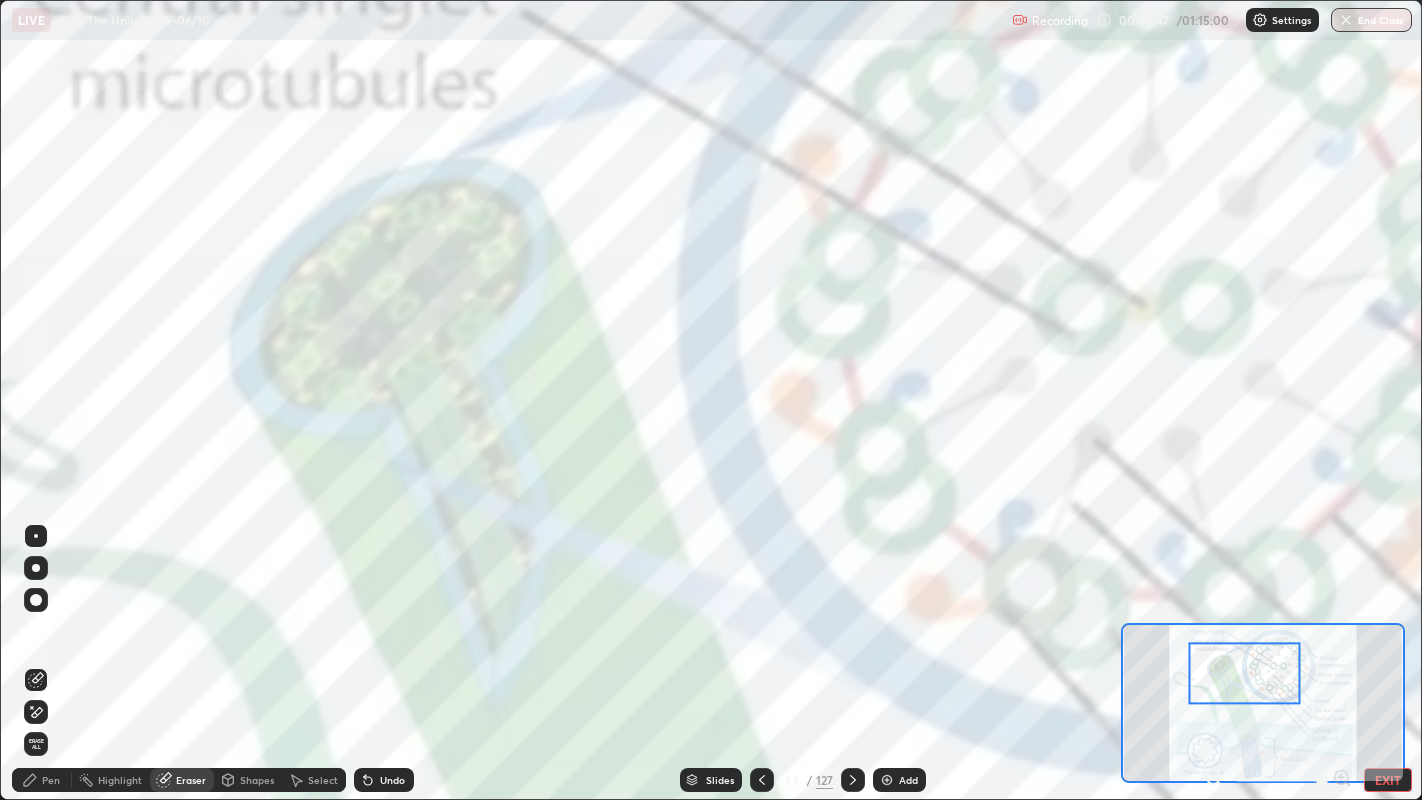 click on "Erase all" at bounding box center (36, 744) 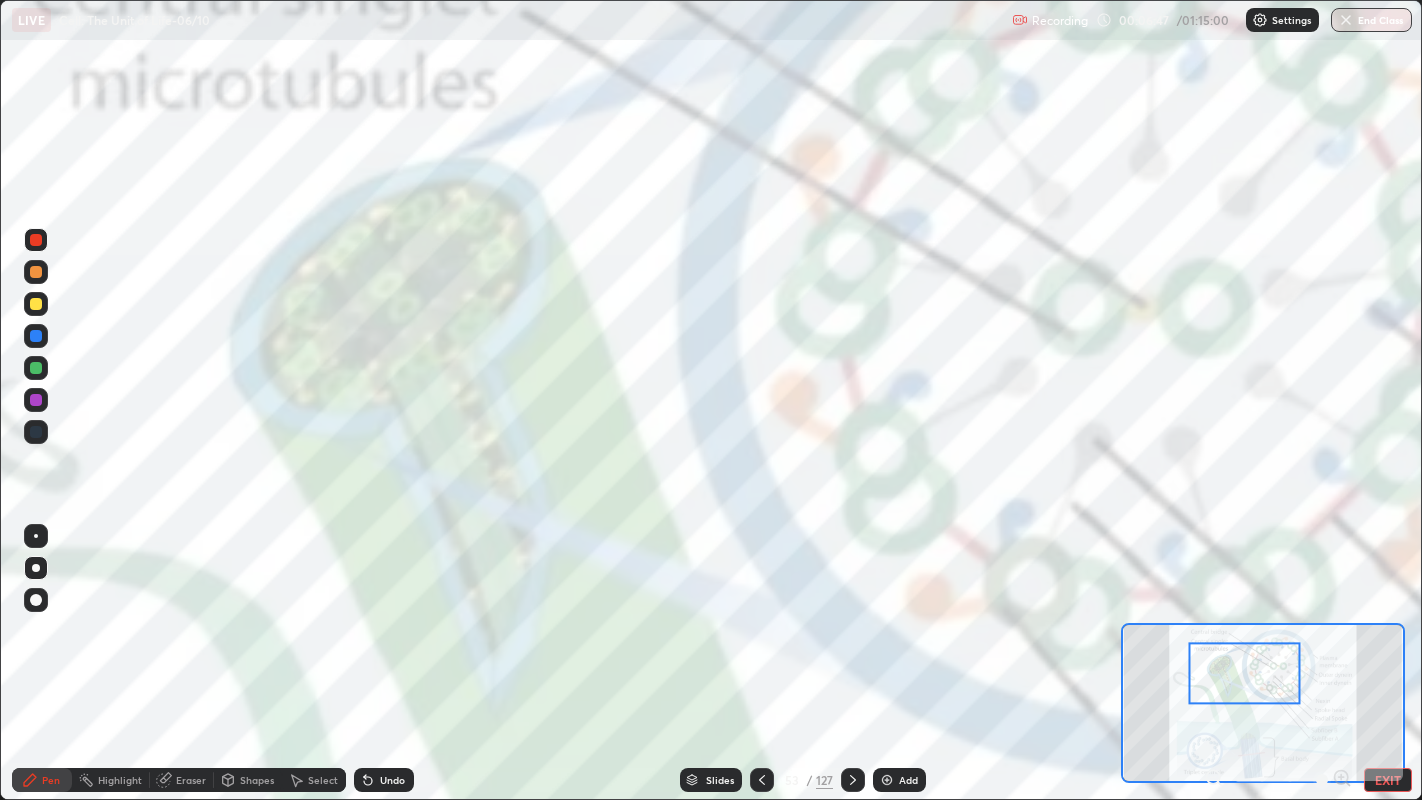 click on "Pen" at bounding box center (51, 780) 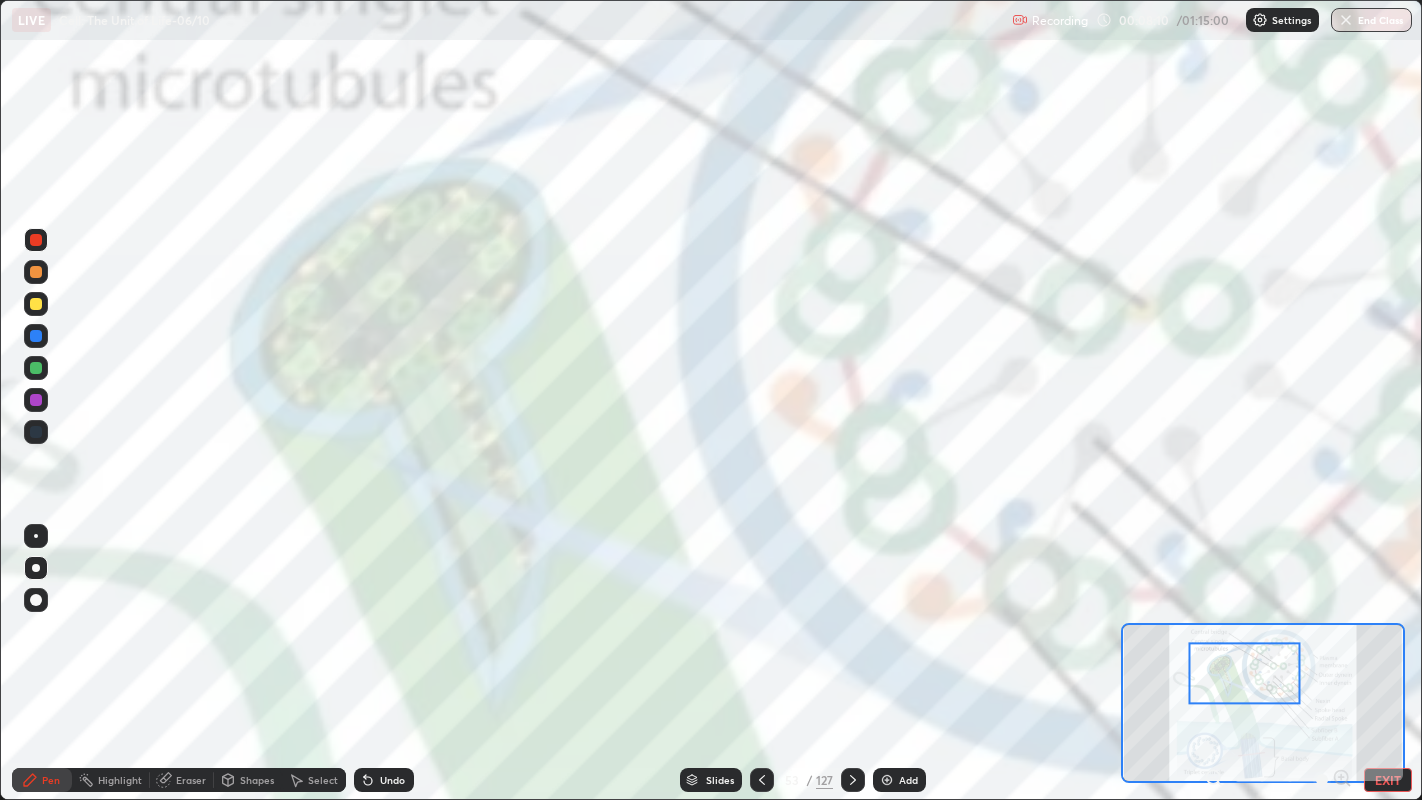 click 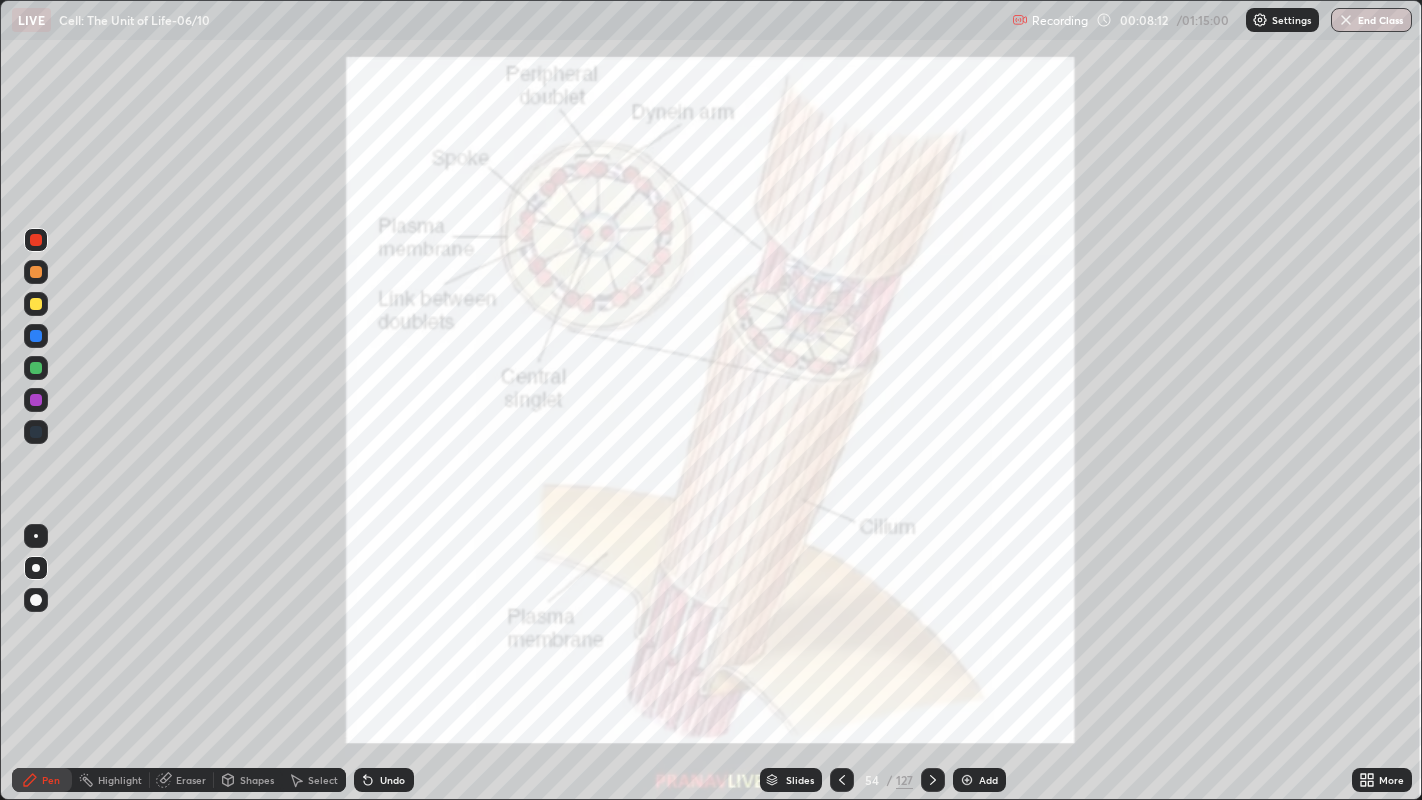 click 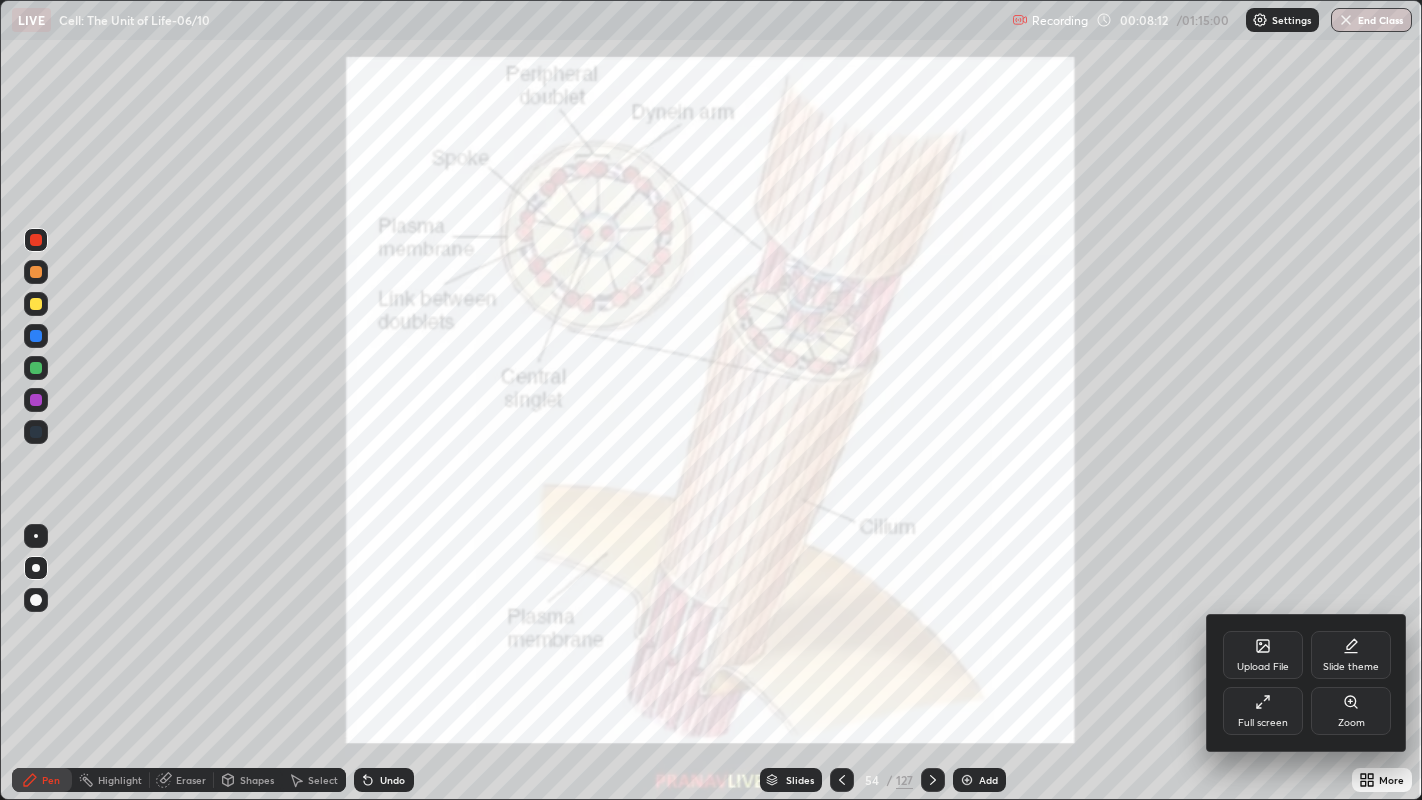 click on "Zoom" at bounding box center (1351, 711) 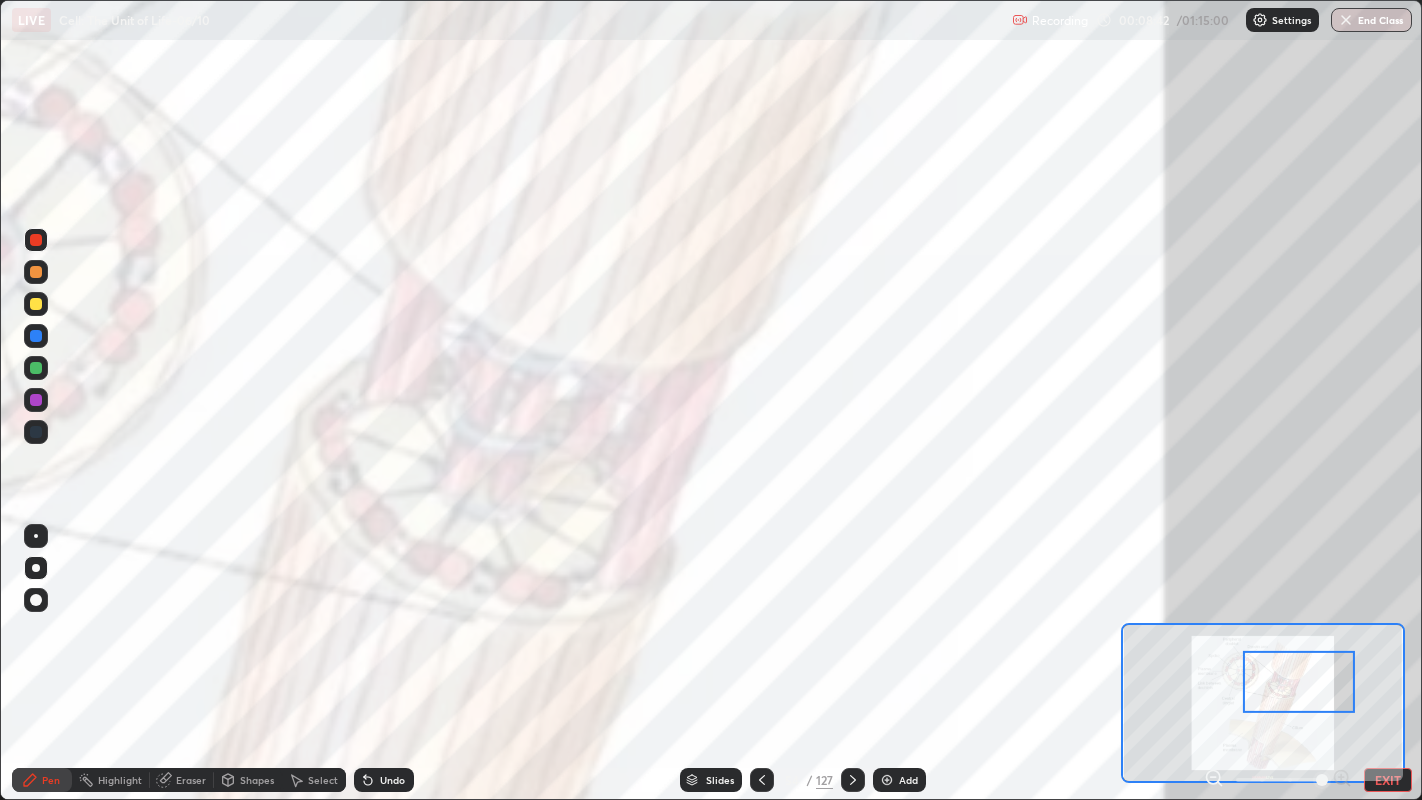 click at bounding box center [36, 536] 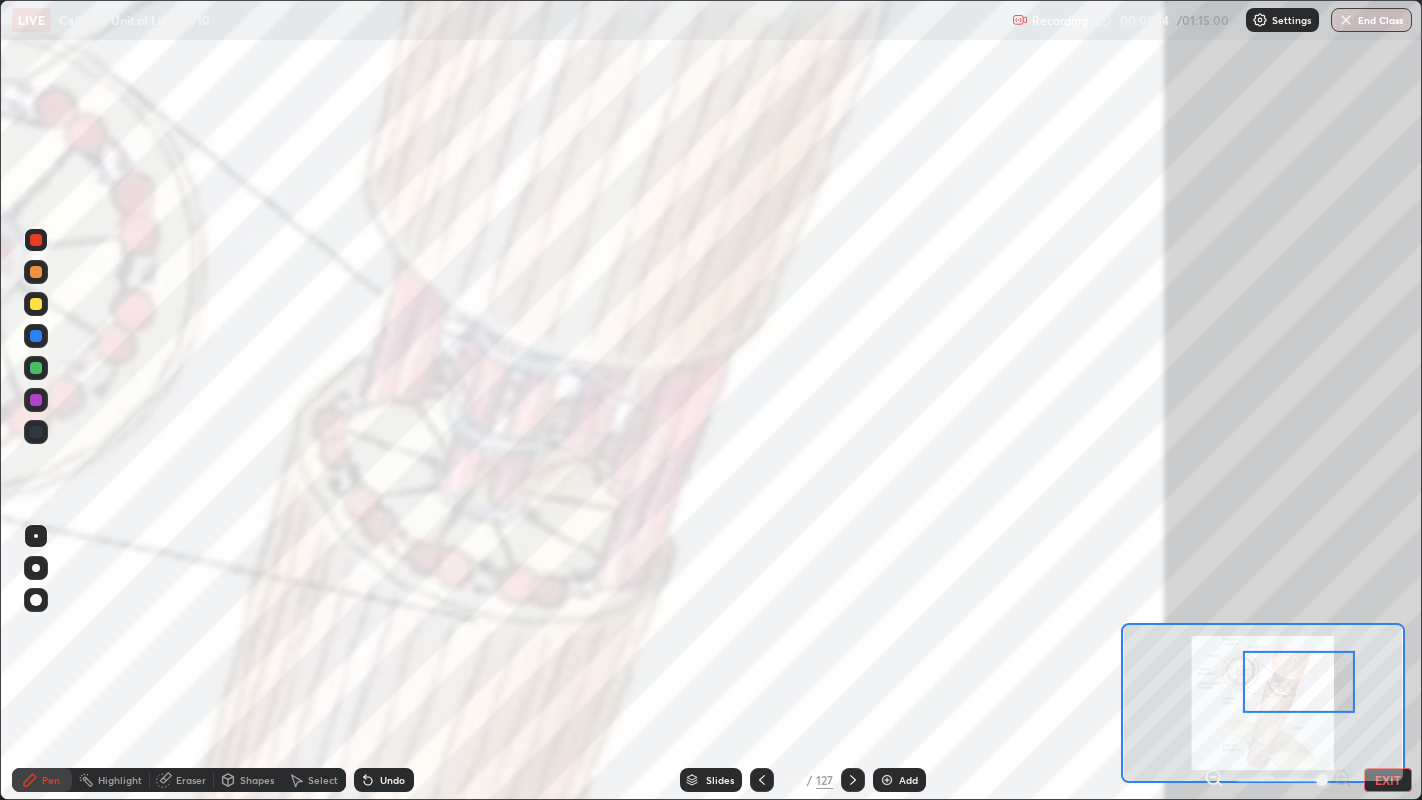 click on "EXIT" at bounding box center (1388, 780) 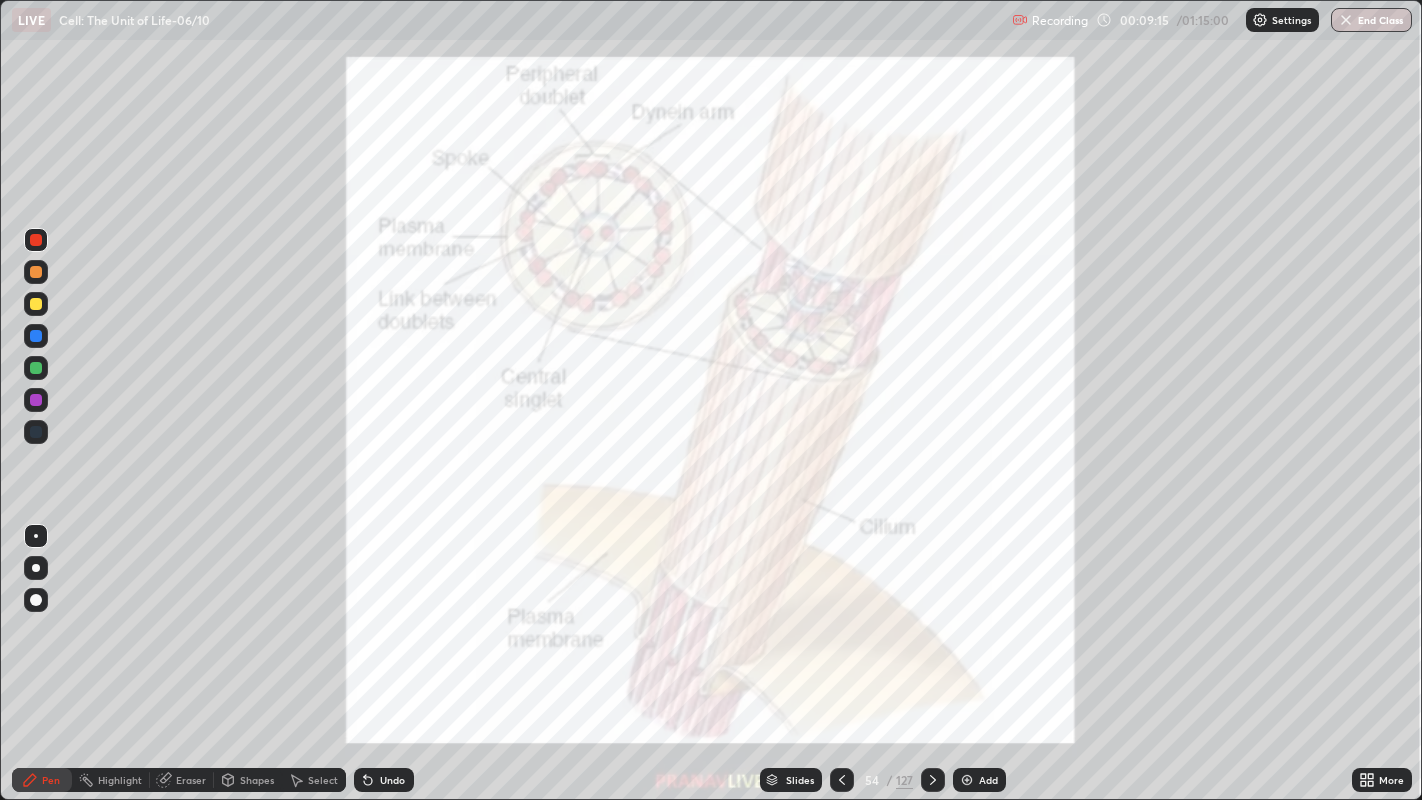 click 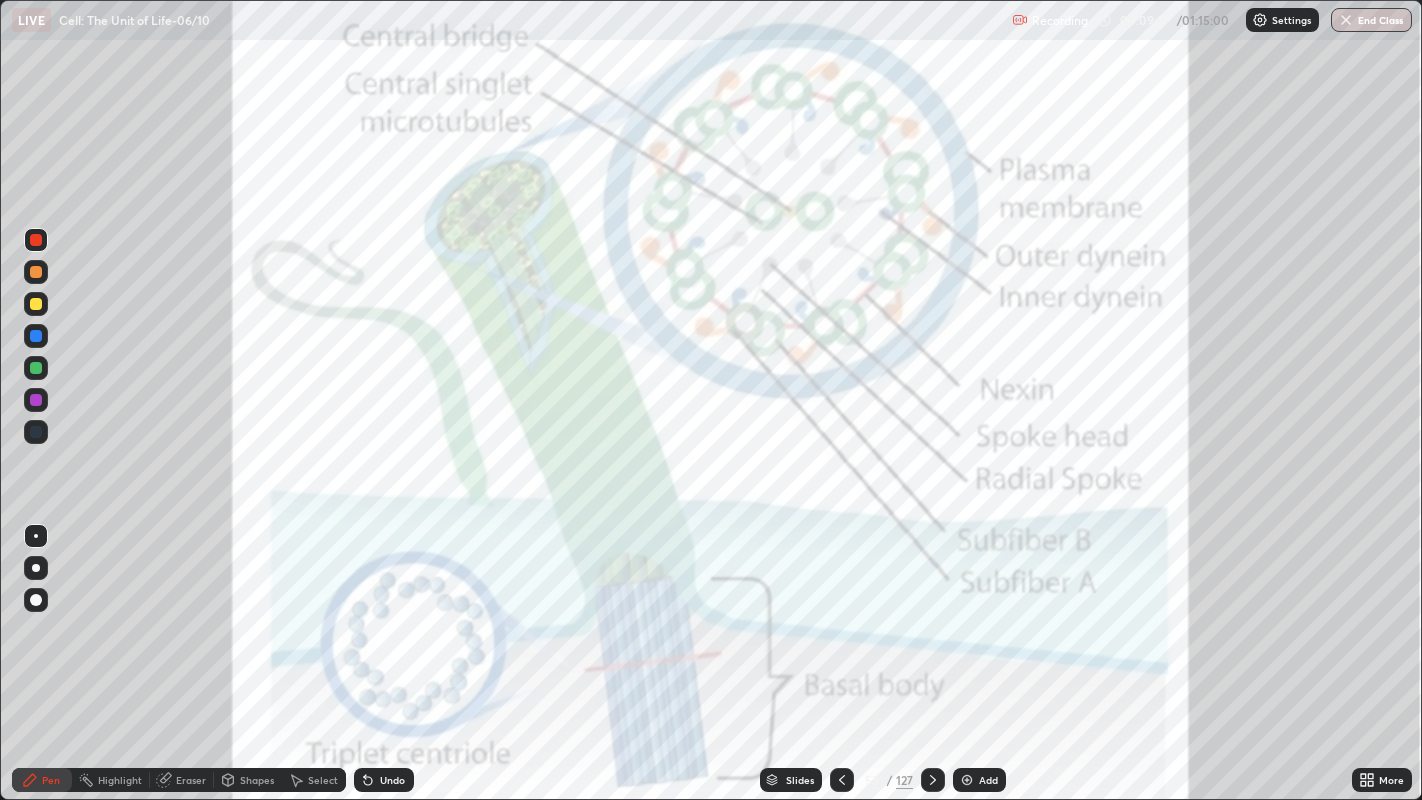 click on "More" at bounding box center (1382, 780) 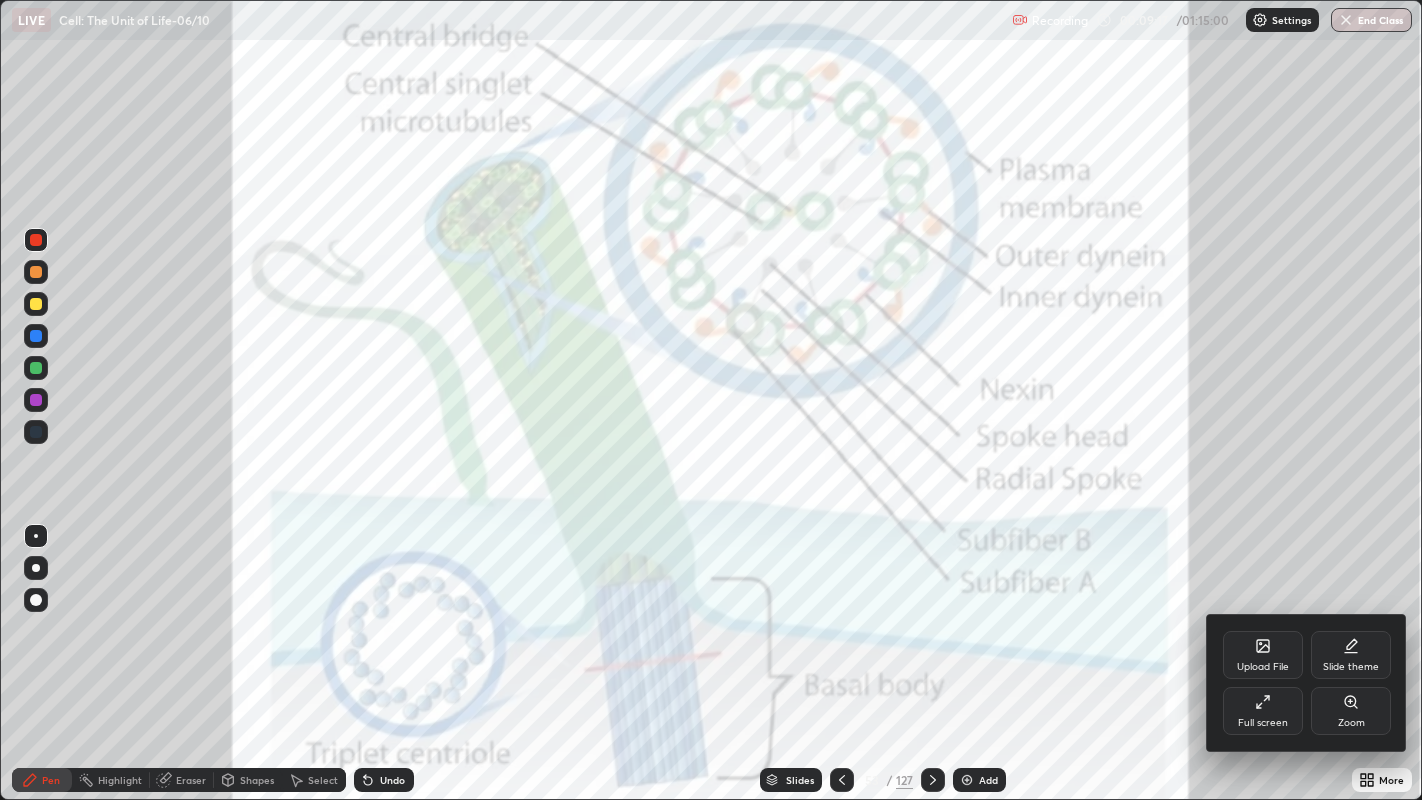 click on "Zoom" at bounding box center [1351, 711] 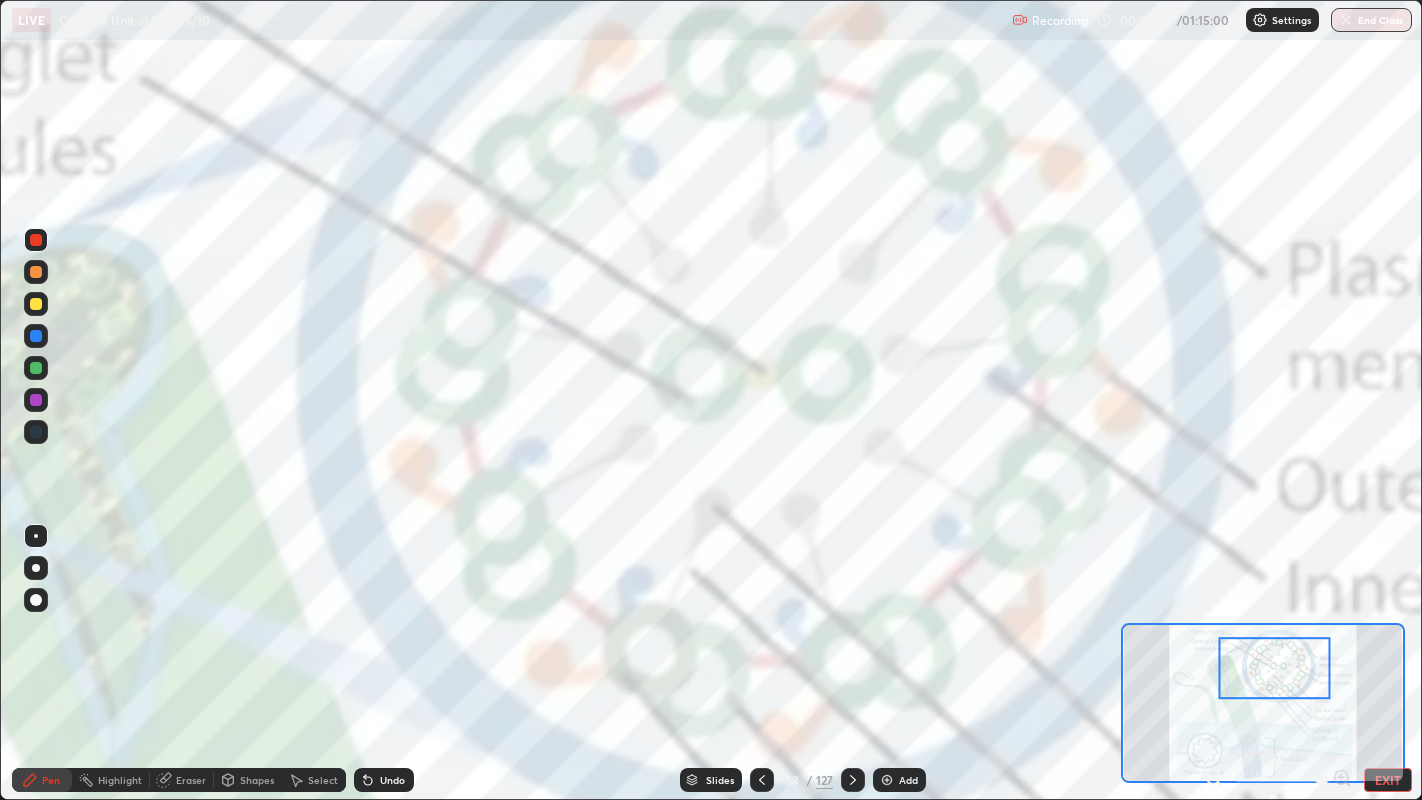click 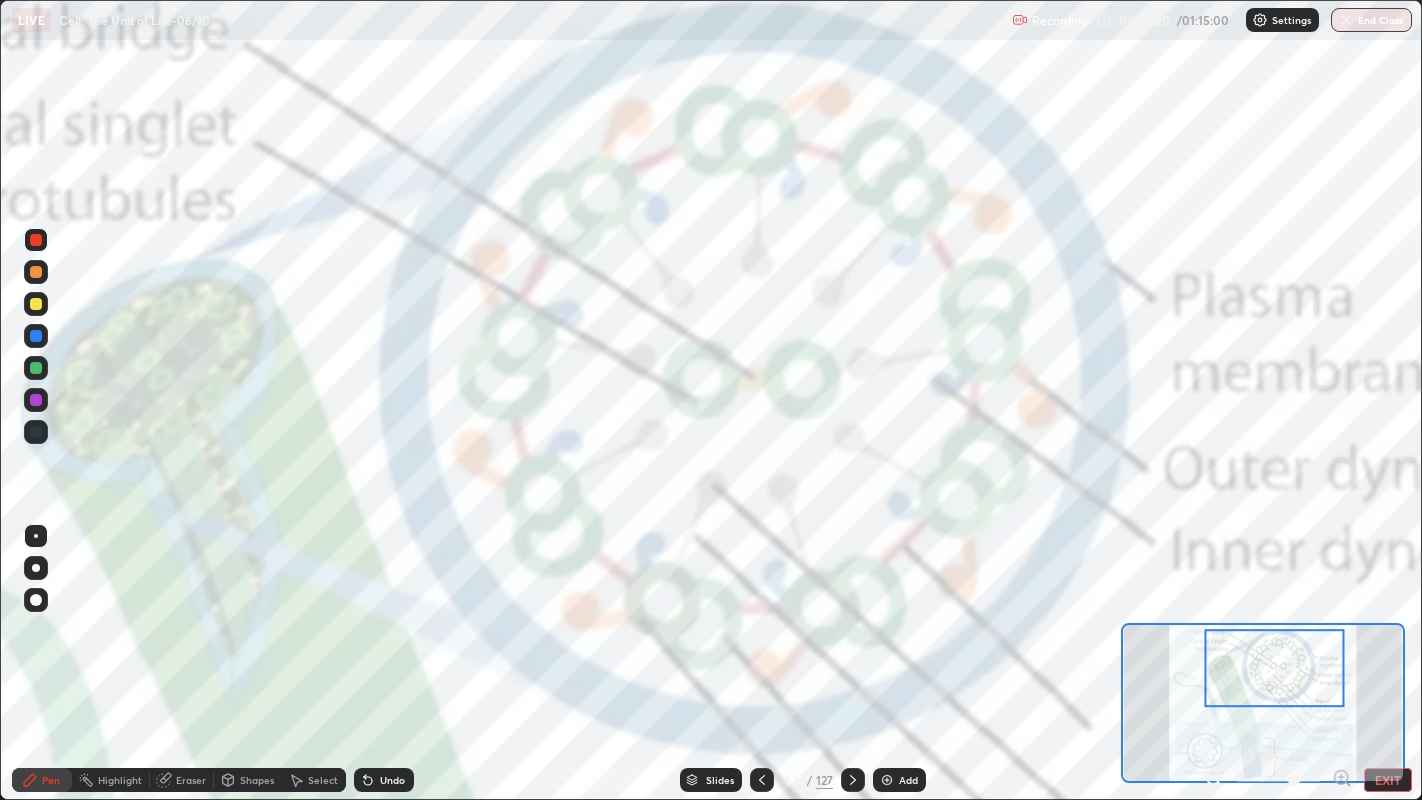 click 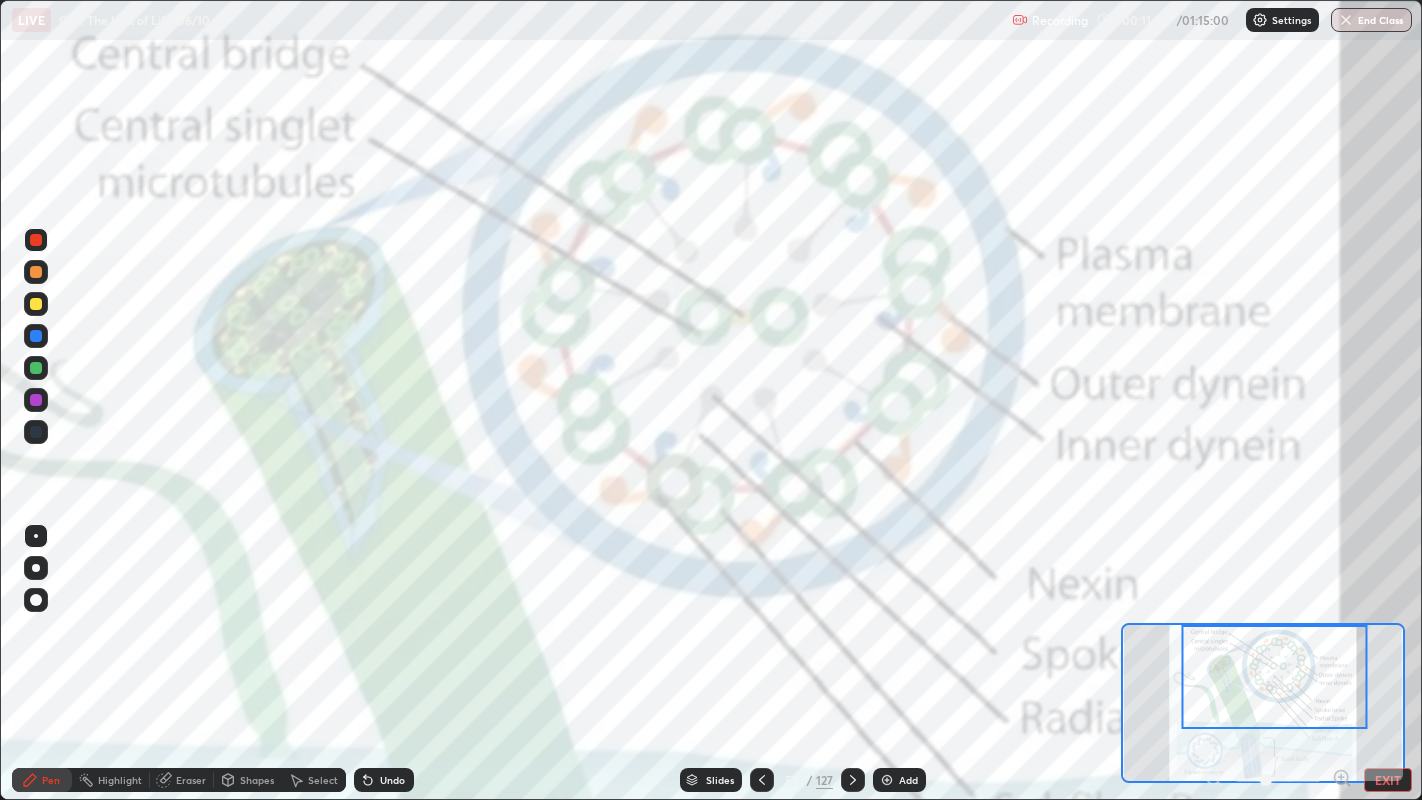 click on "Eraser" at bounding box center [191, 780] 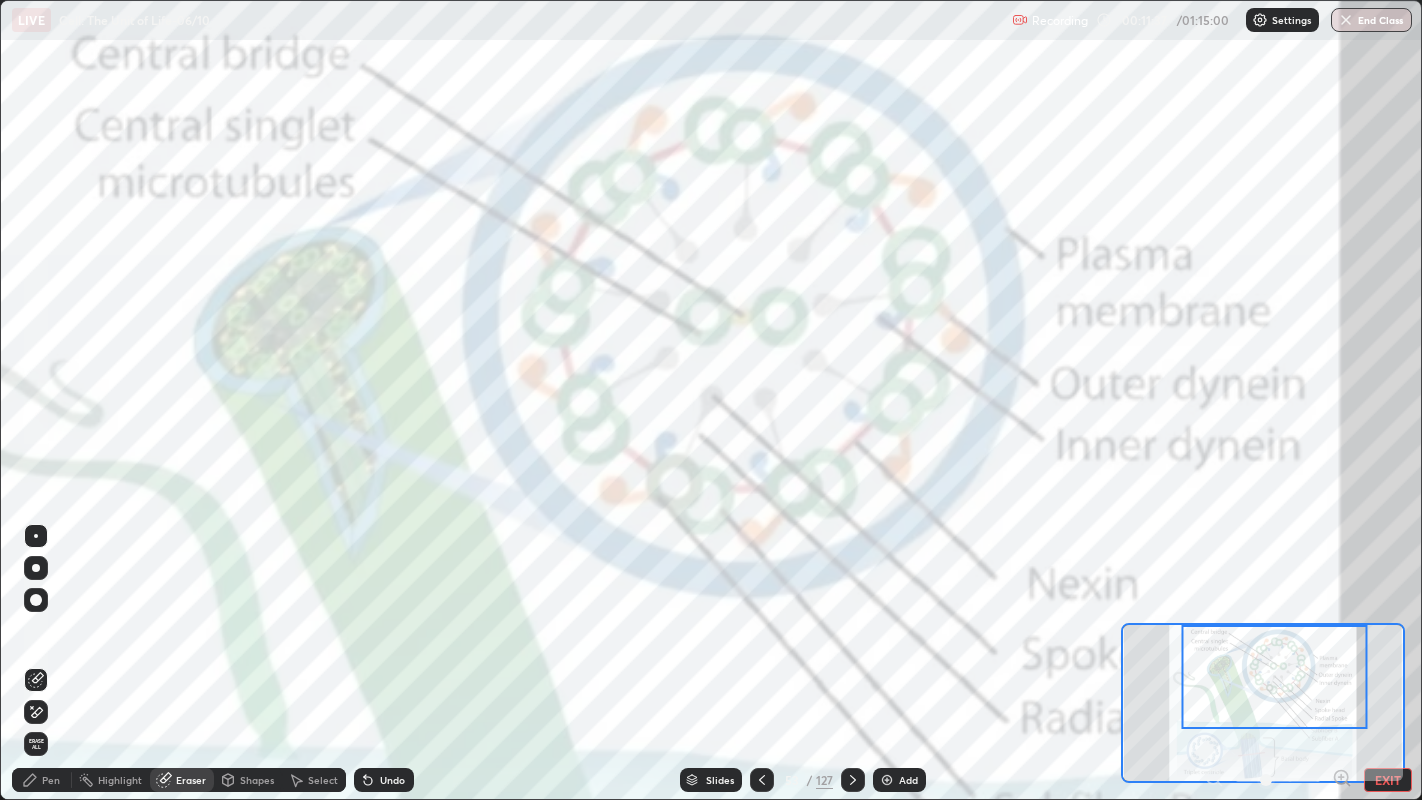 click on "Erase all" at bounding box center [36, 744] 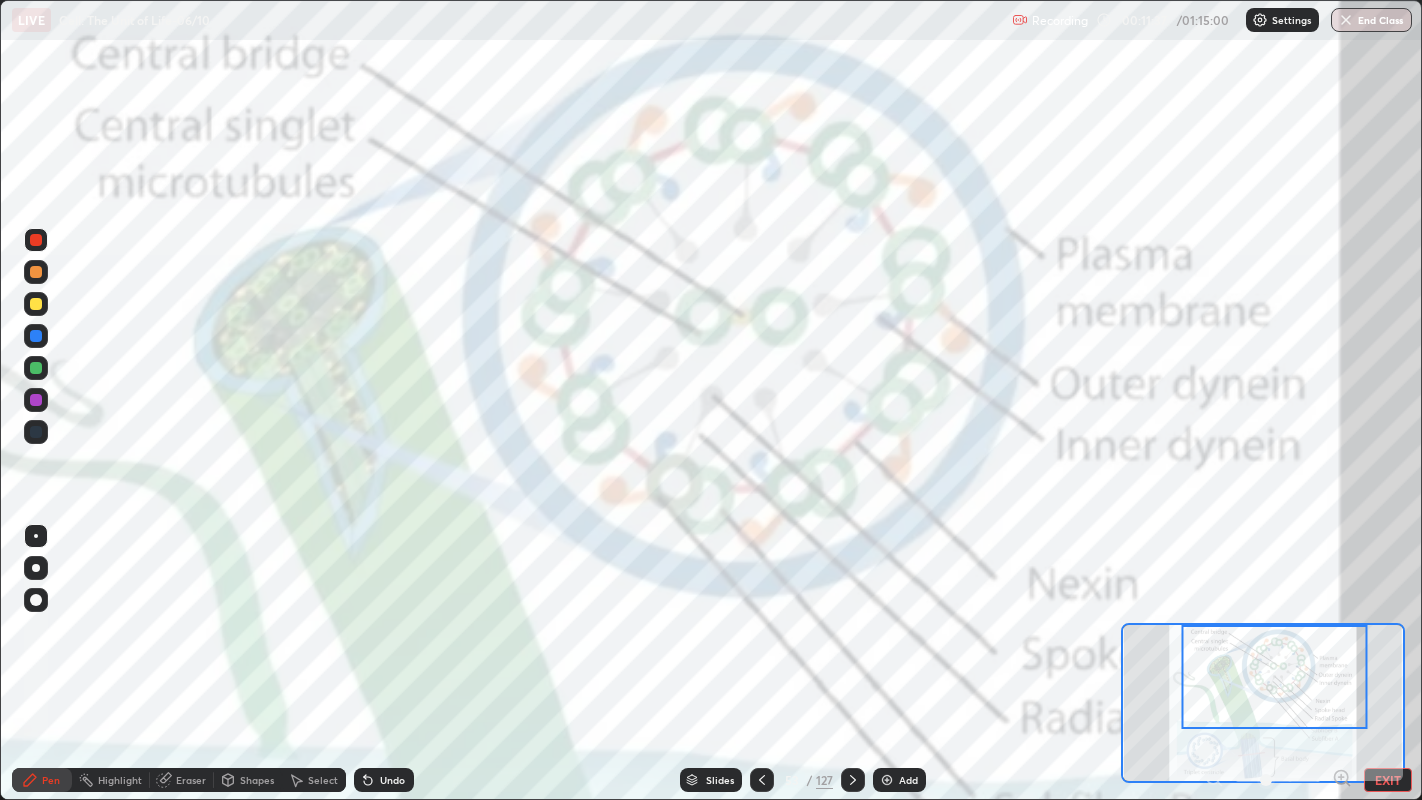 click on "Pen" at bounding box center [51, 780] 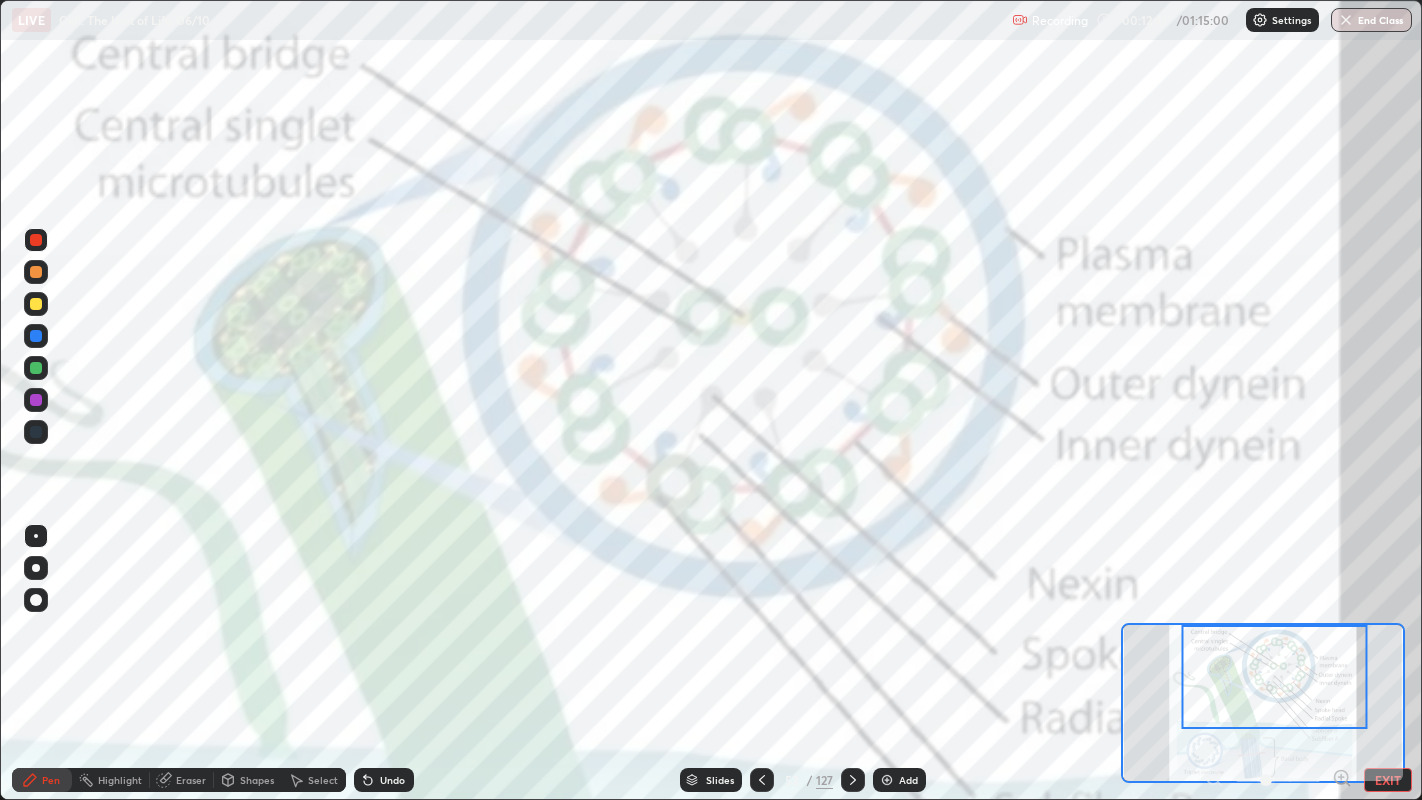 click on "Eraser" at bounding box center [182, 780] 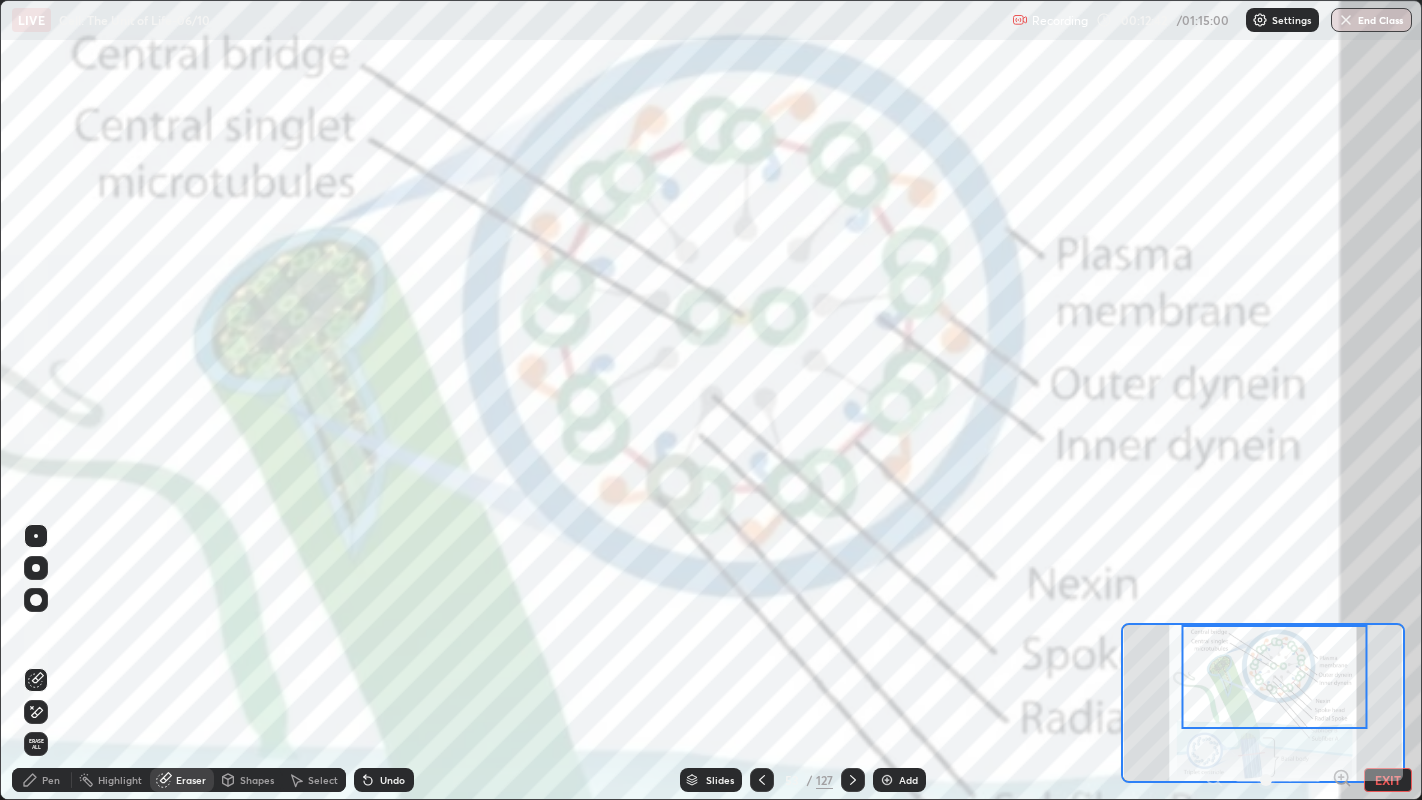 click on "Erase all" at bounding box center [36, 744] 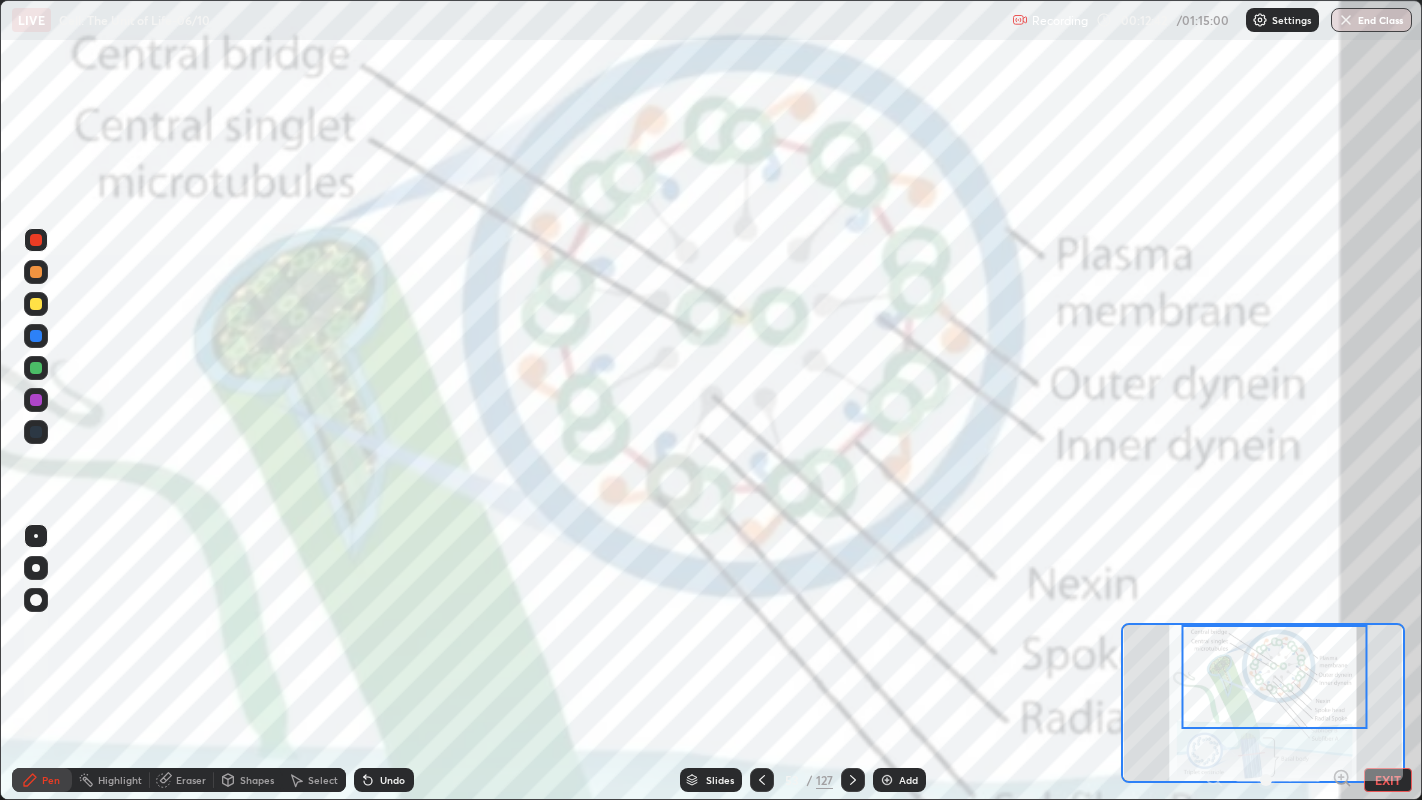 click on "Pen" at bounding box center (42, 780) 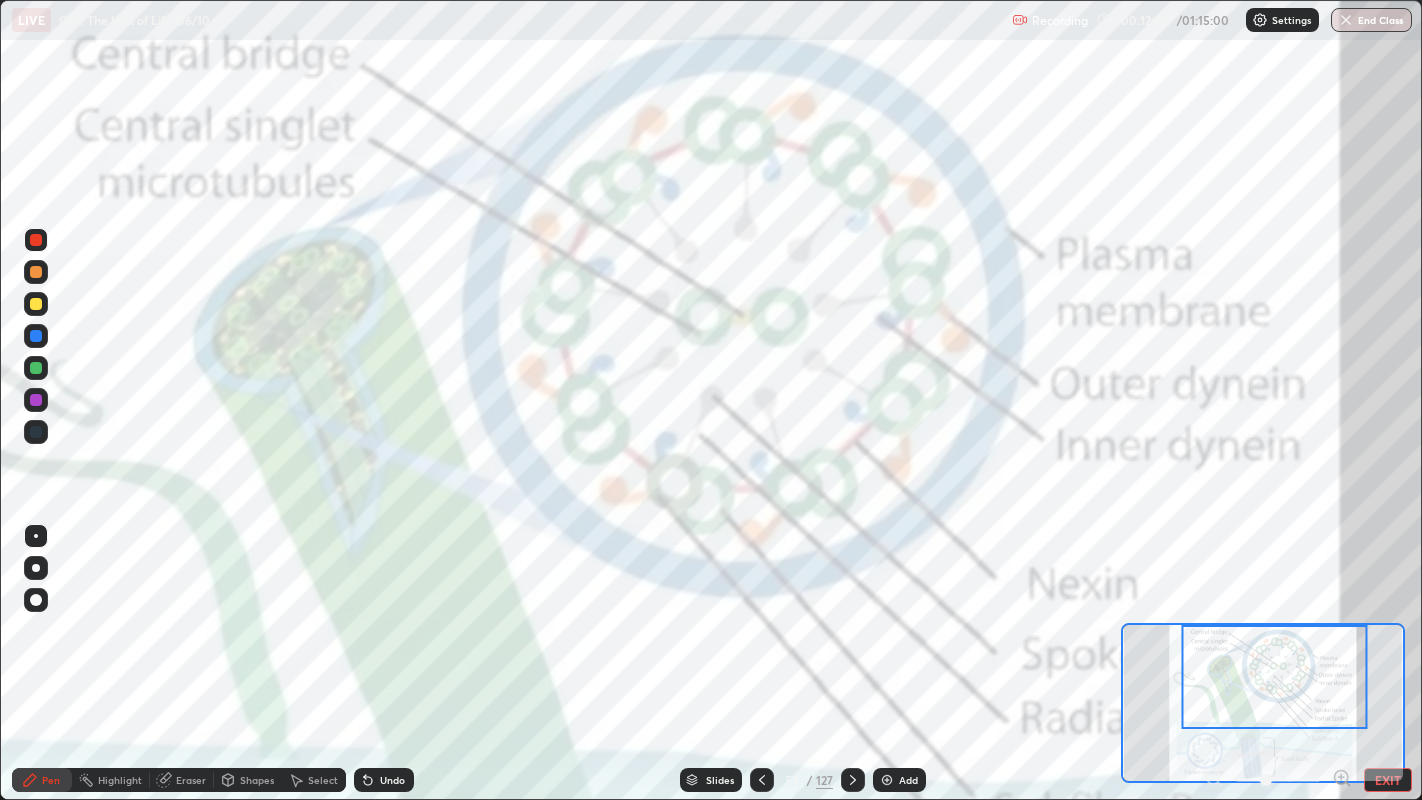 click on "Add" at bounding box center [899, 780] 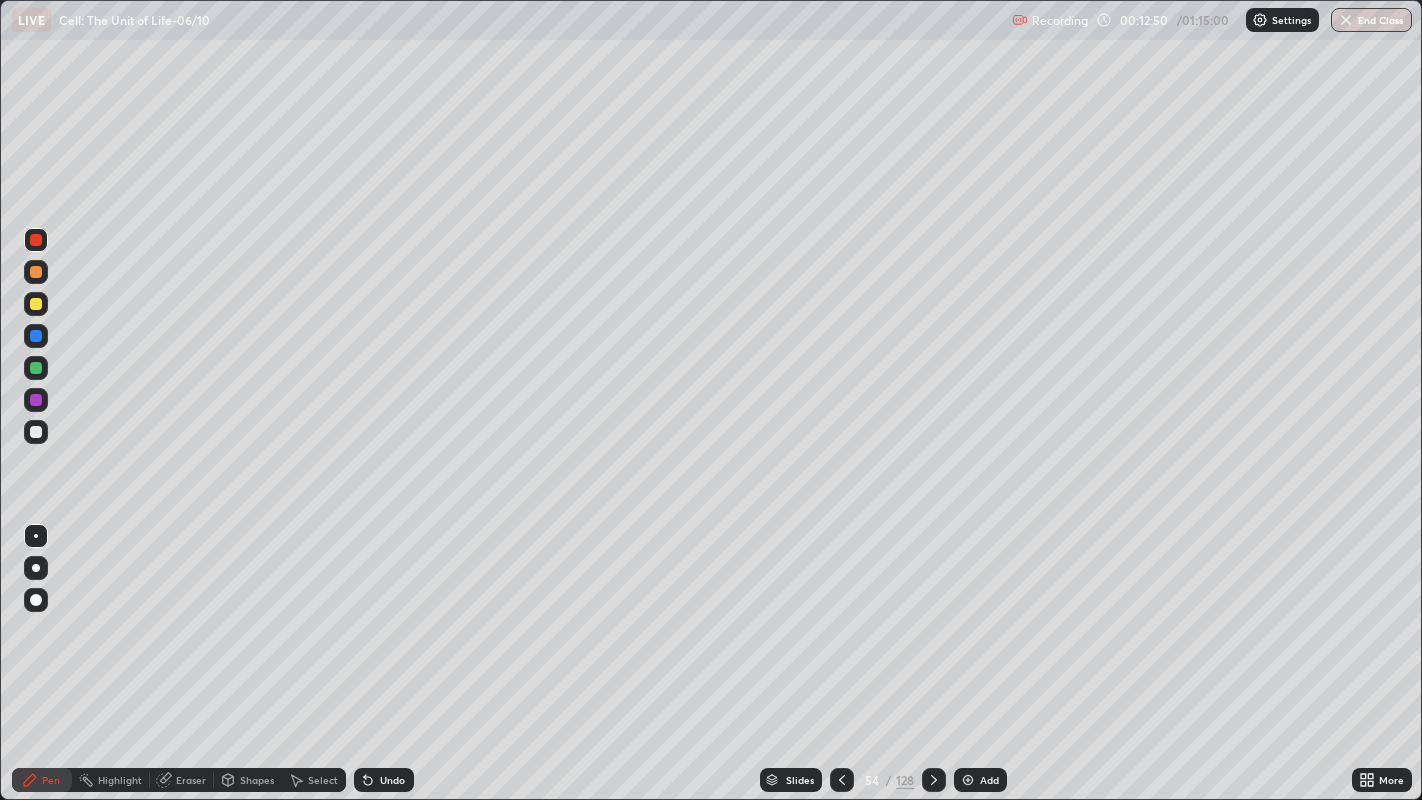 click at bounding box center [36, 432] 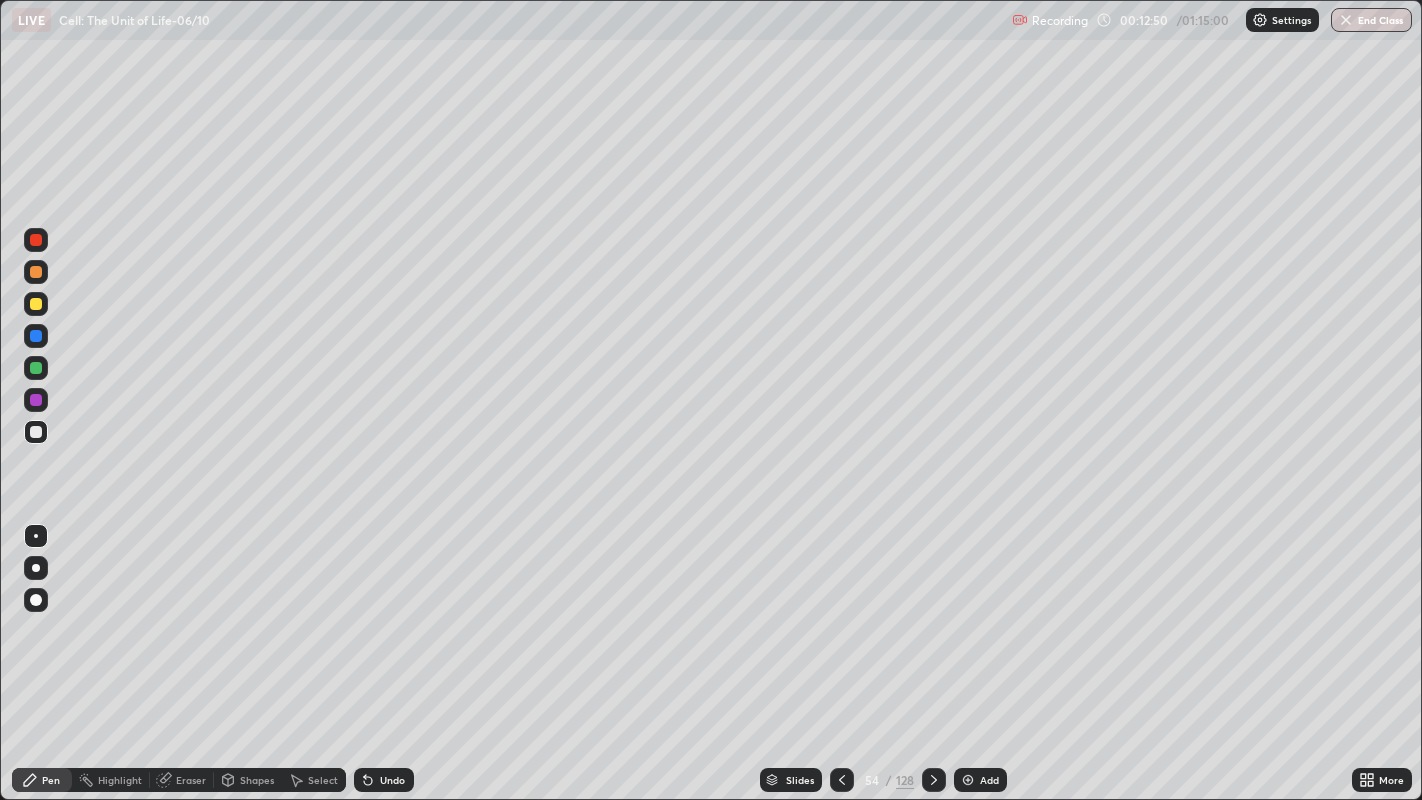 click at bounding box center (36, 568) 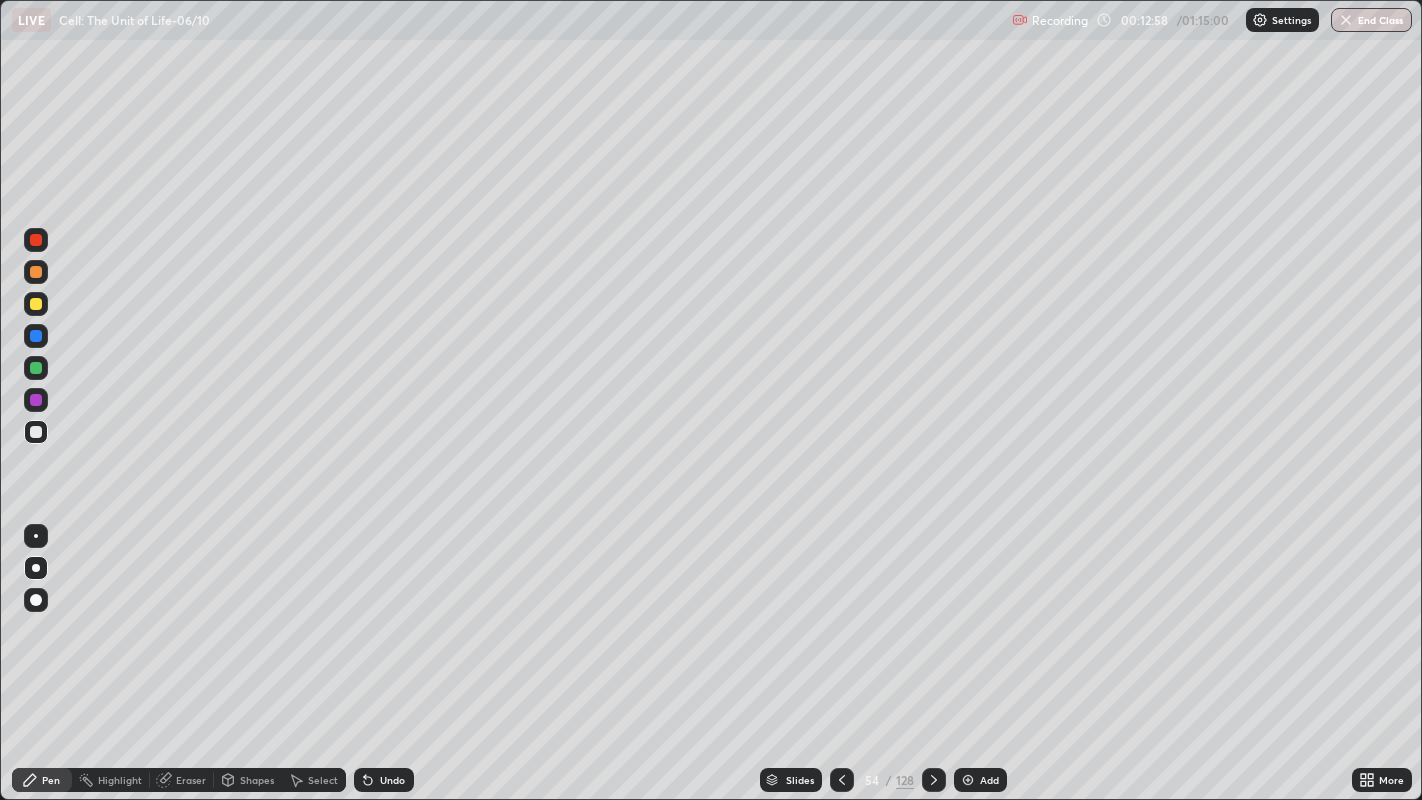click at bounding box center (36, 368) 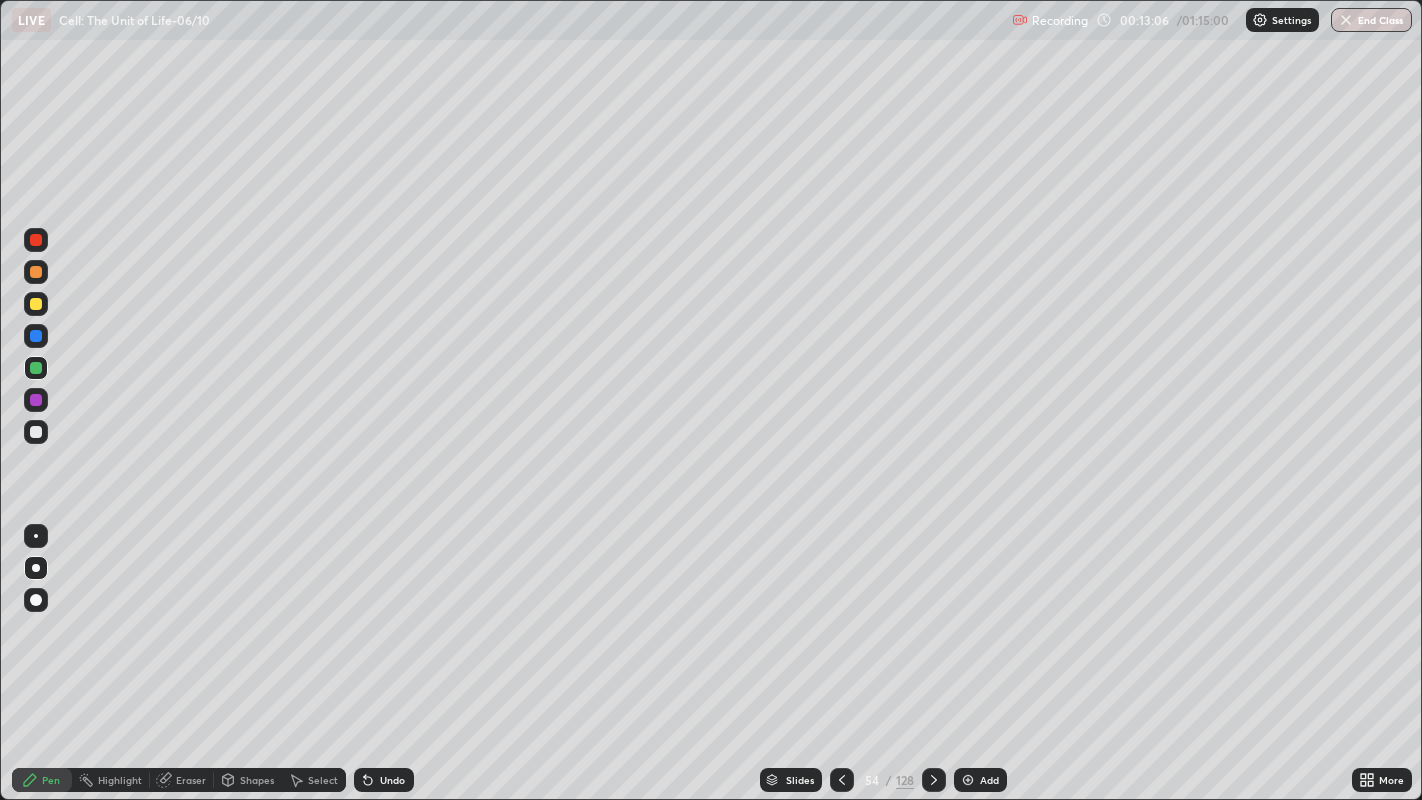 click at bounding box center (36, 432) 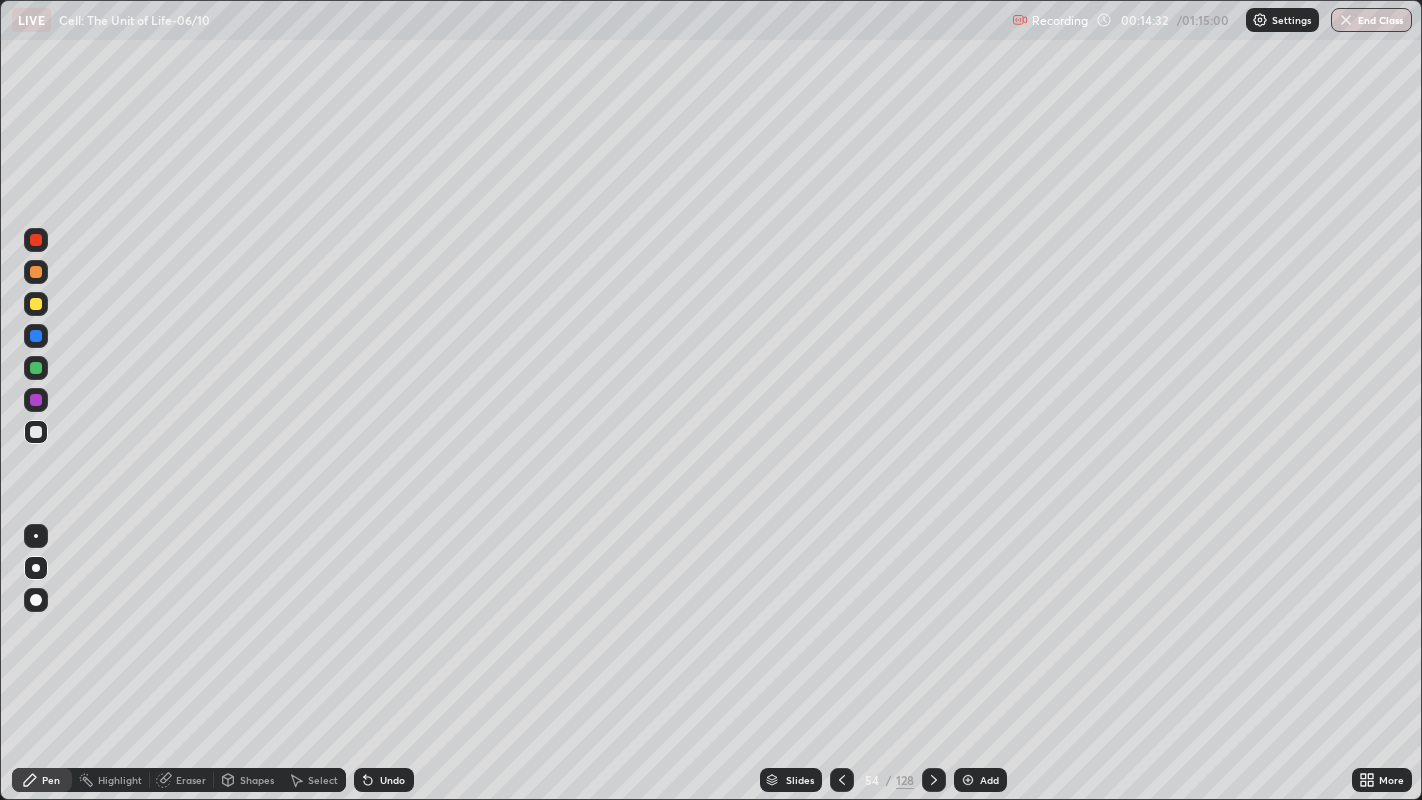 click on "Add" at bounding box center [989, 780] 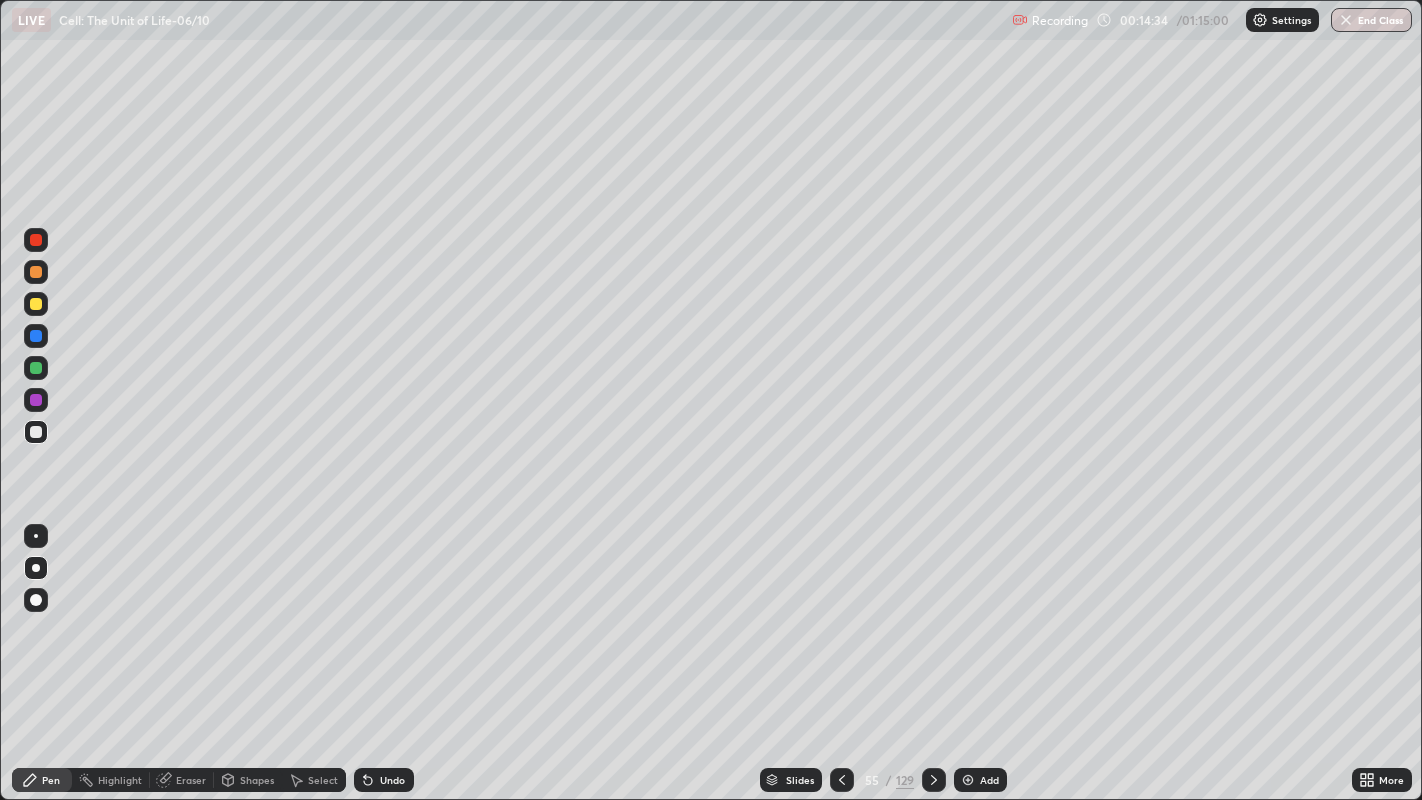 click at bounding box center [36, 272] 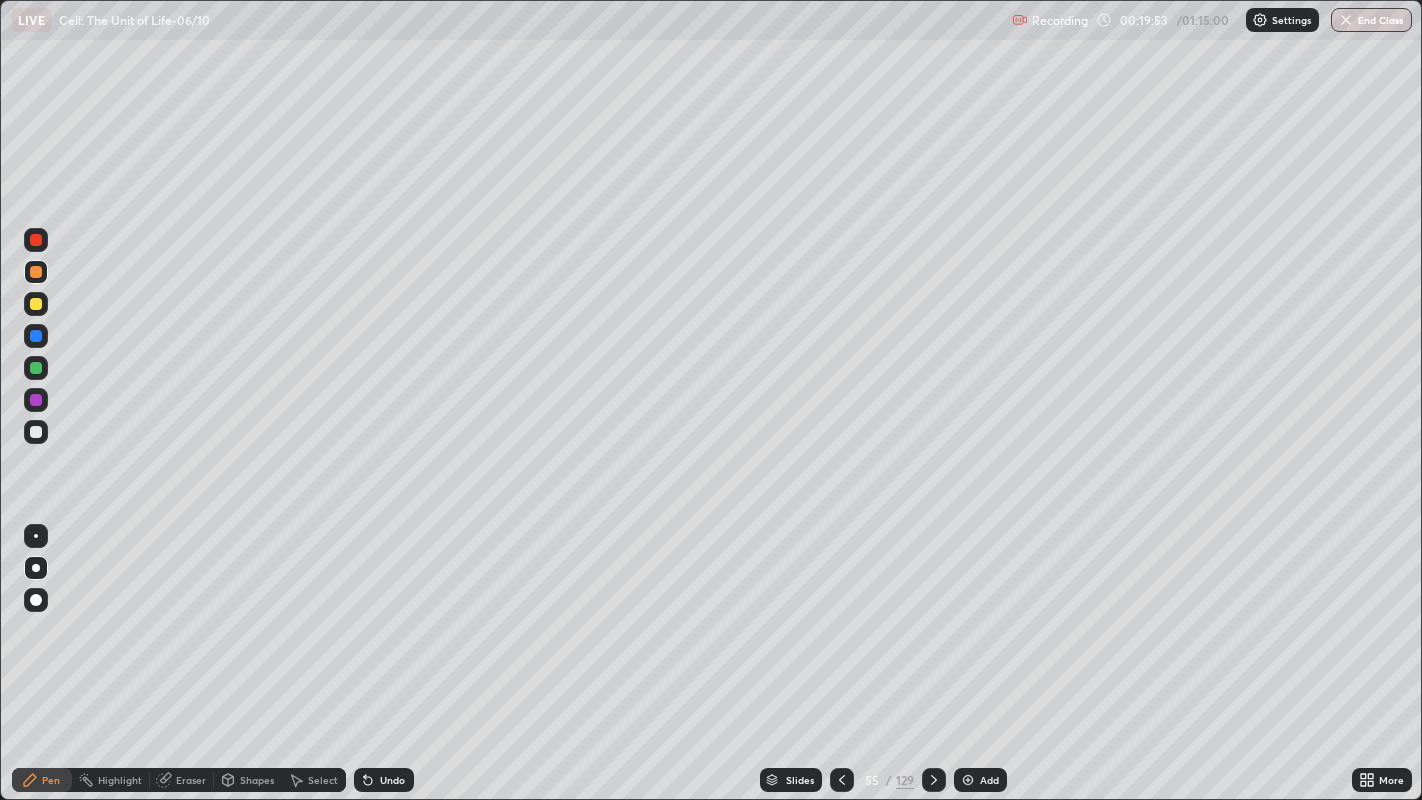 click on "Slides" at bounding box center (800, 780) 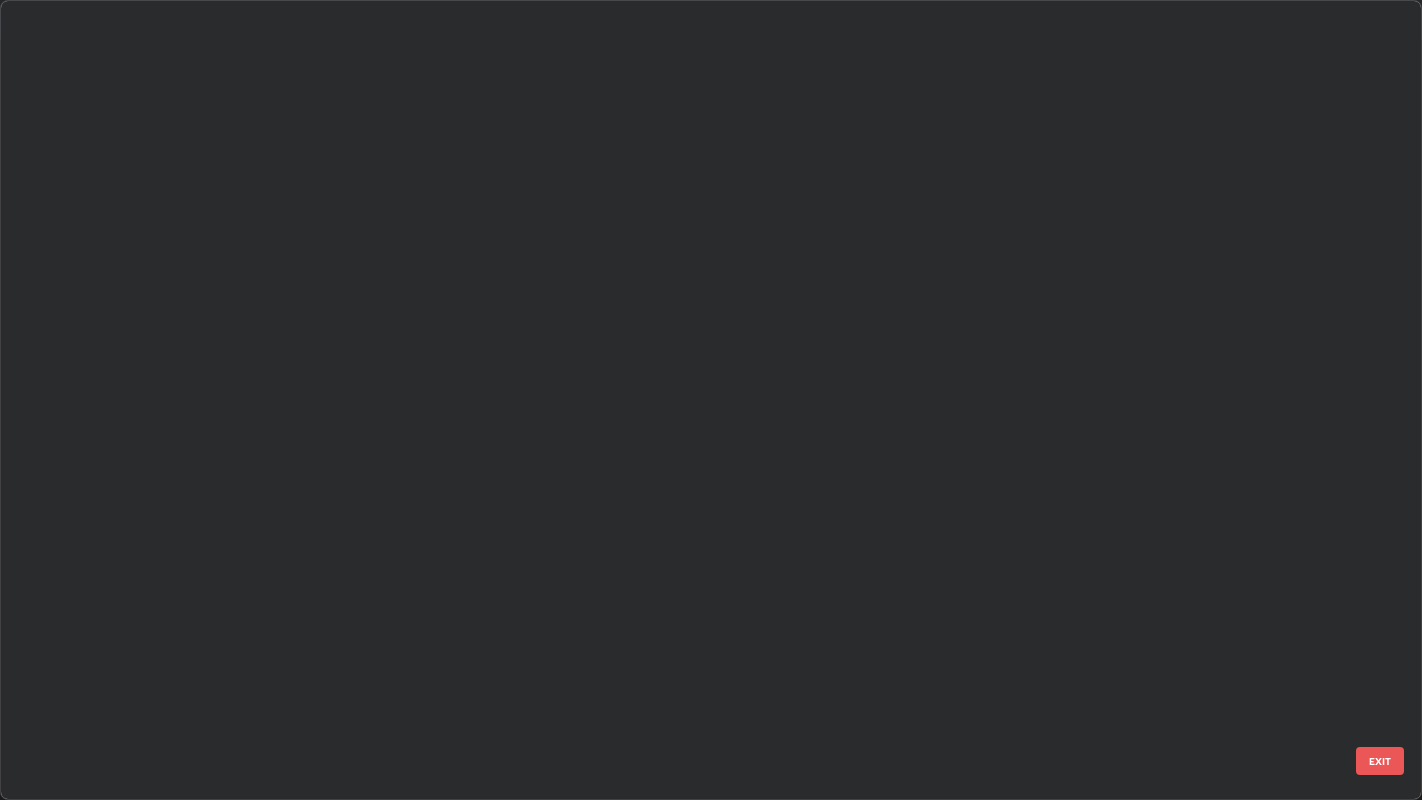 scroll, scrollTop: 3978, scrollLeft: 0, axis: vertical 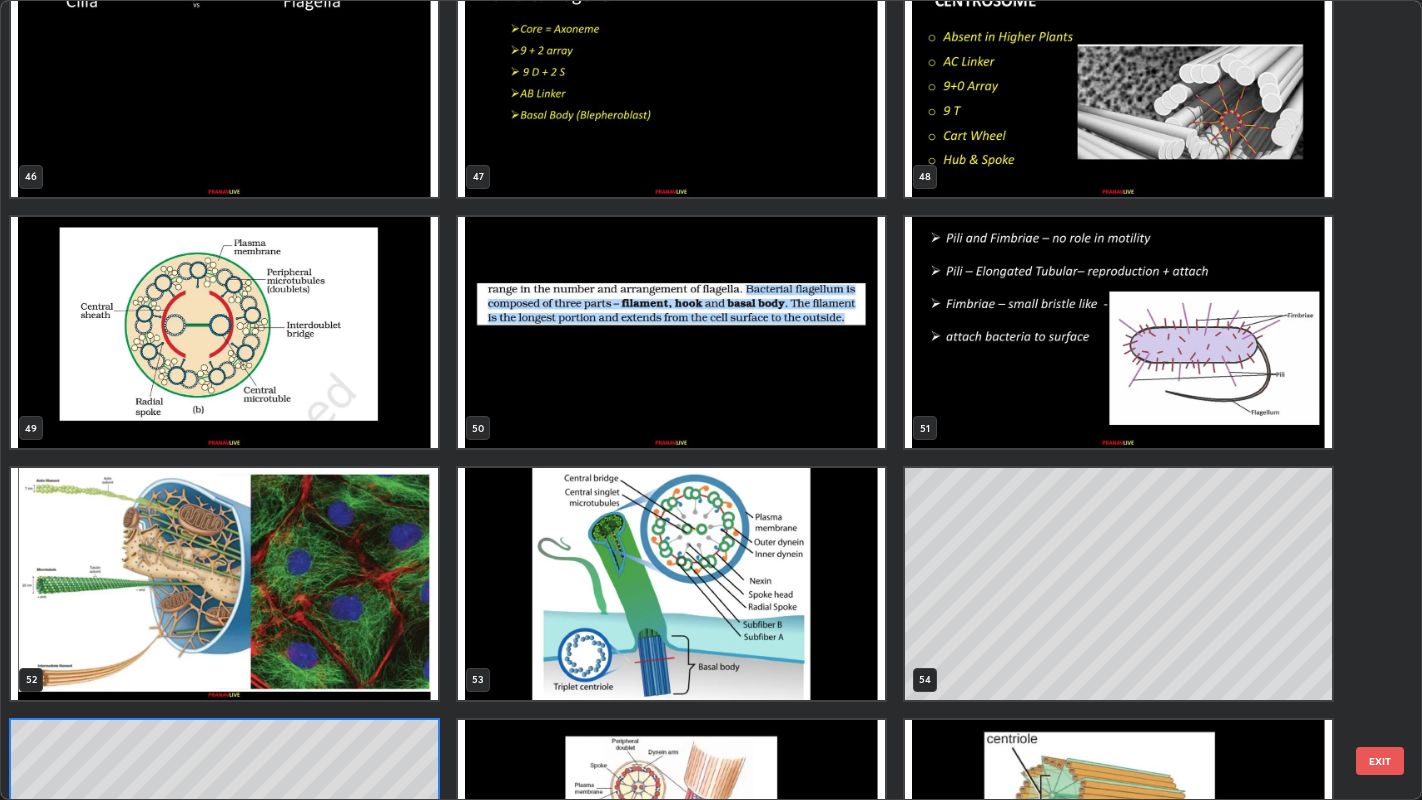 click at bounding box center (224, 332) 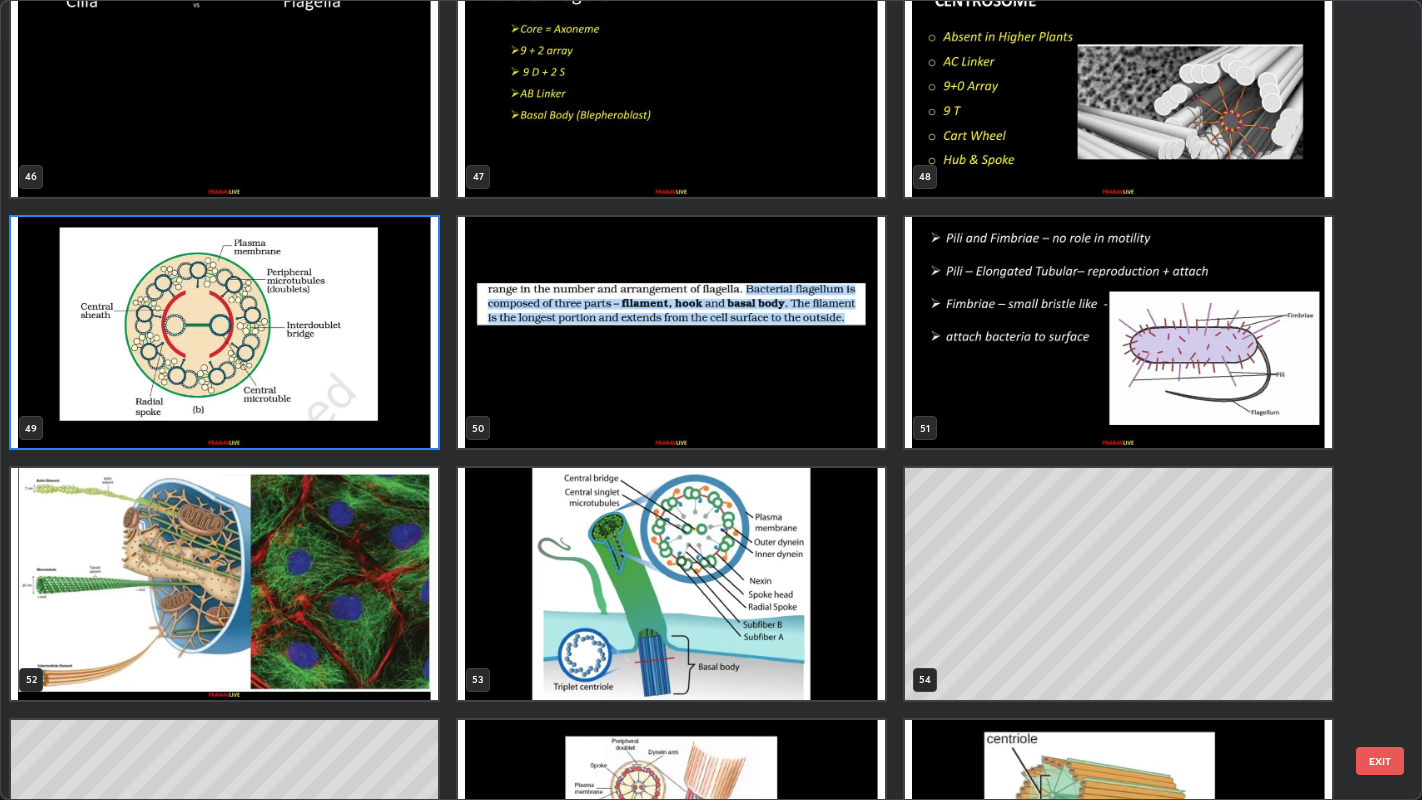 click at bounding box center [224, 332] 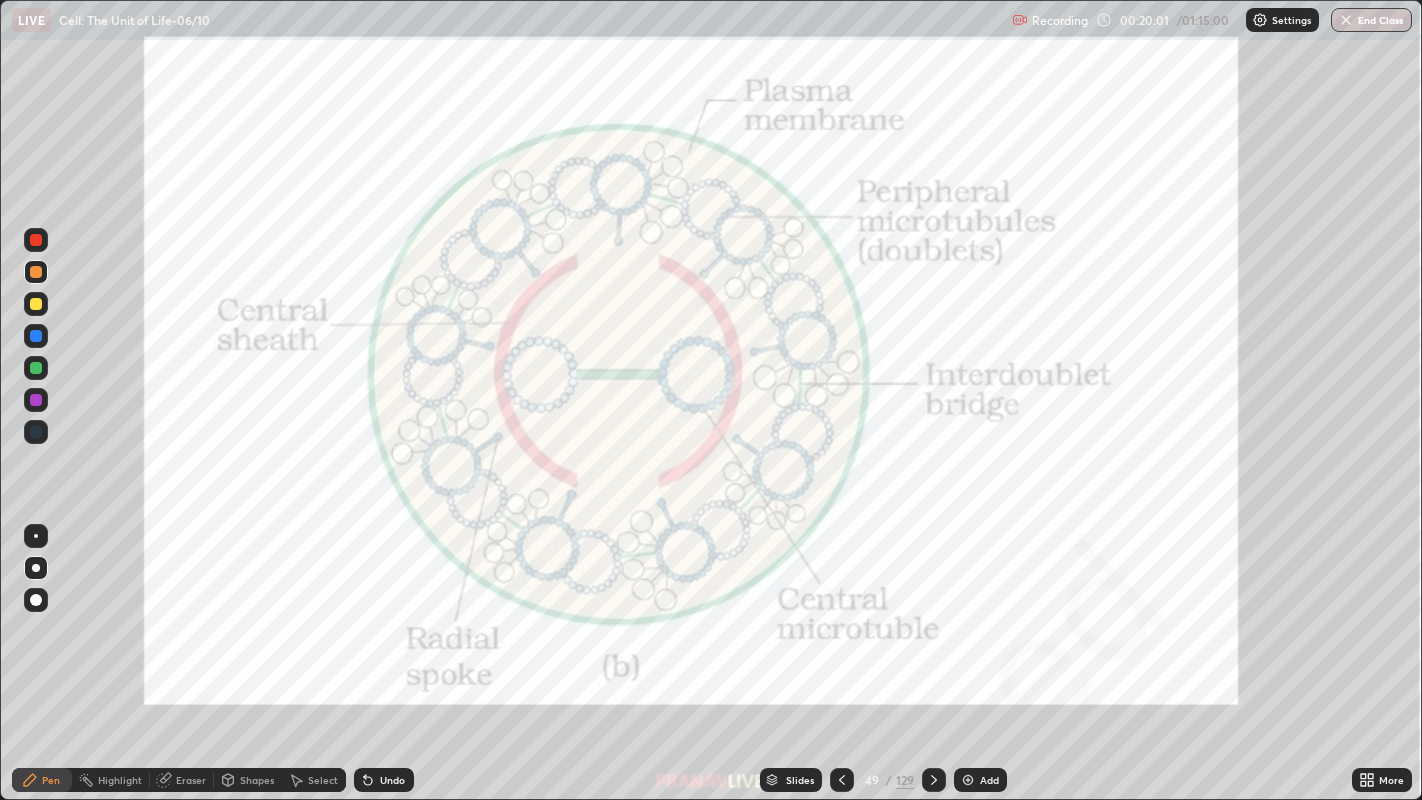 click at bounding box center (224, 332) 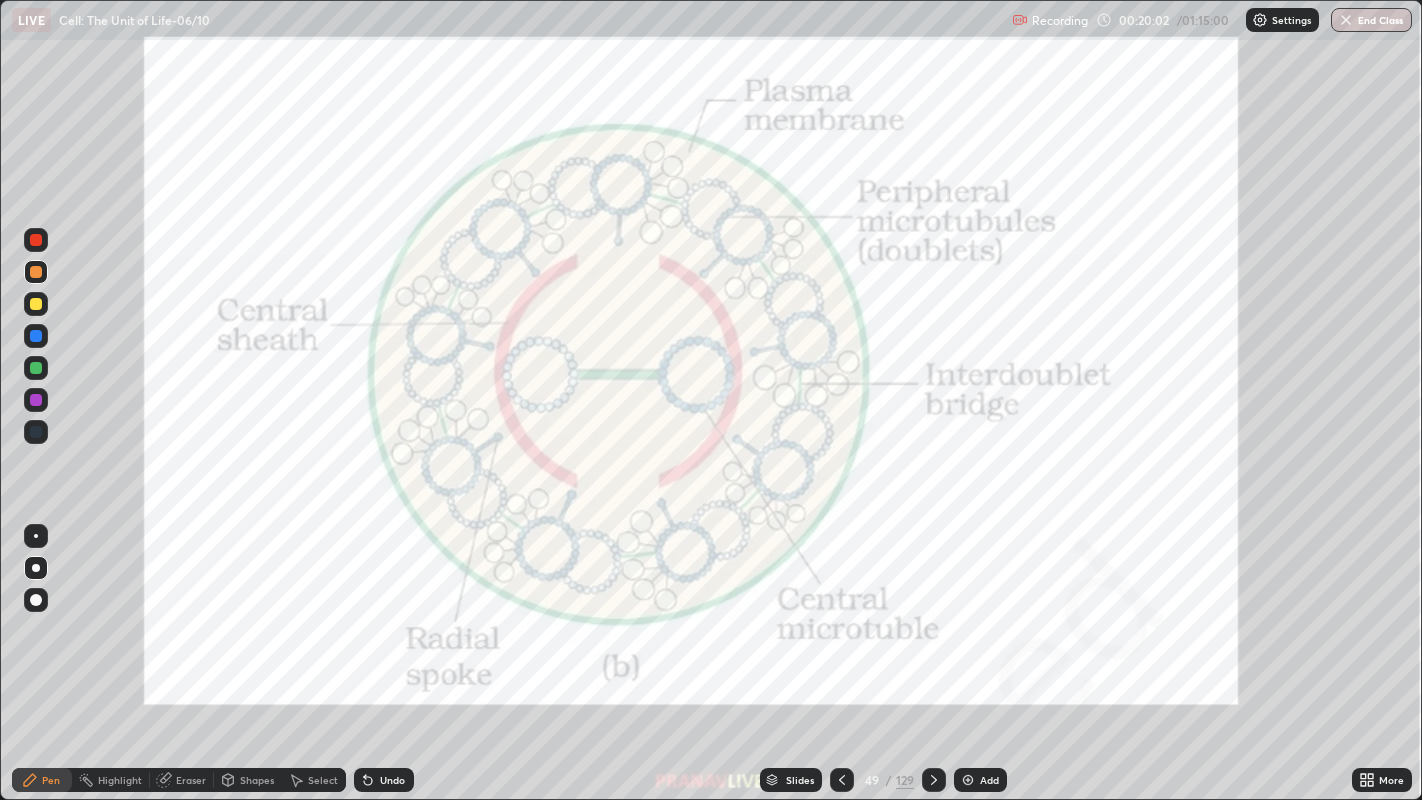 click at bounding box center (224, 332) 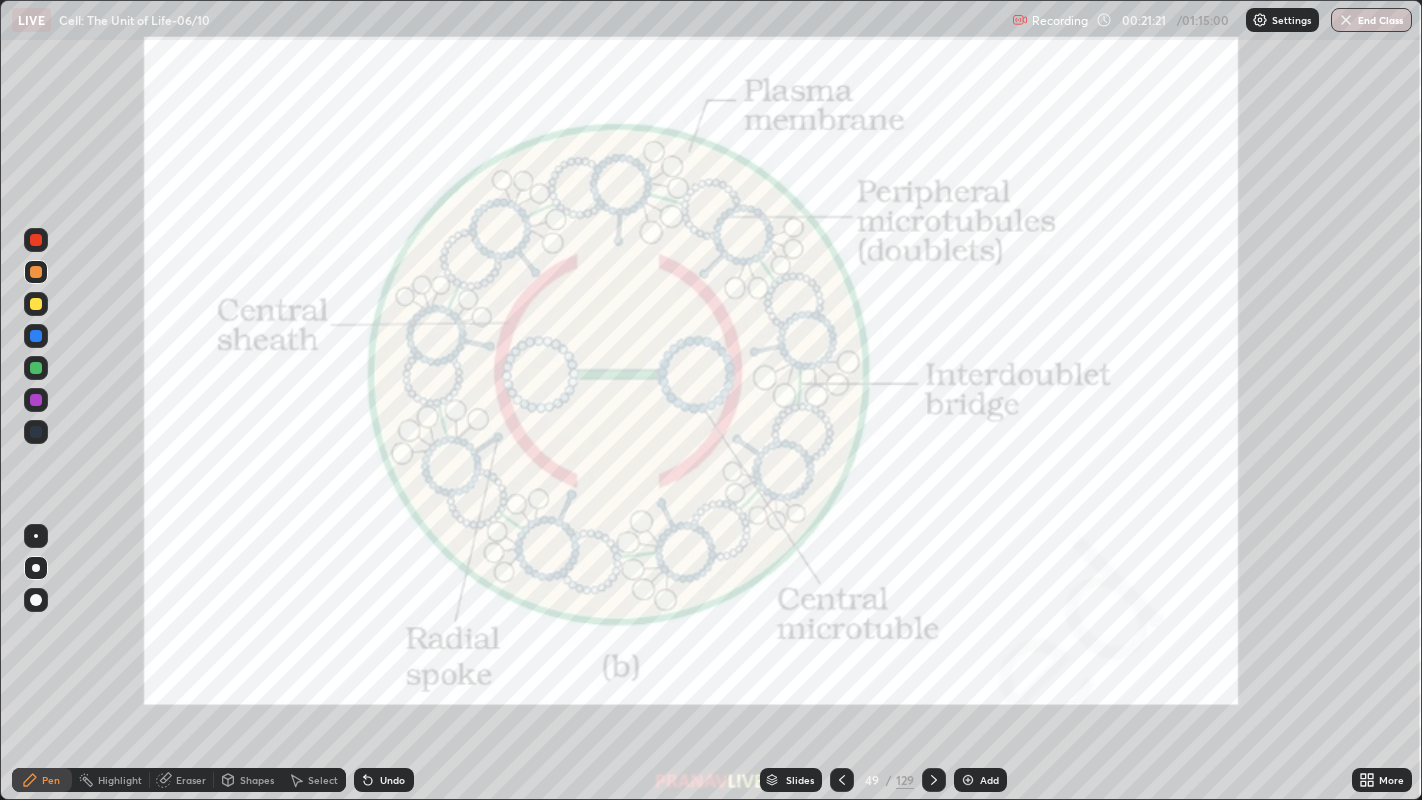 click on "Add" at bounding box center (989, 780) 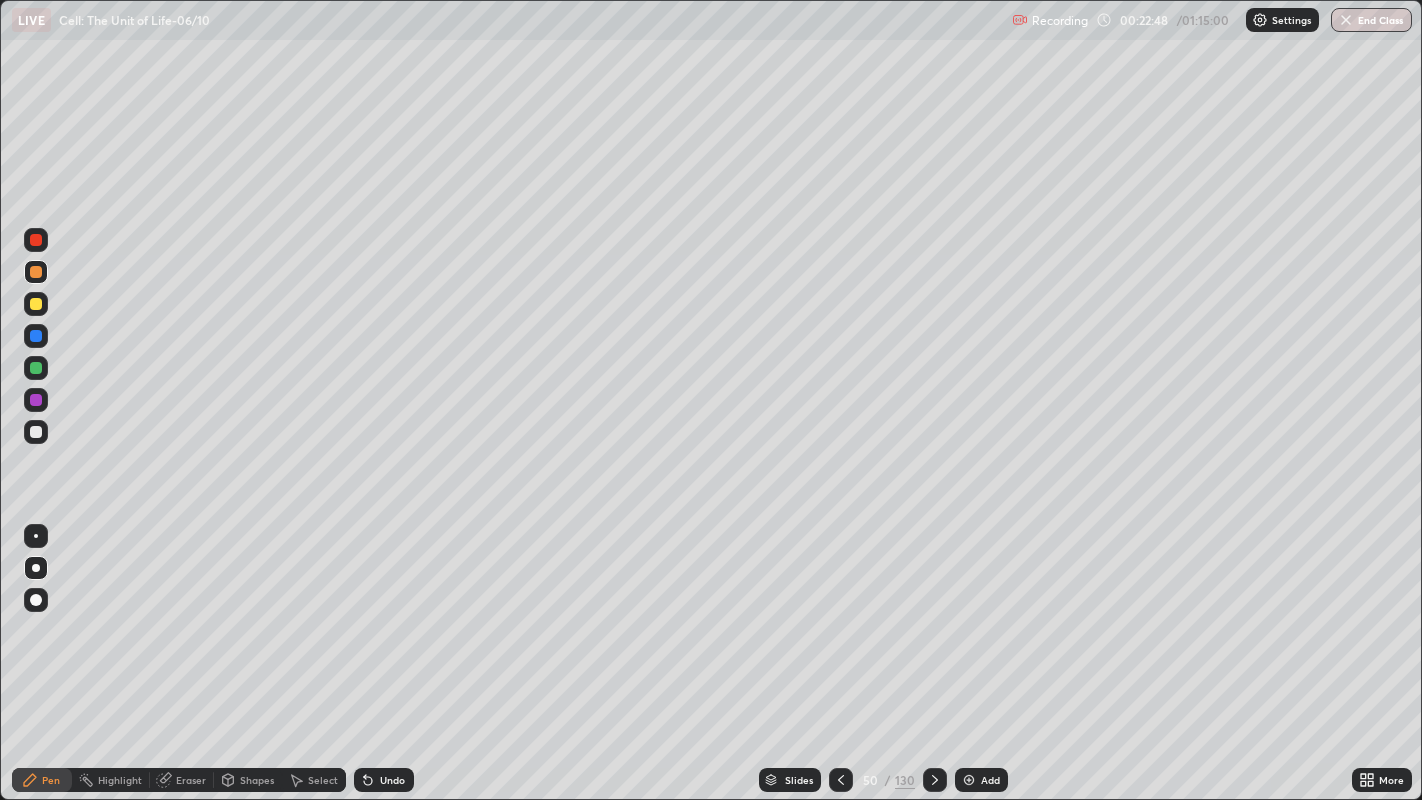 click at bounding box center [36, 432] 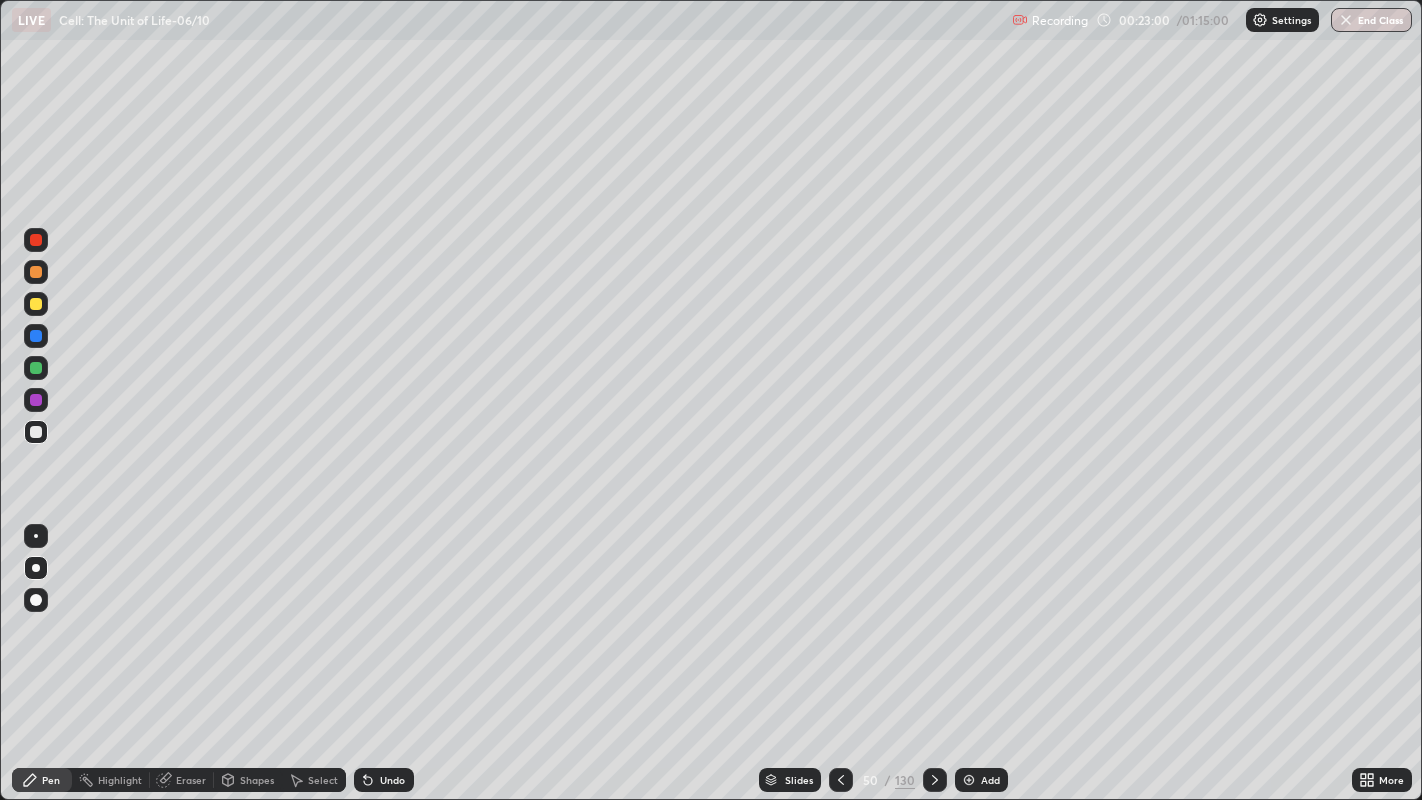 click at bounding box center [36, 336] 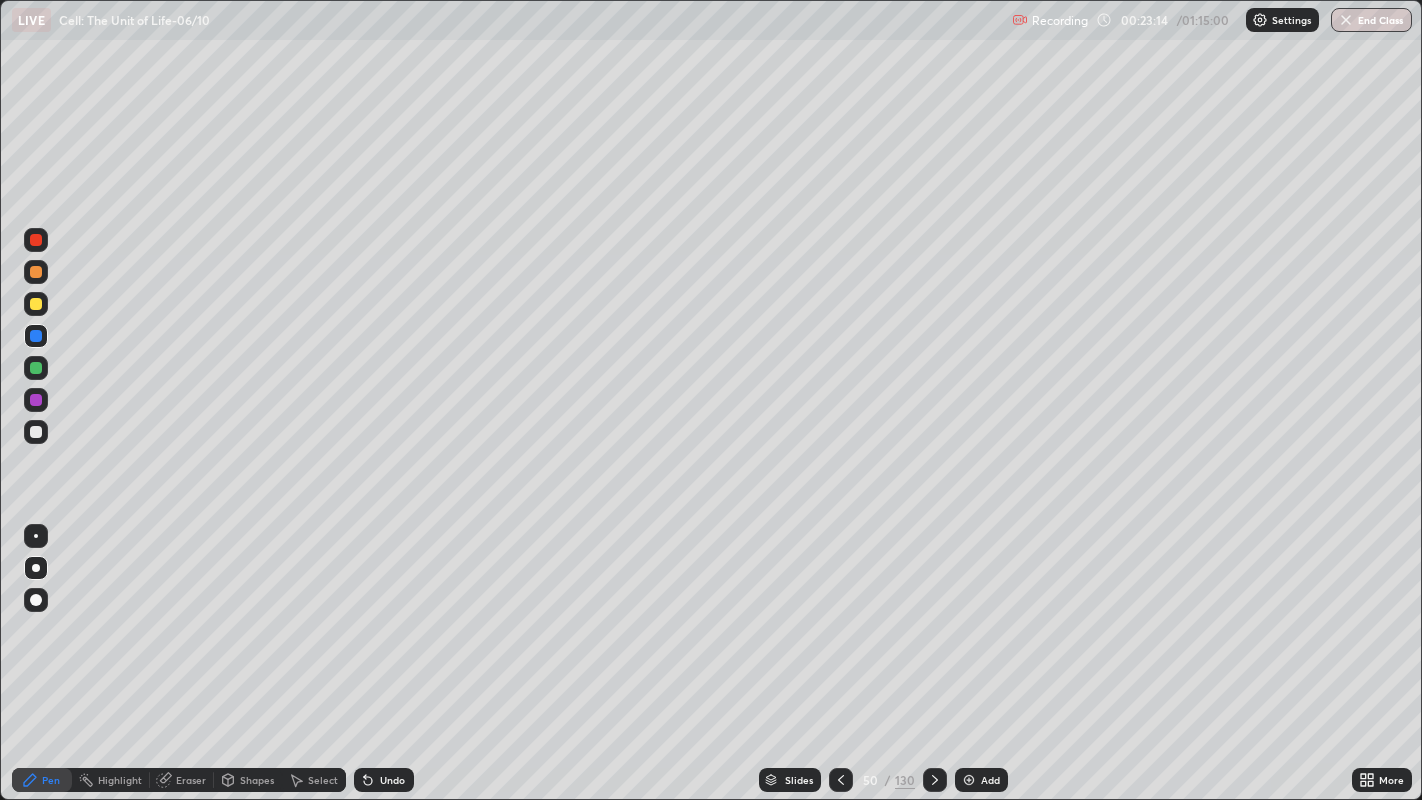 click at bounding box center [36, 432] 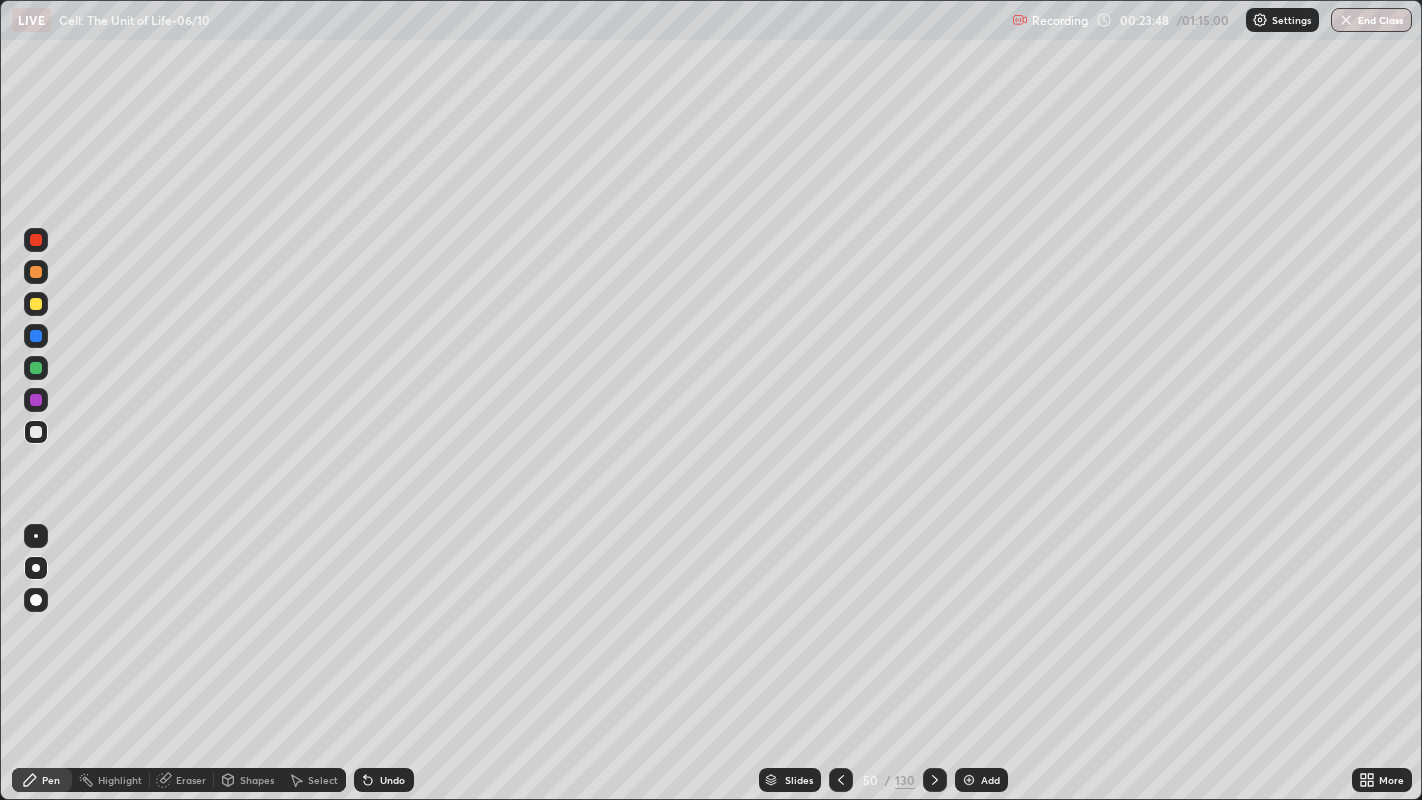 click at bounding box center (36, 432) 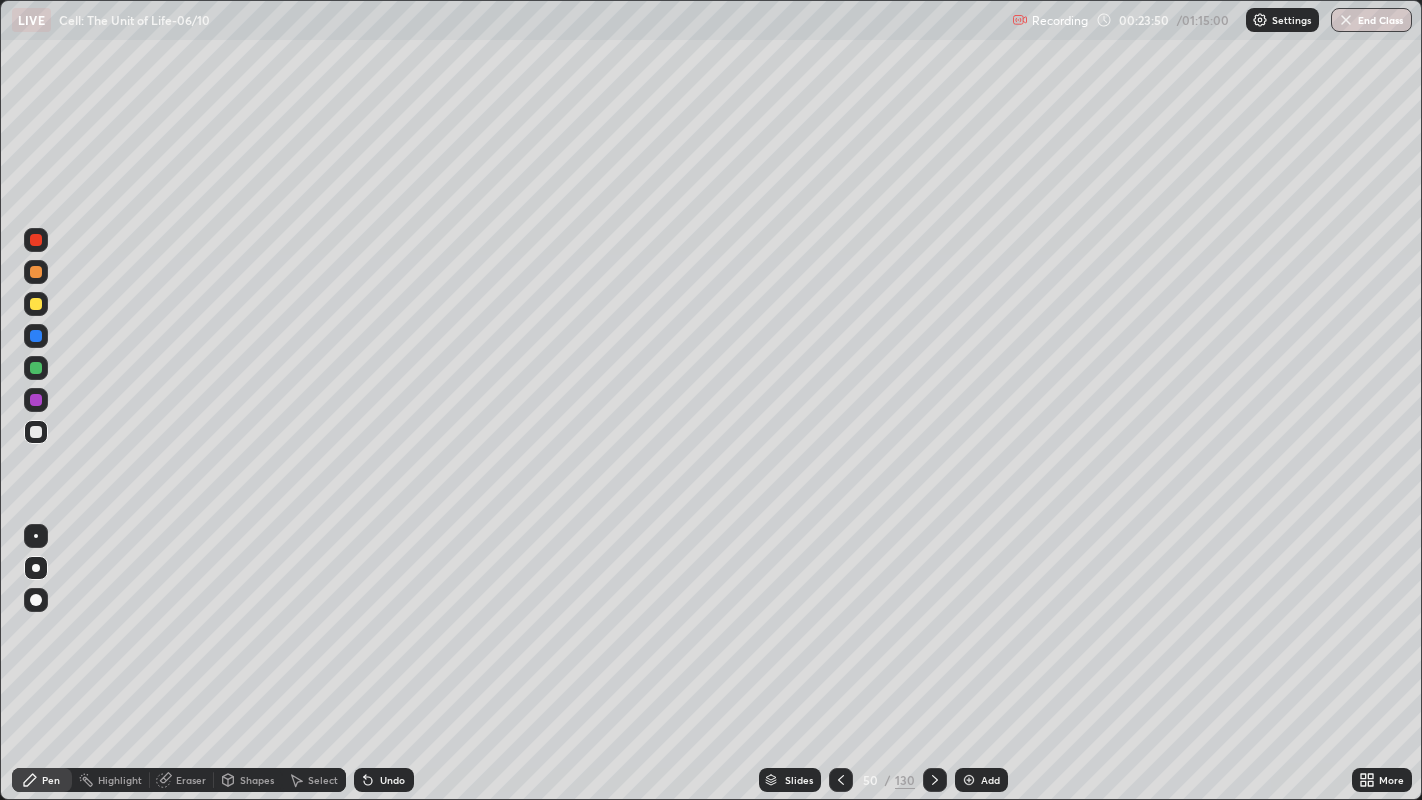 click at bounding box center (36, 368) 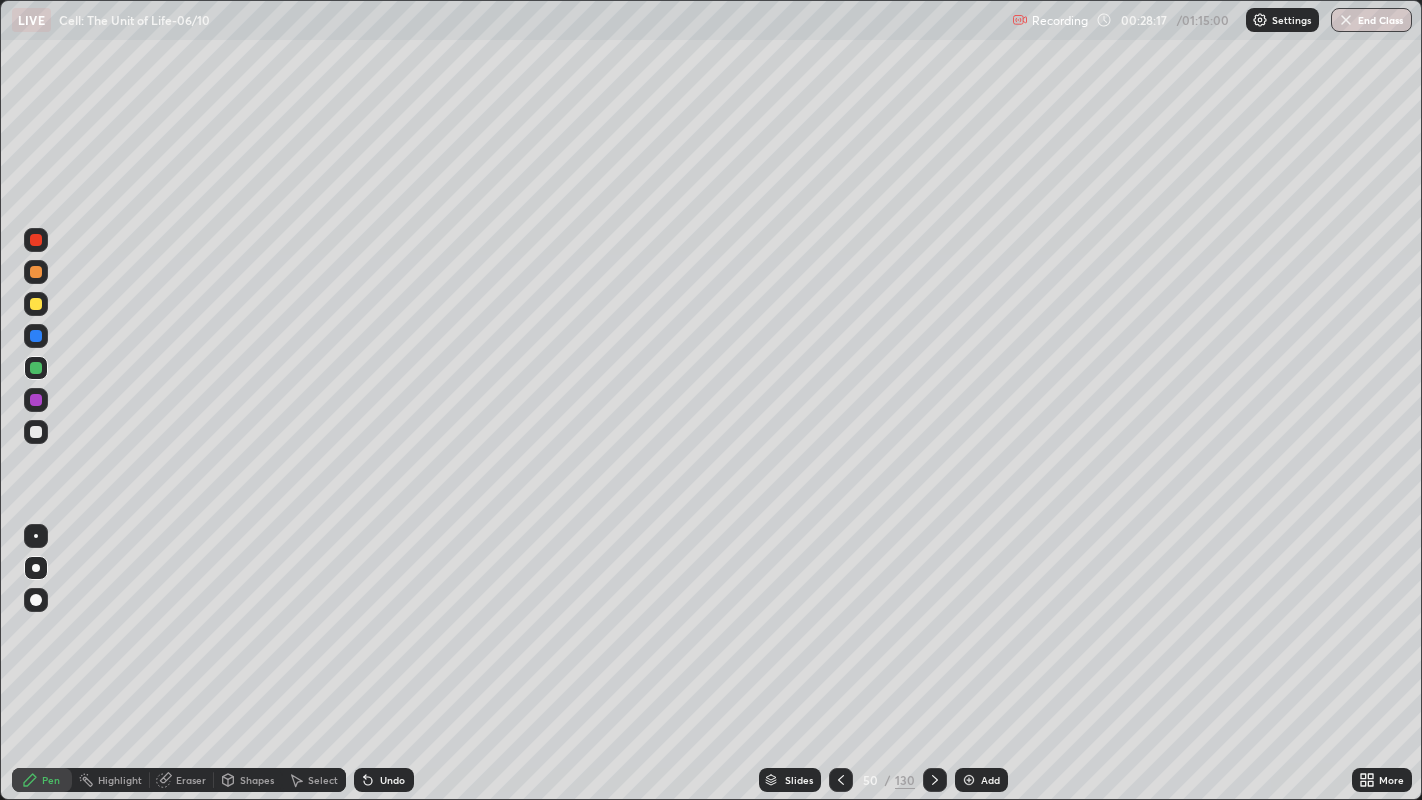 click on "Slides" at bounding box center [790, 780] 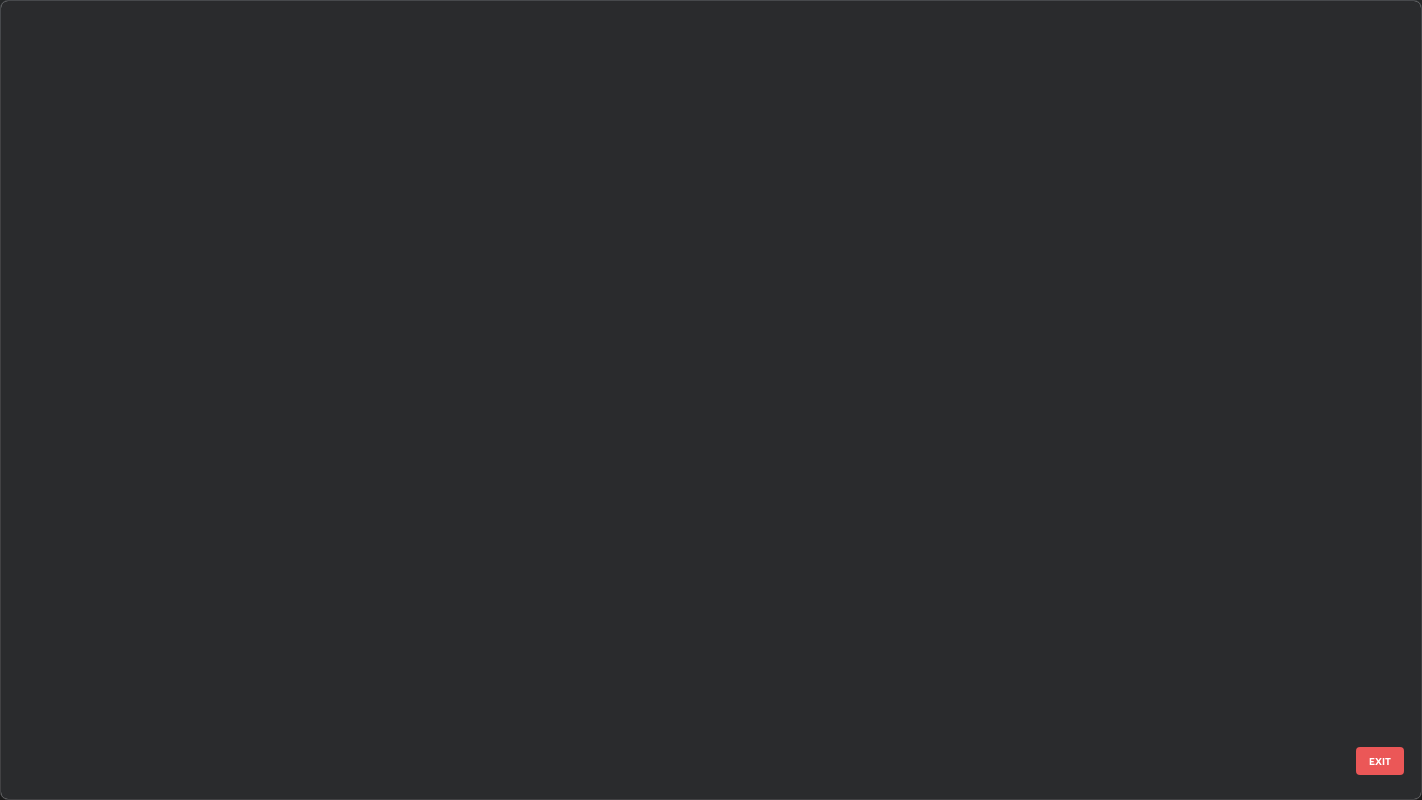 scroll, scrollTop: 3475, scrollLeft: 0, axis: vertical 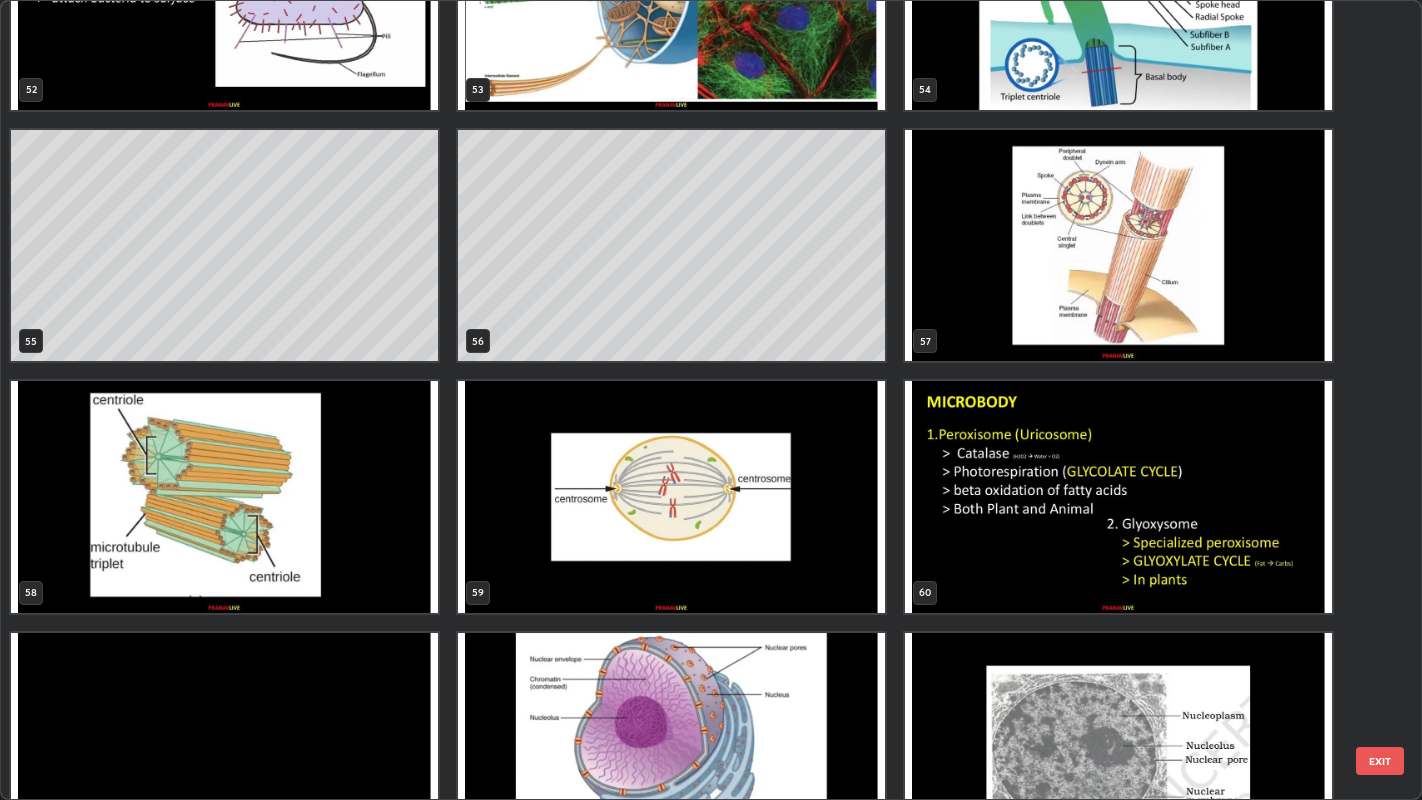 click at bounding box center [224, 496] 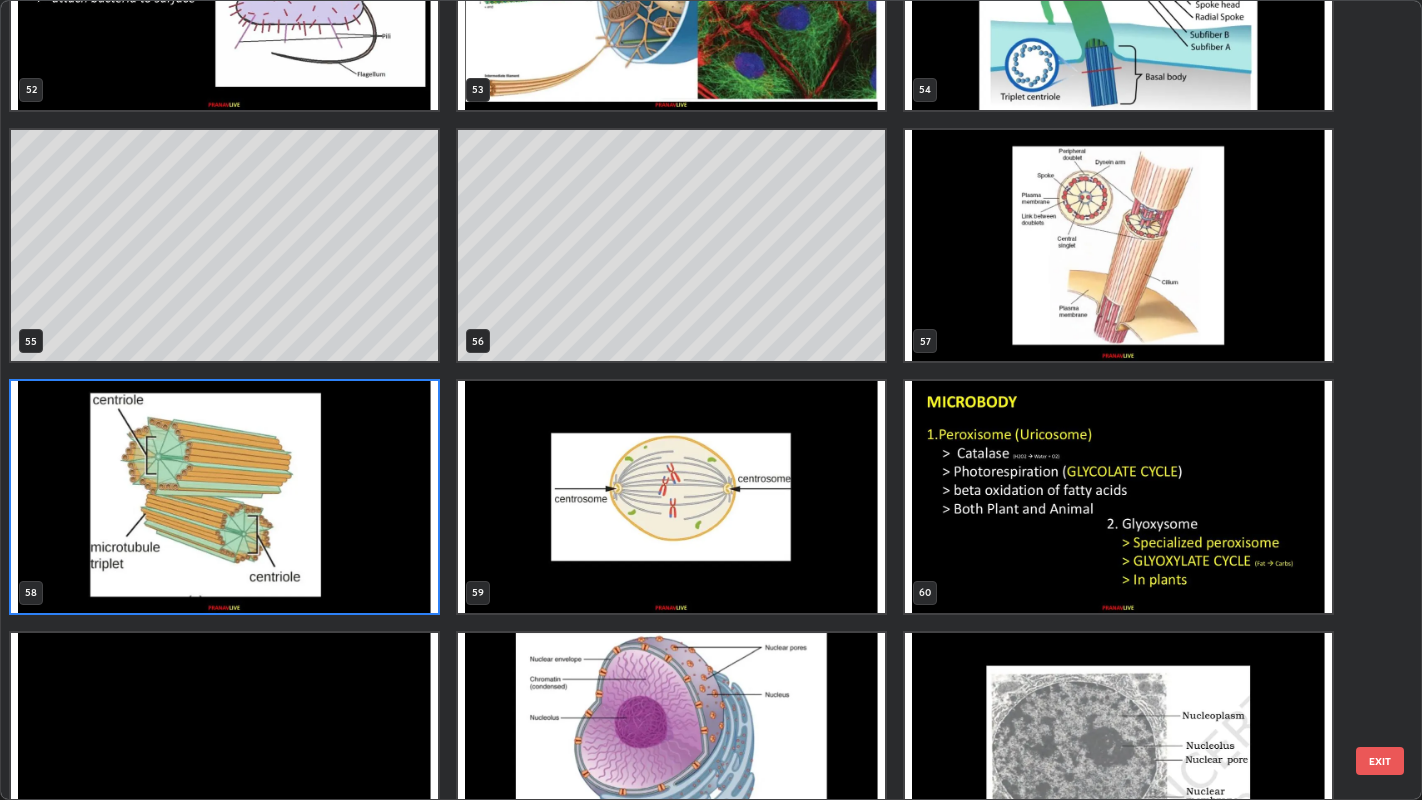 click at bounding box center [224, 496] 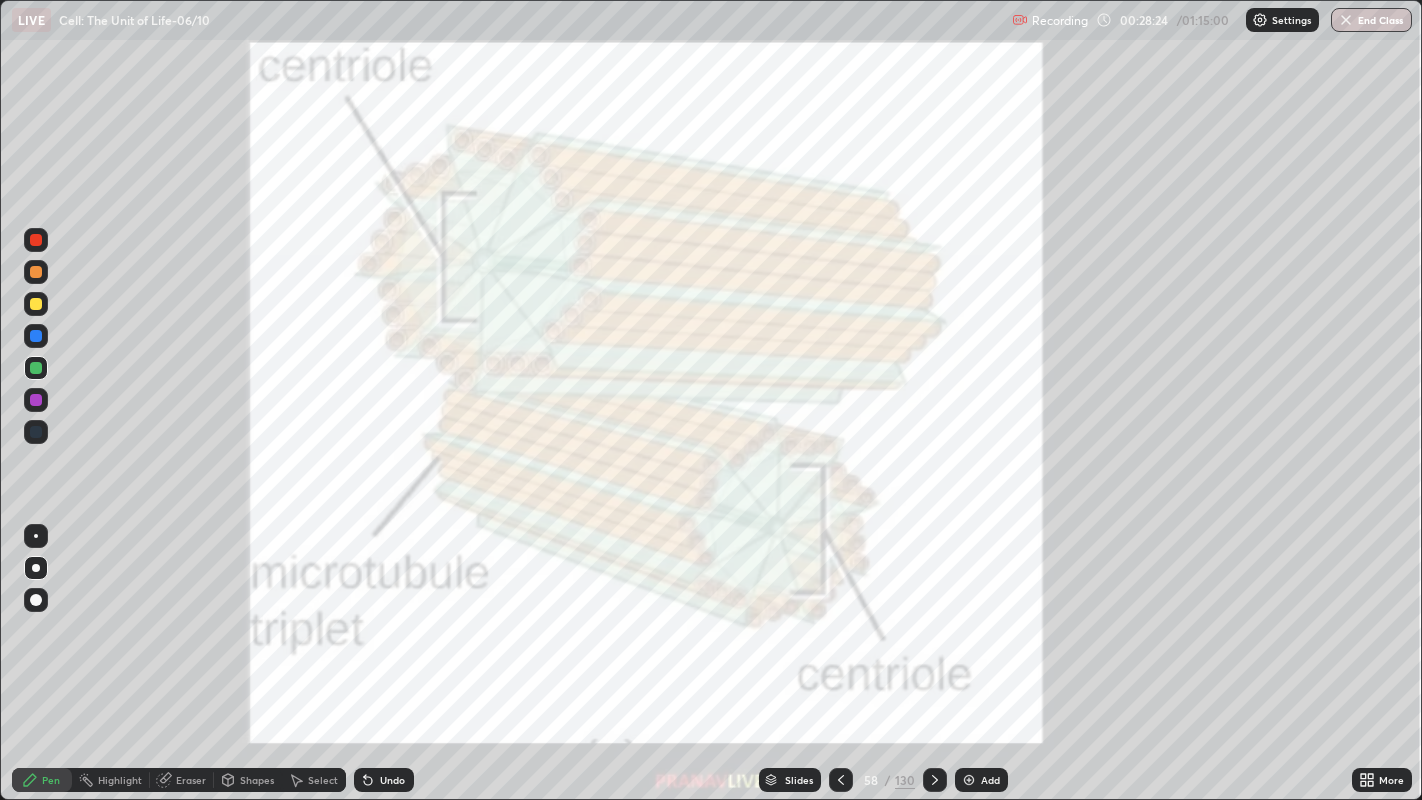 click at bounding box center [224, 496] 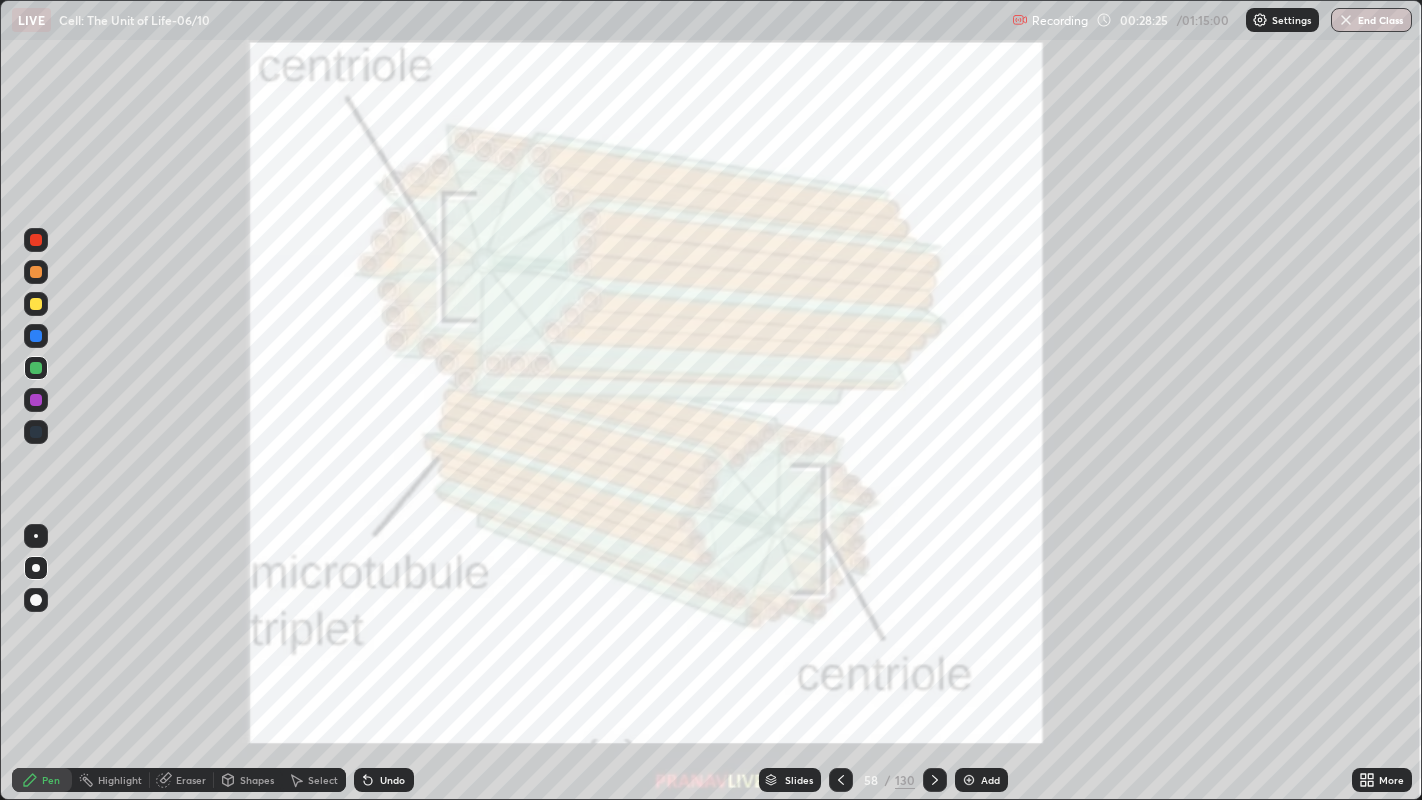 click at bounding box center [36, 240] 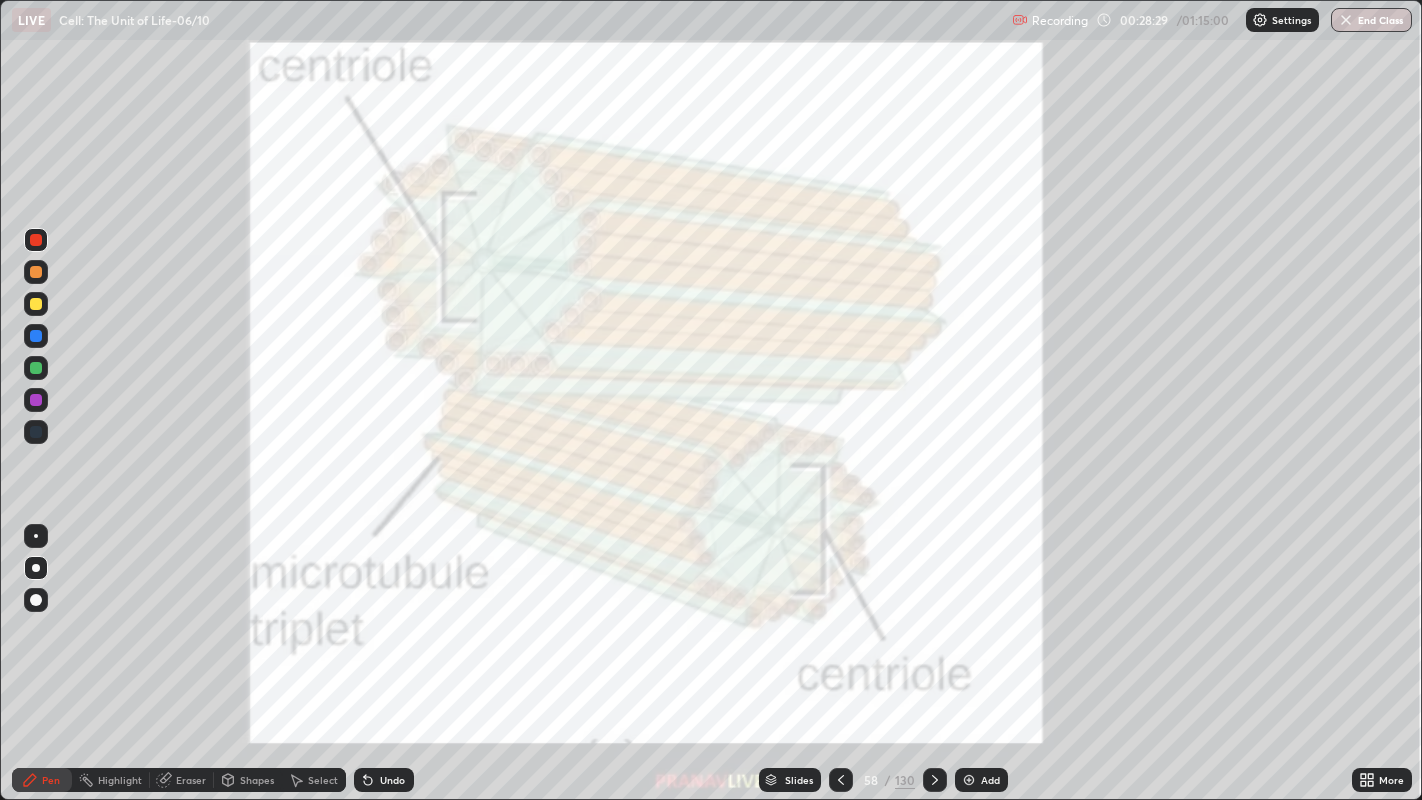 click on "More" at bounding box center (1391, 780) 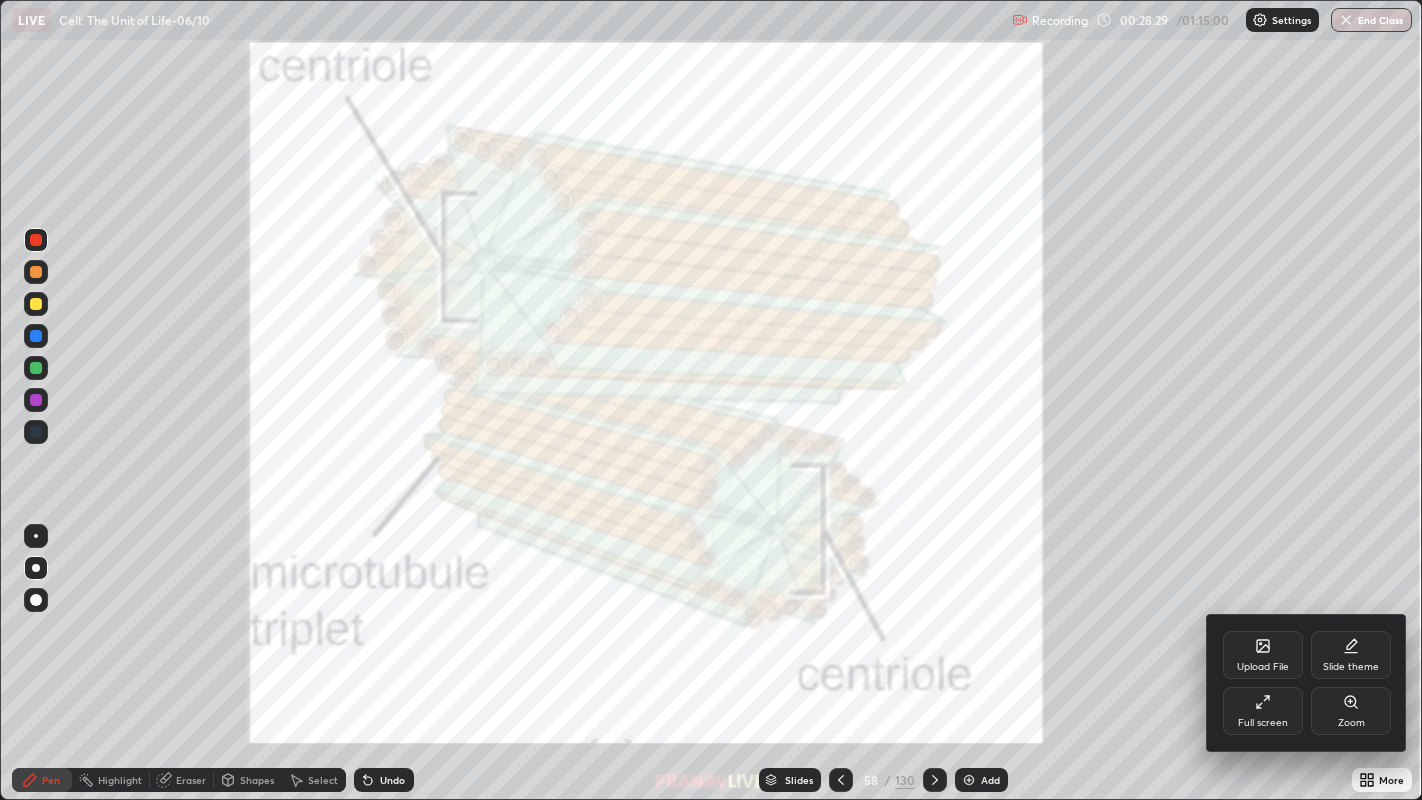click on "Zoom" at bounding box center (1351, 711) 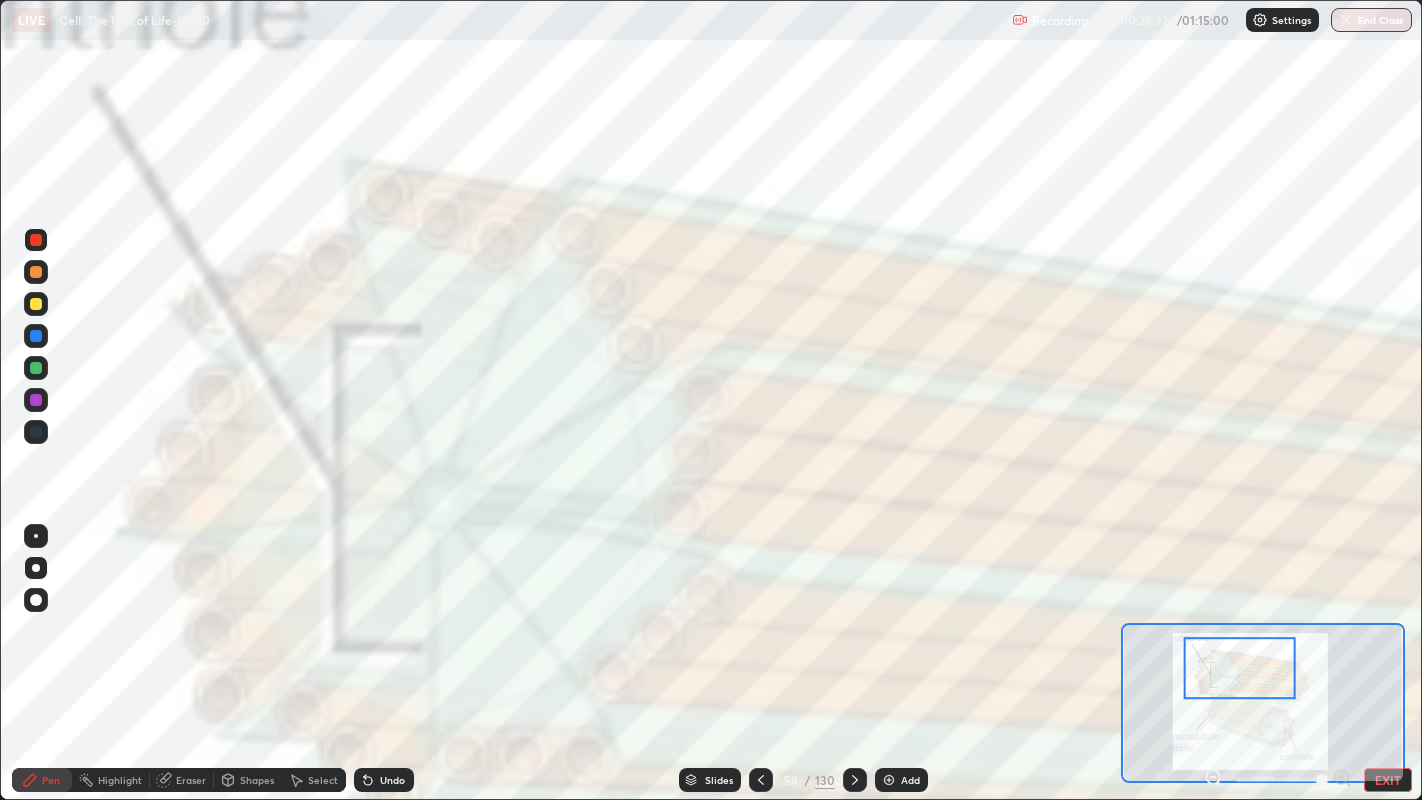 click 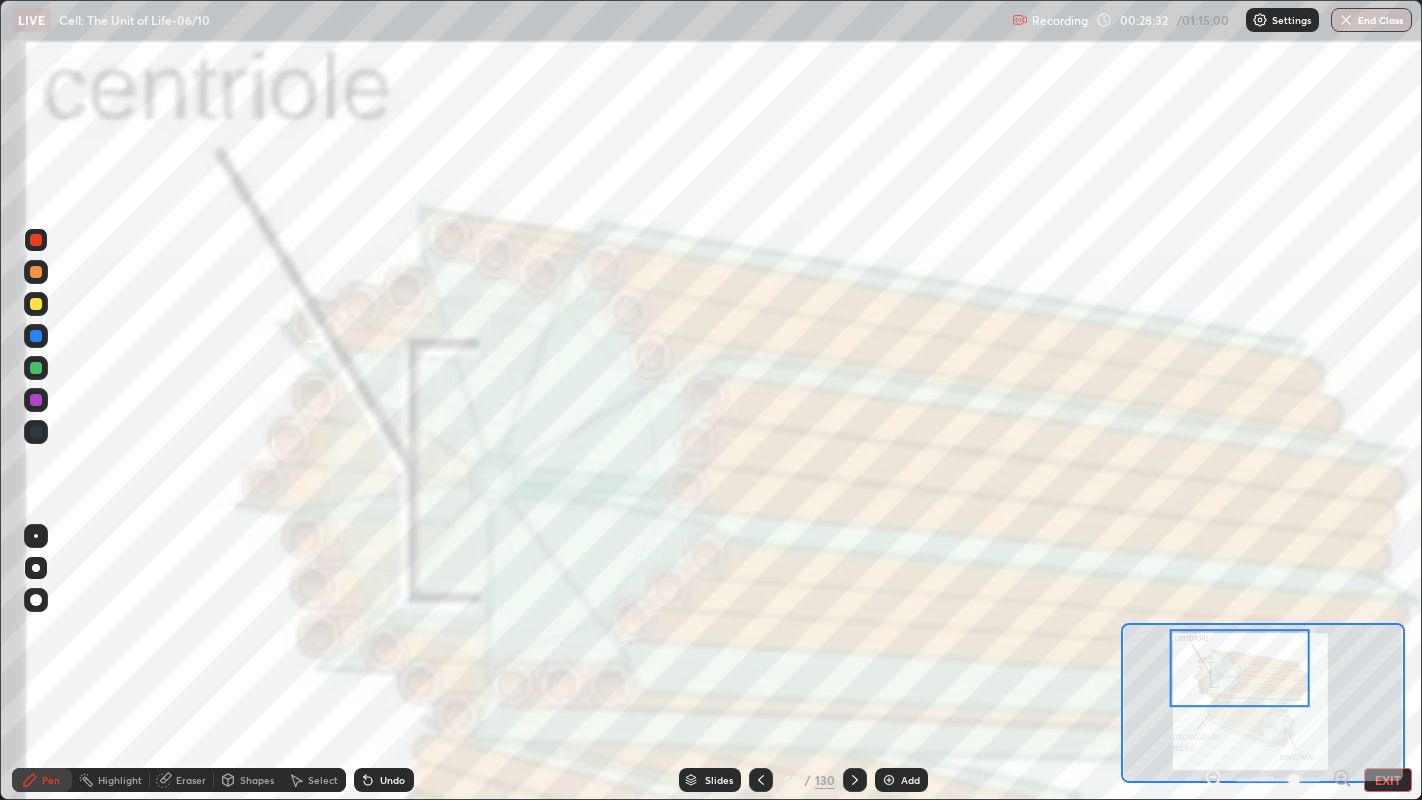 click 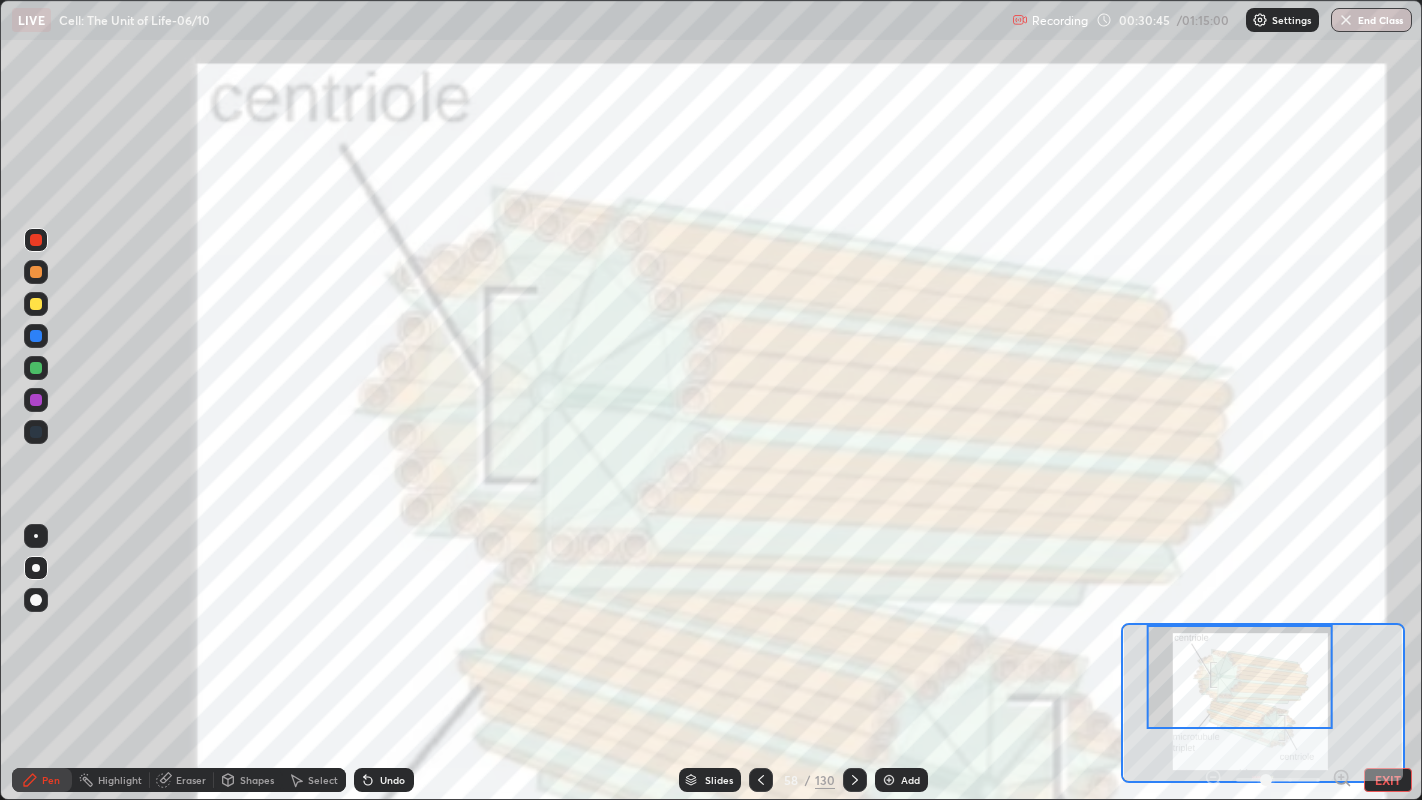 click on "EXIT" at bounding box center [1388, 780] 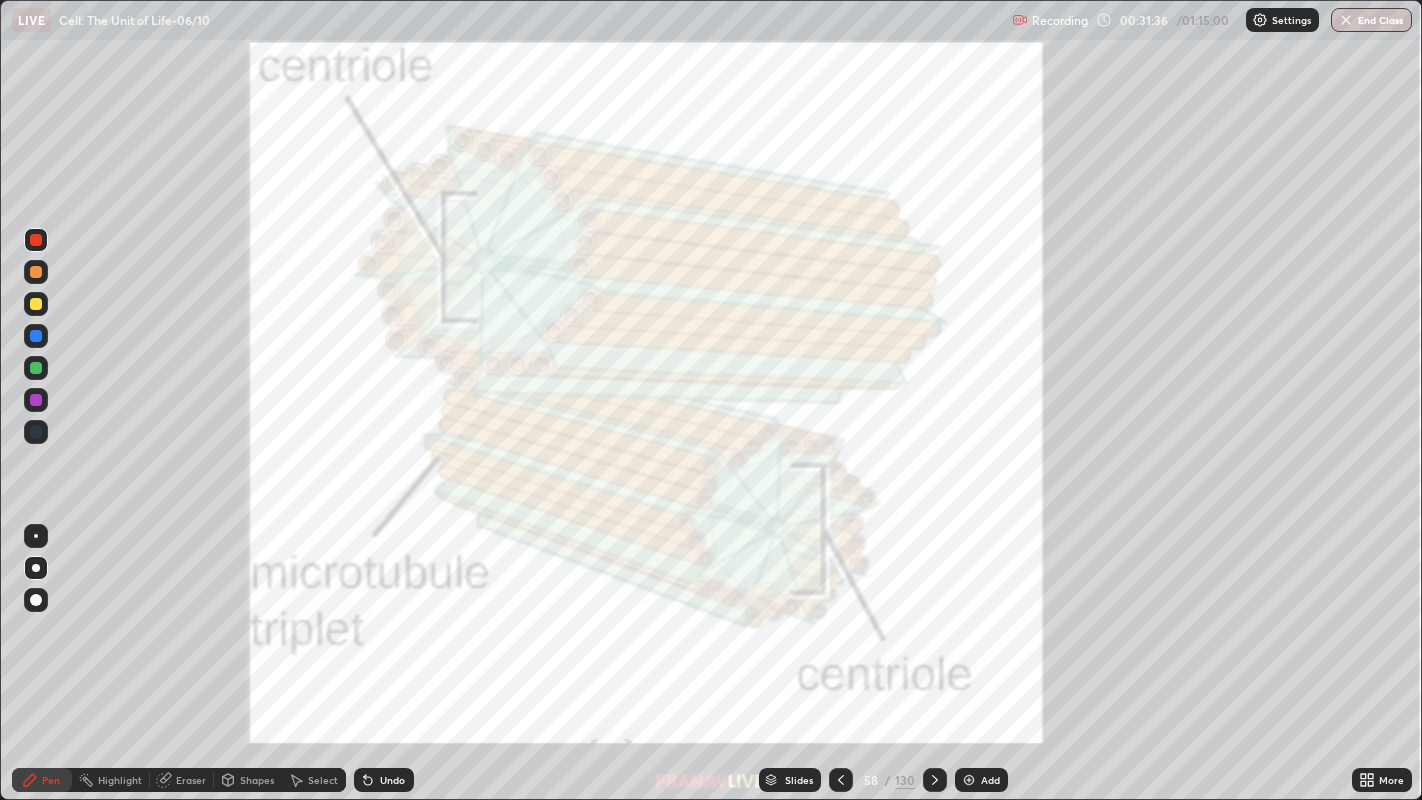 click on "Slides" at bounding box center (799, 780) 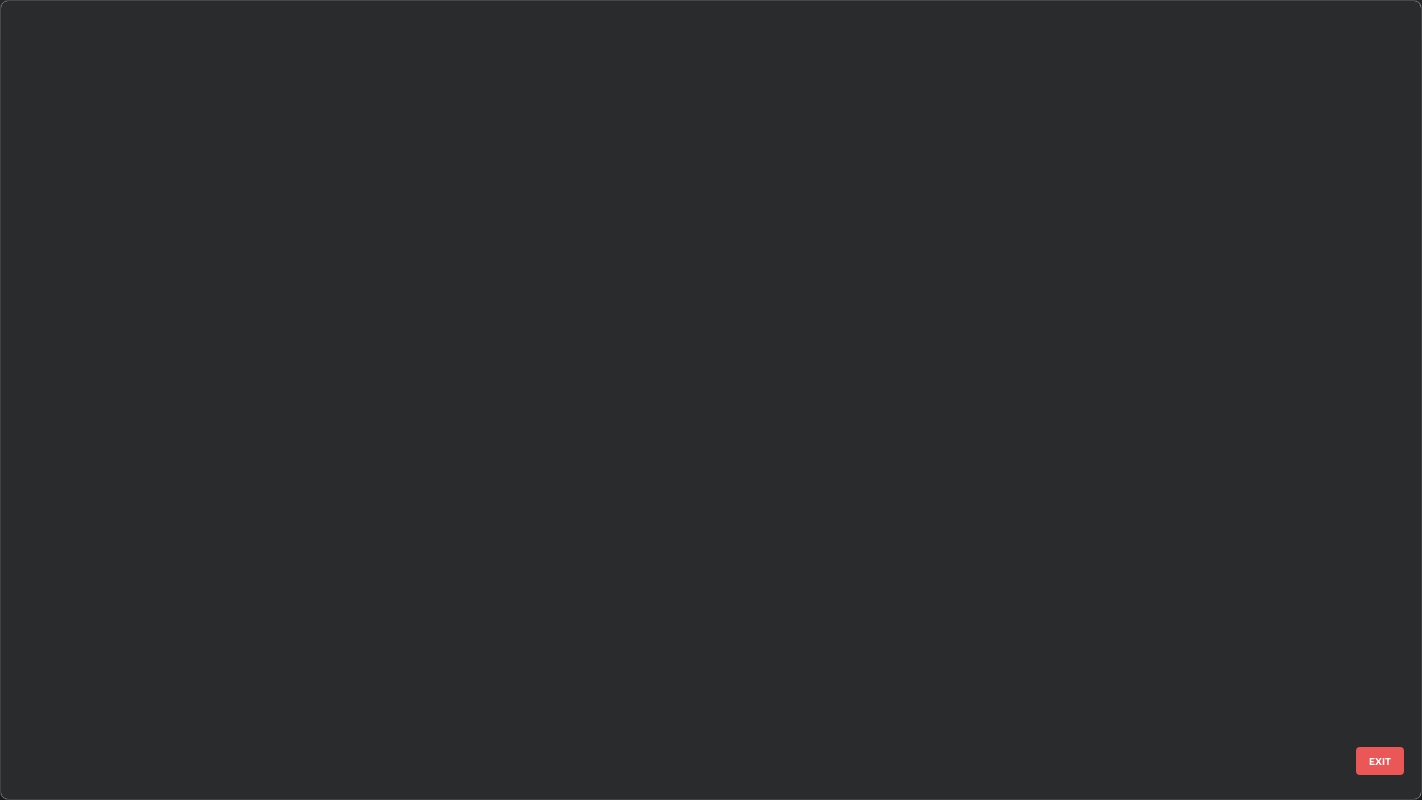 scroll, scrollTop: 4229, scrollLeft: 0, axis: vertical 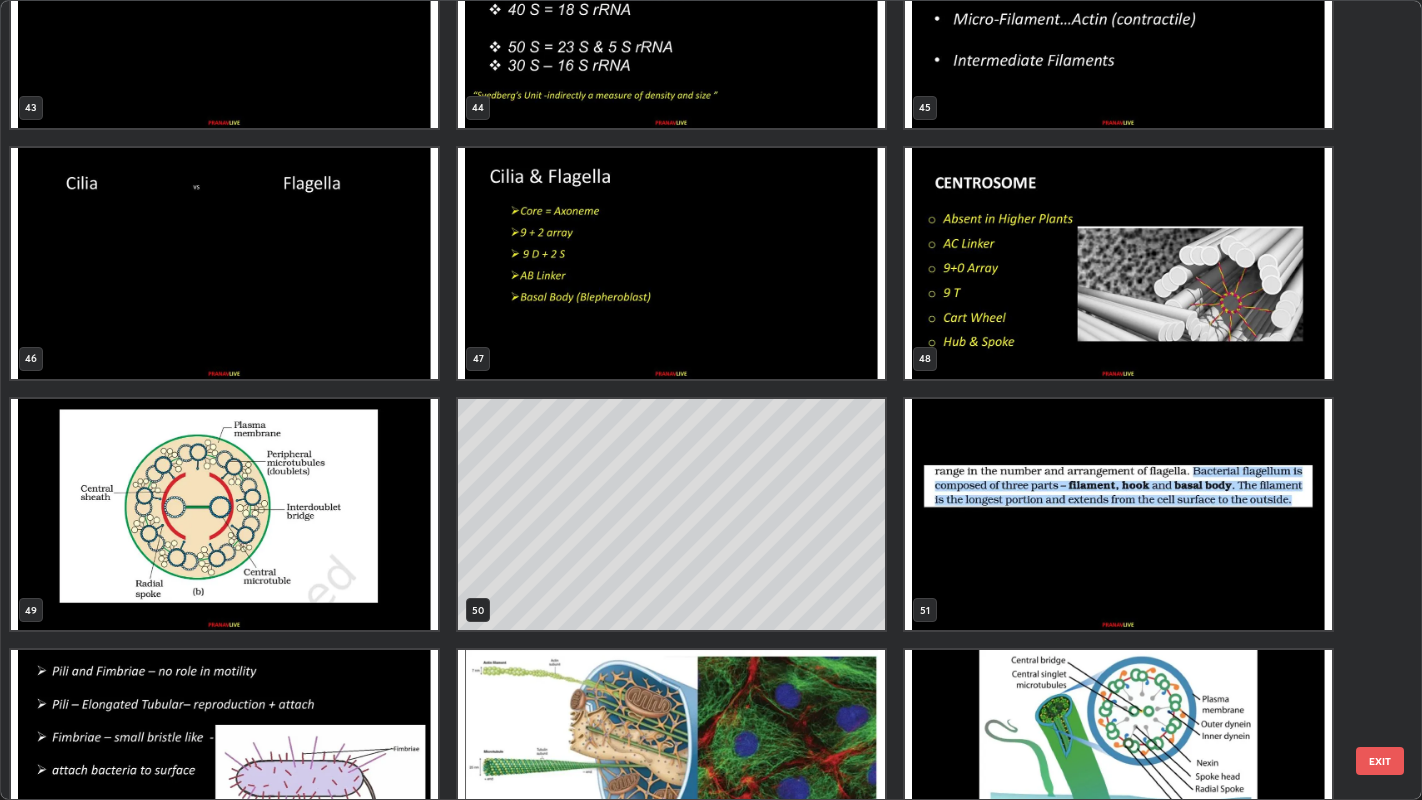 click at bounding box center (1118, 263) 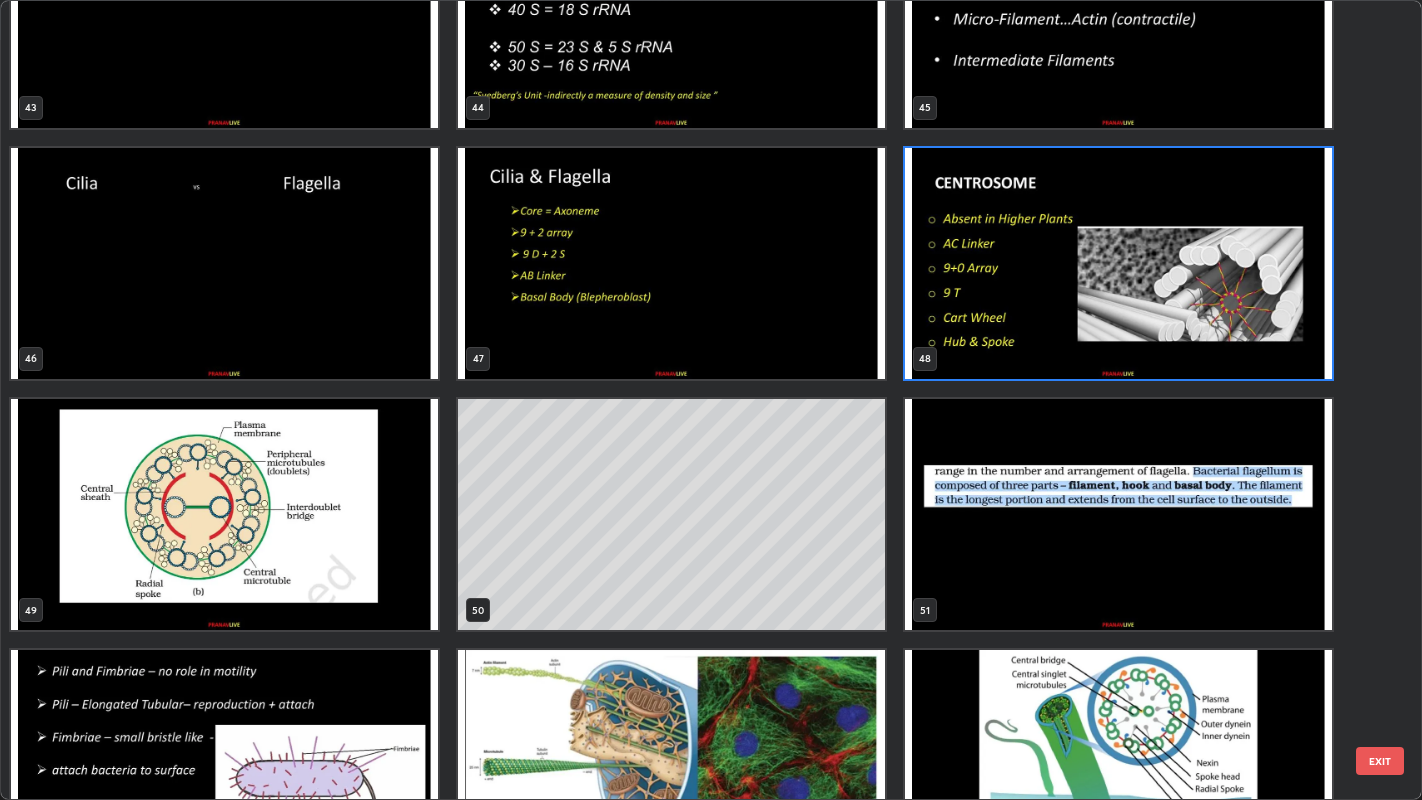 click at bounding box center [1118, 263] 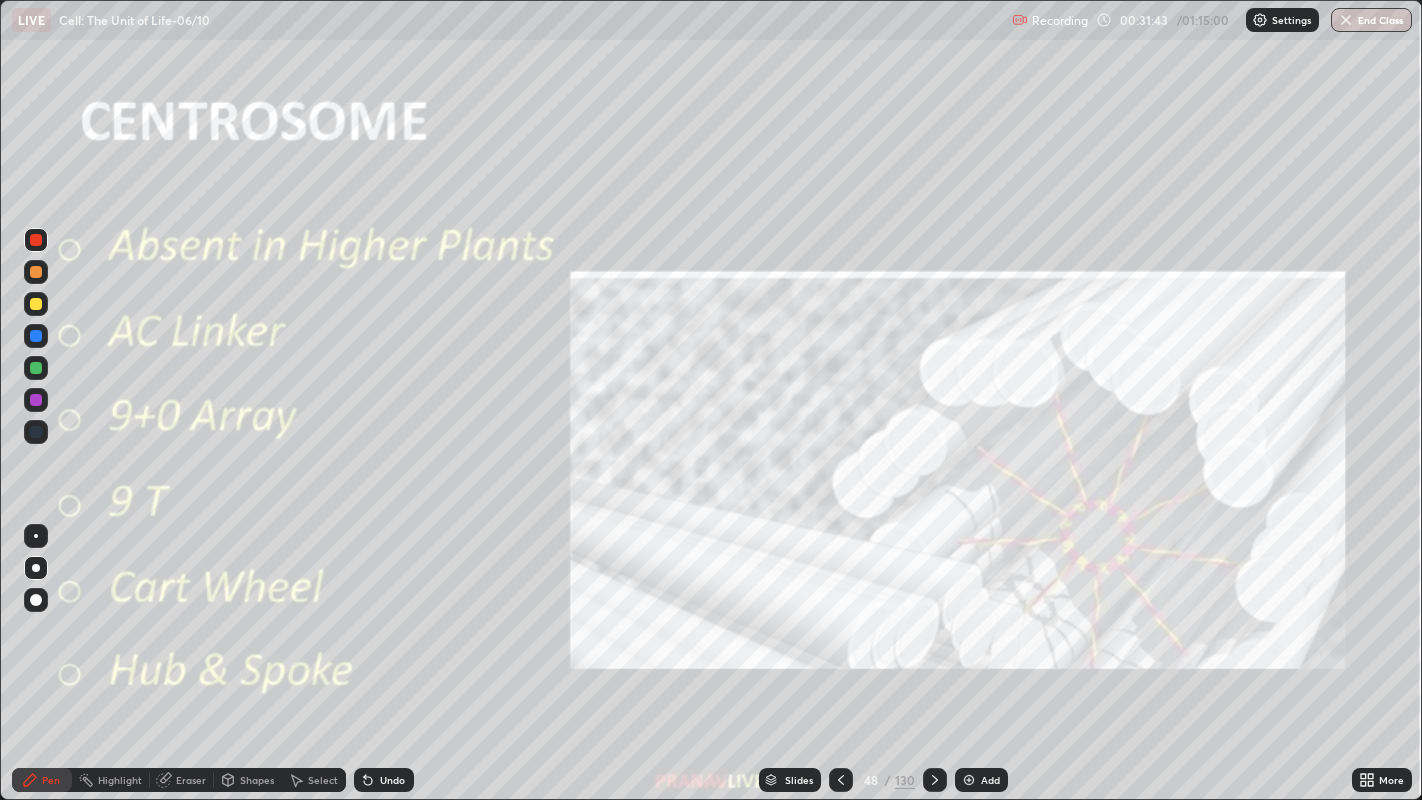 click at bounding box center [1118, 263] 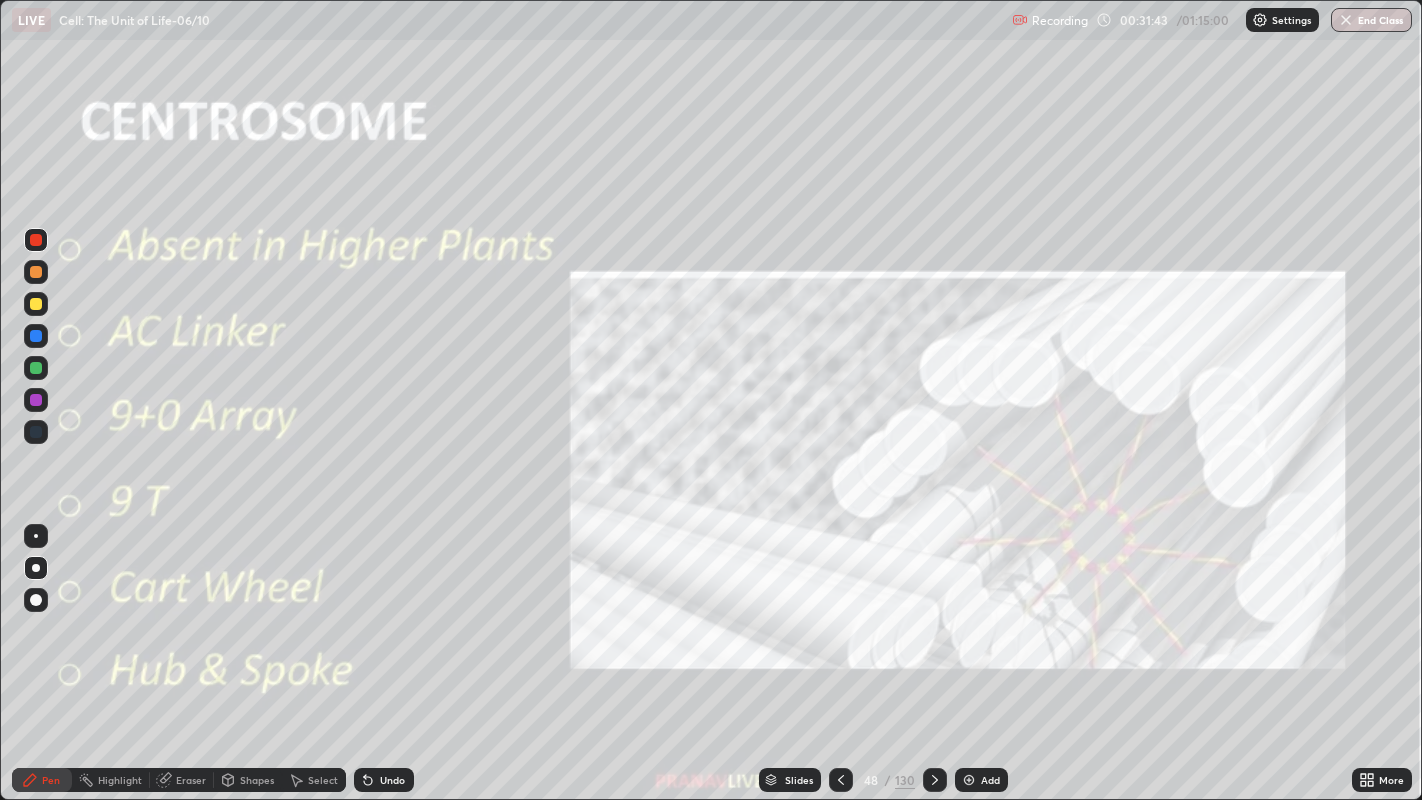 scroll, scrollTop: 0, scrollLeft: 0, axis: both 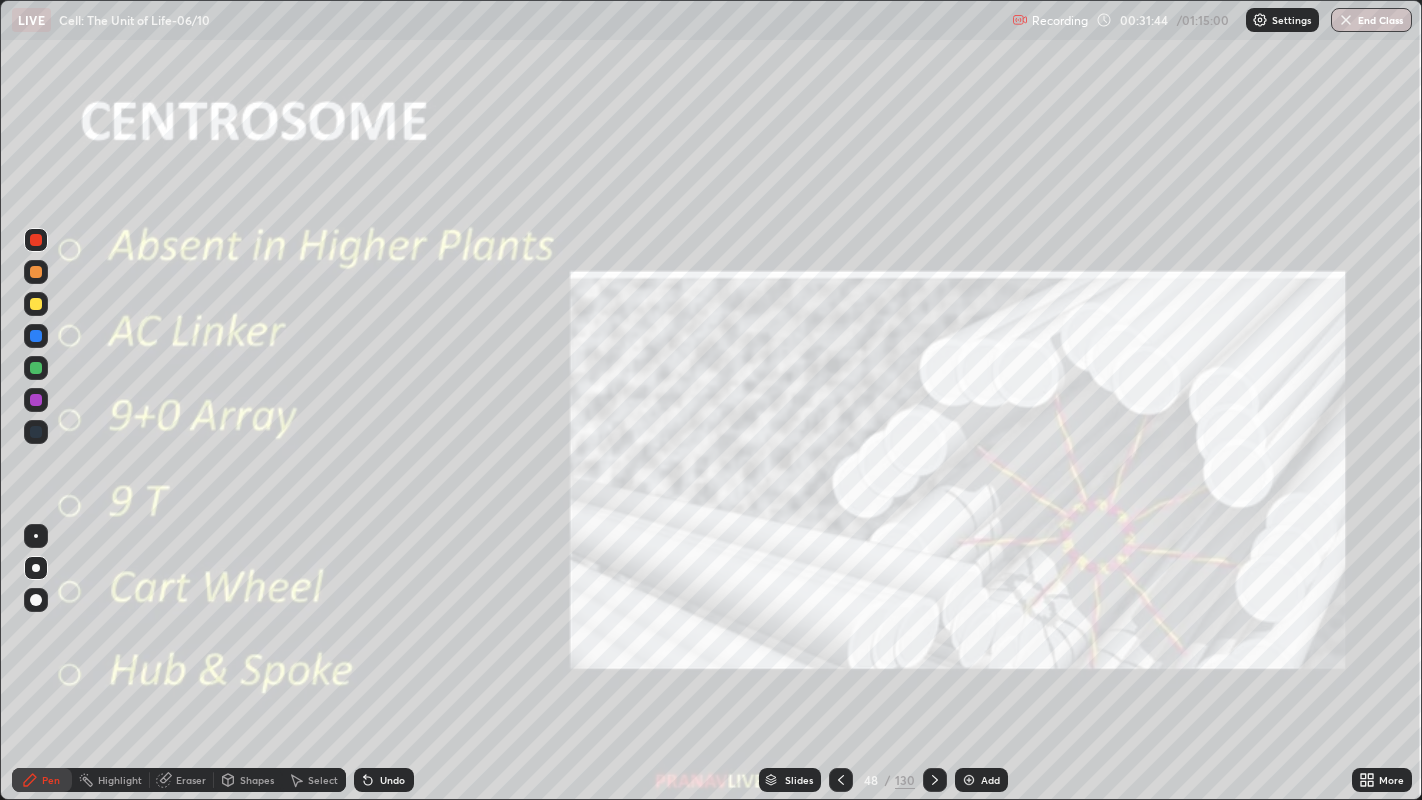 click 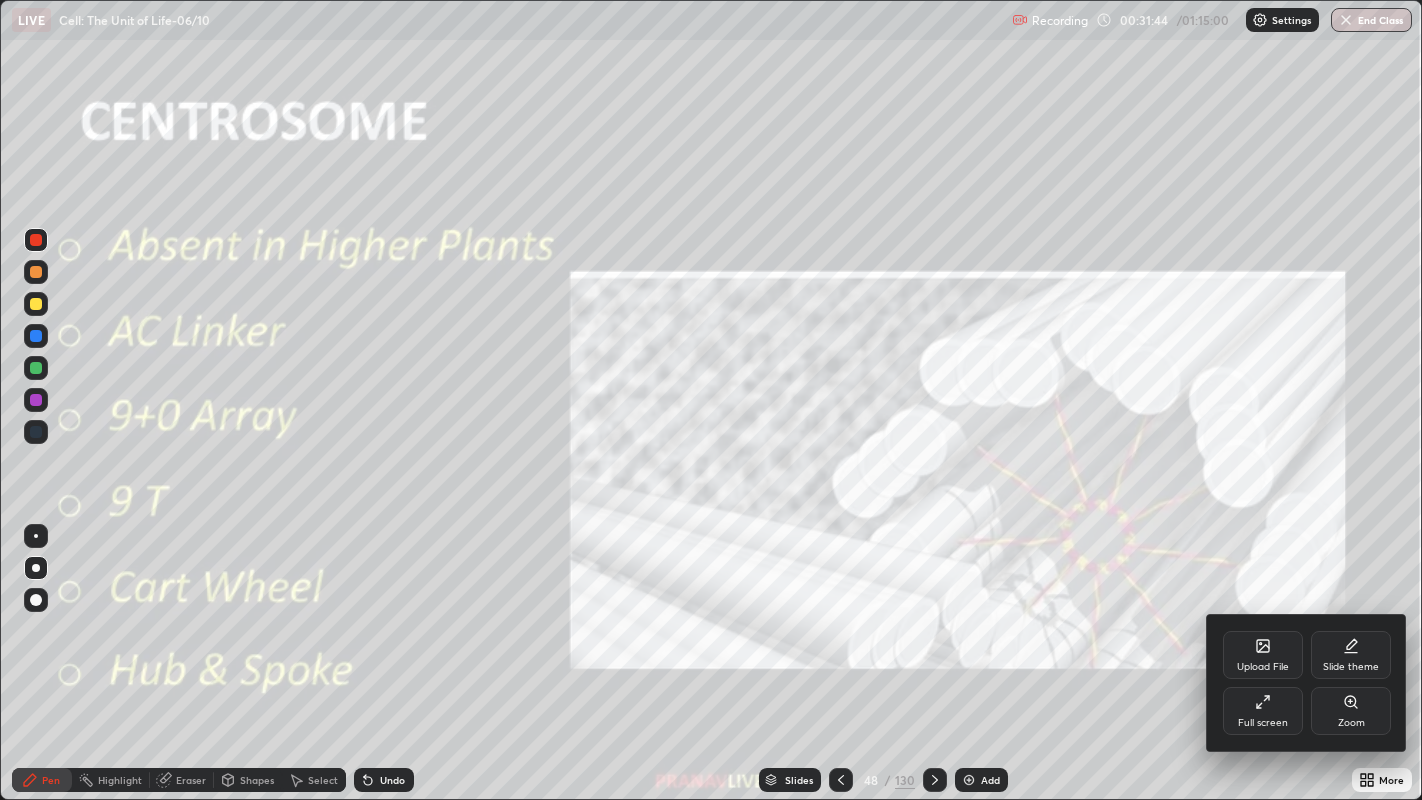 click on "Zoom" at bounding box center [1351, 711] 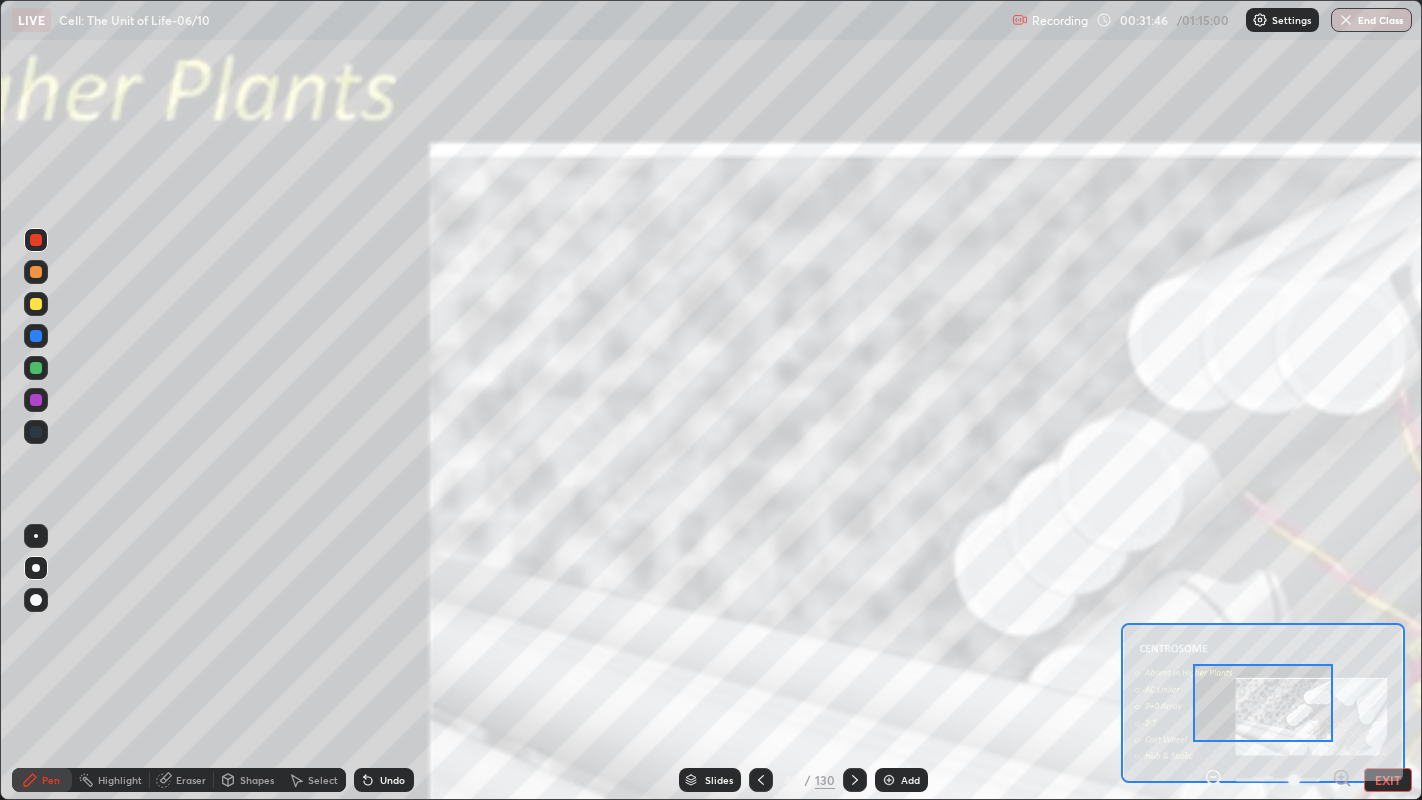 click 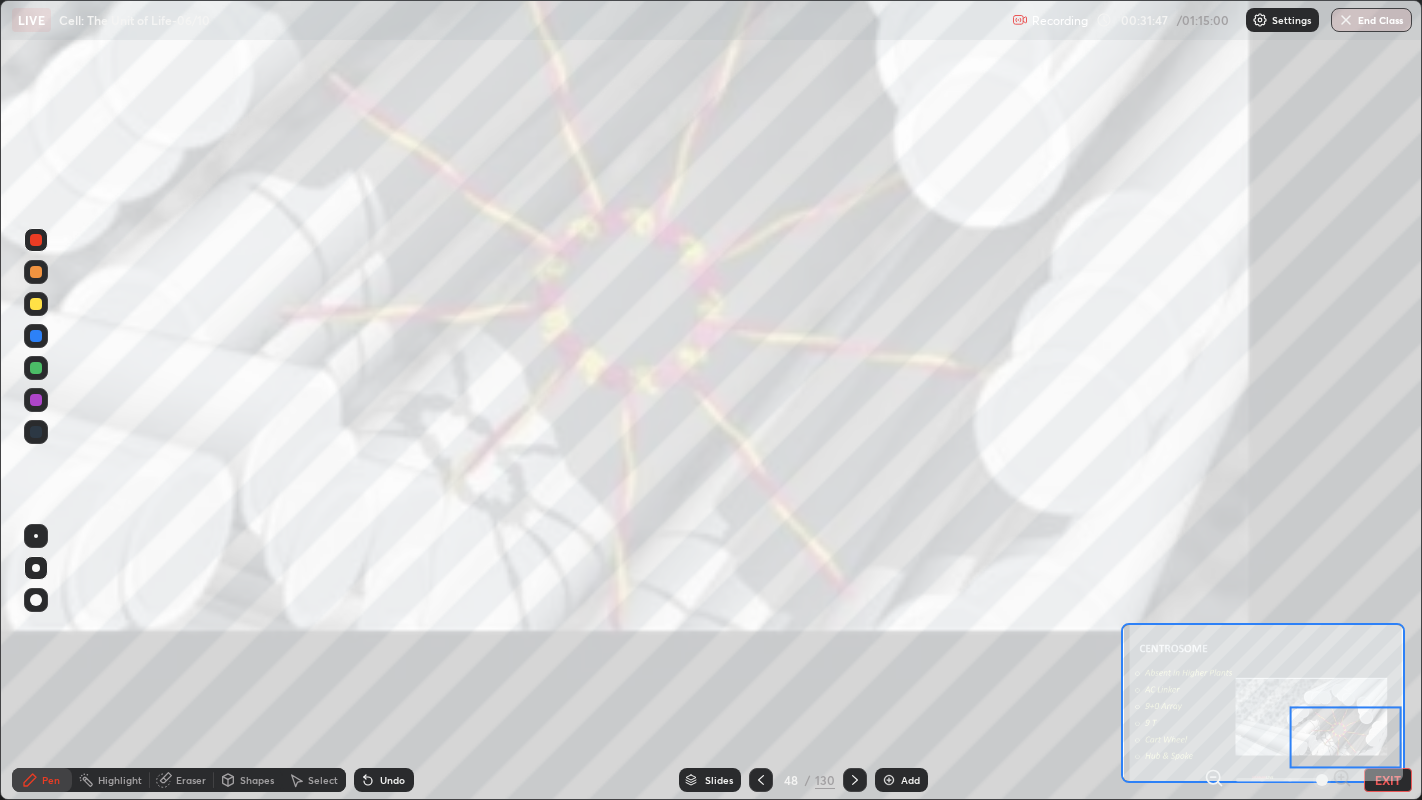 click 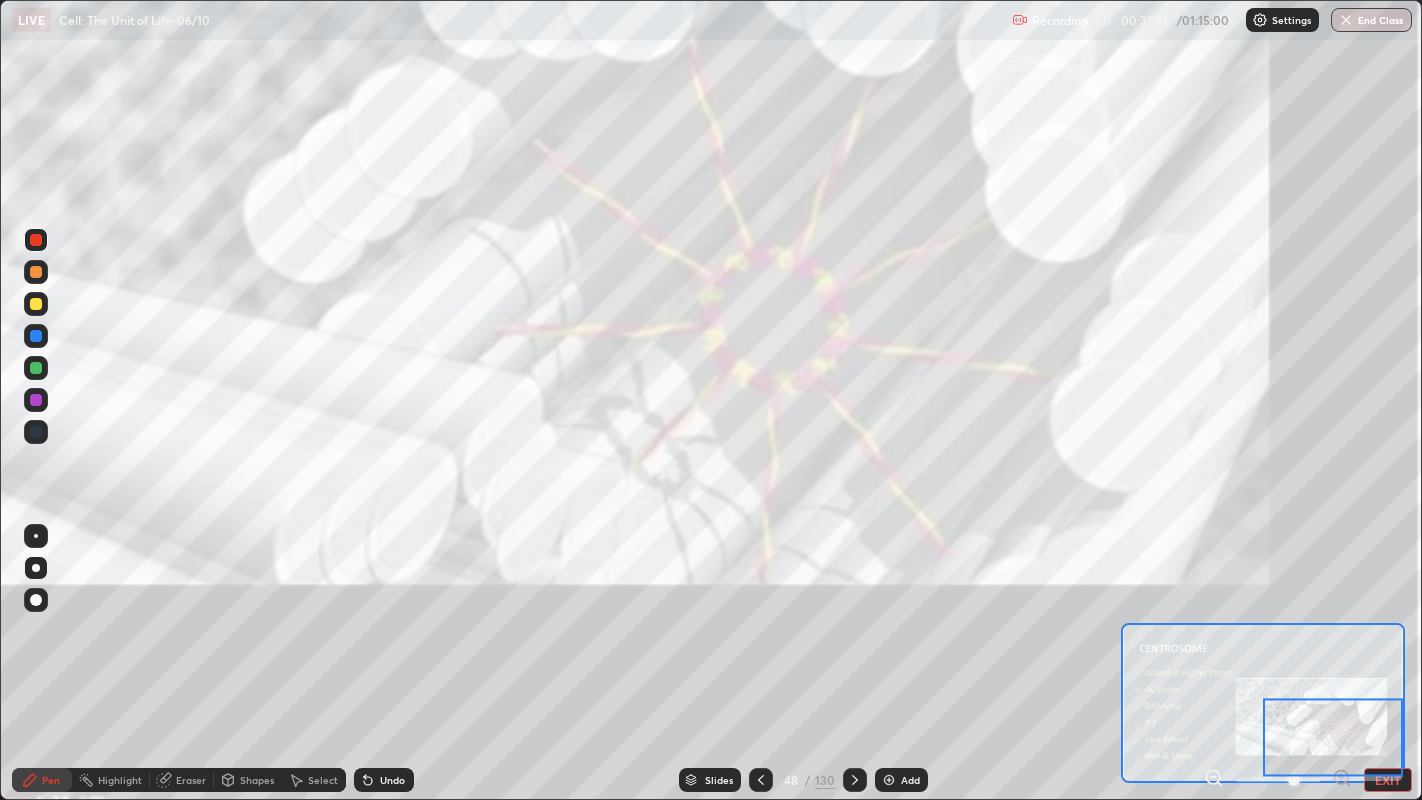click 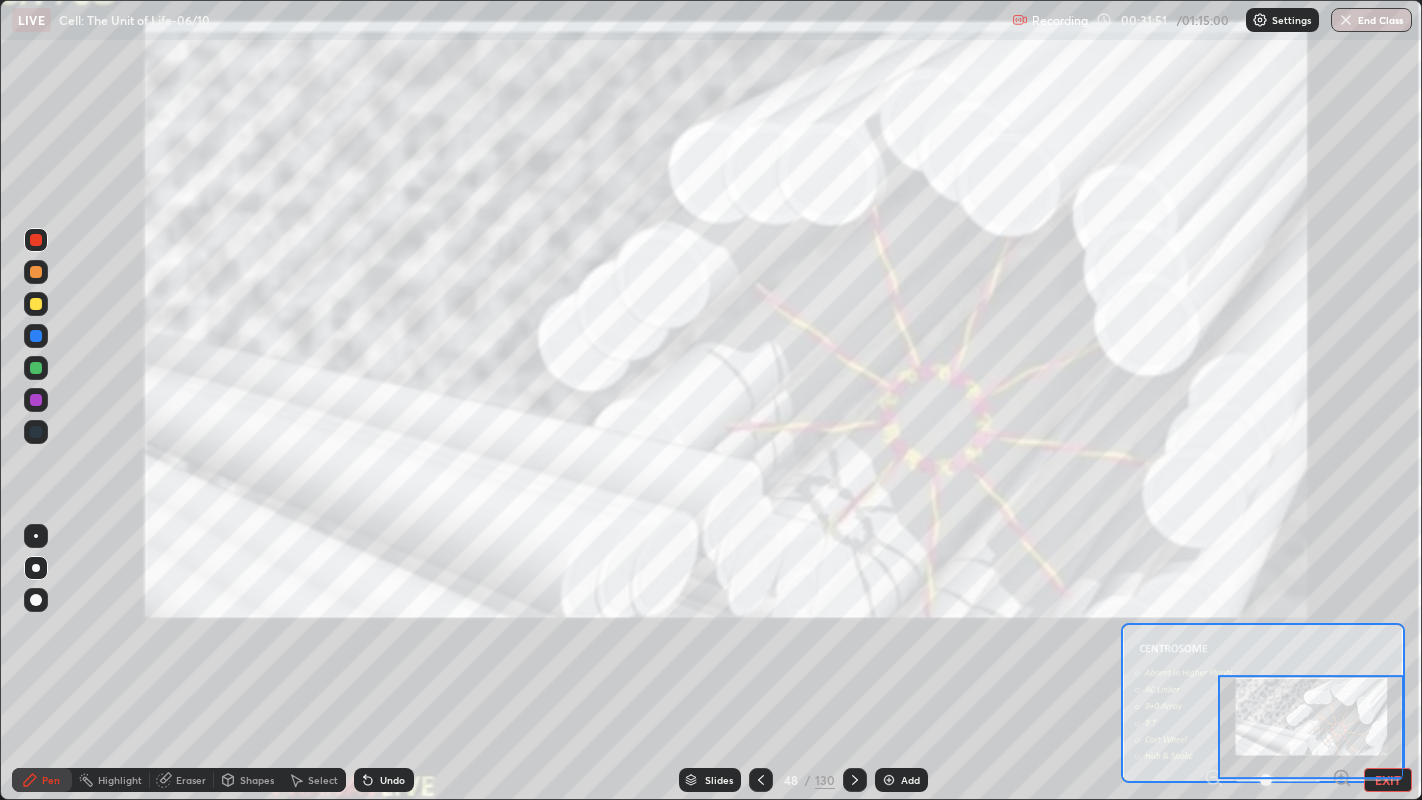 click at bounding box center [36, 240] 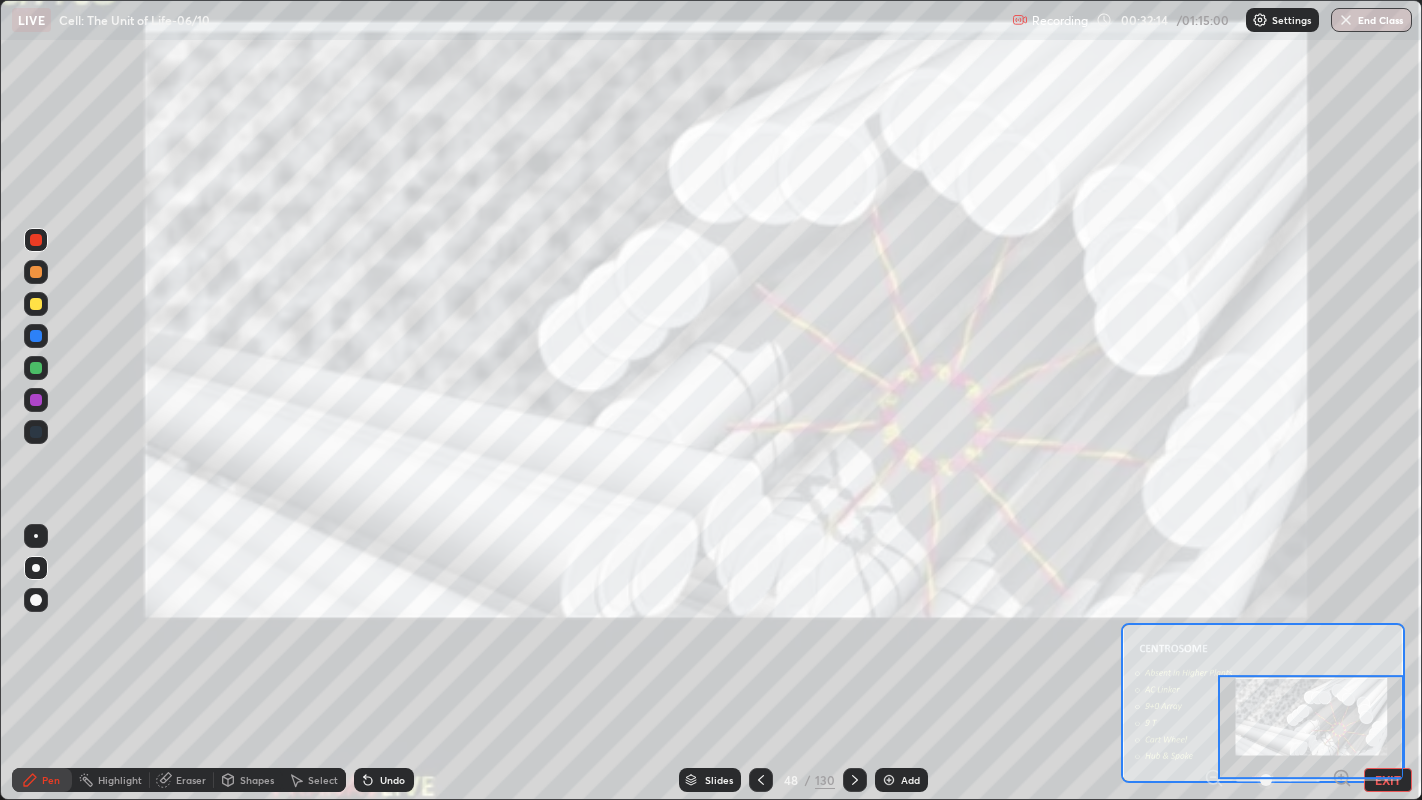 click on "Undo" at bounding box center (392, 780) 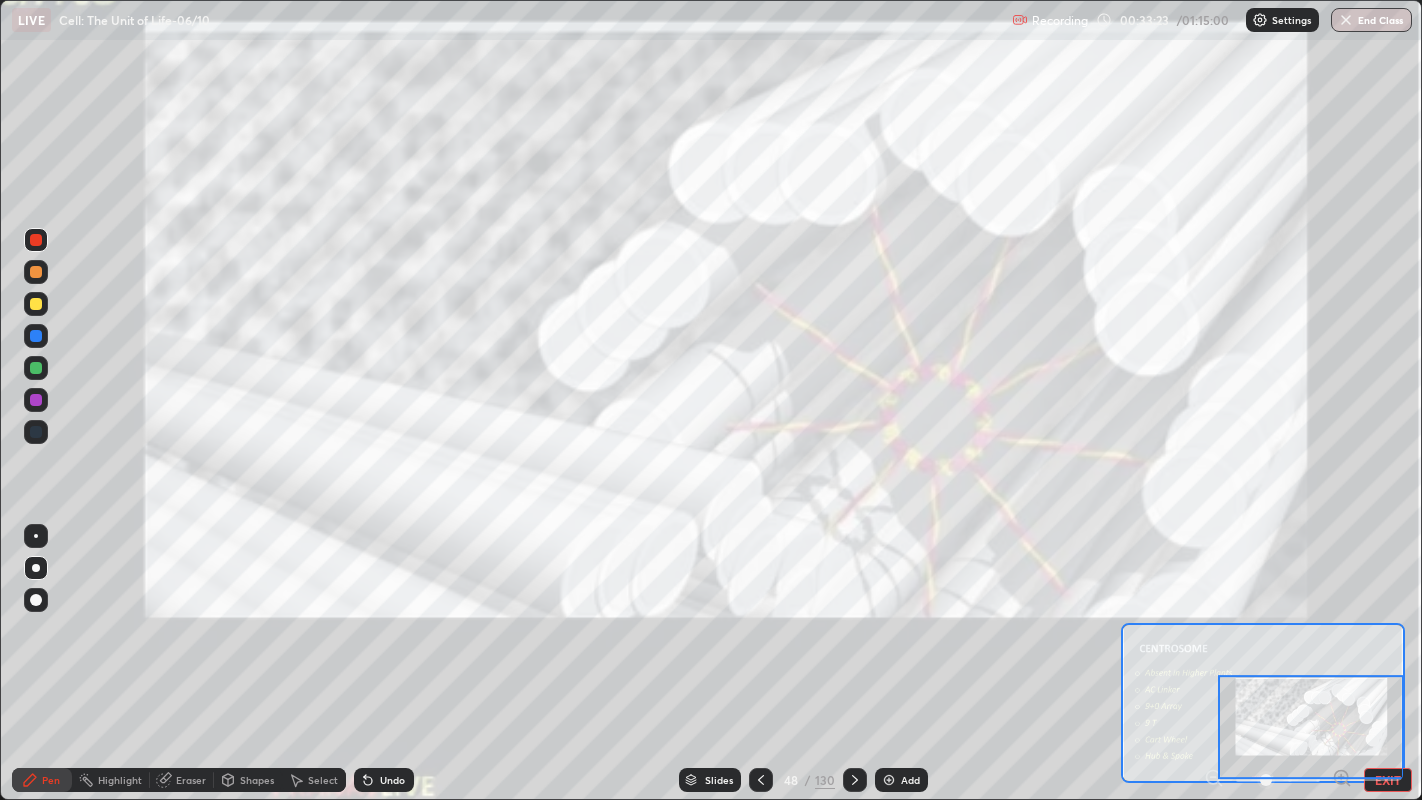 click on "Slides" at bounding box center (719, 780) 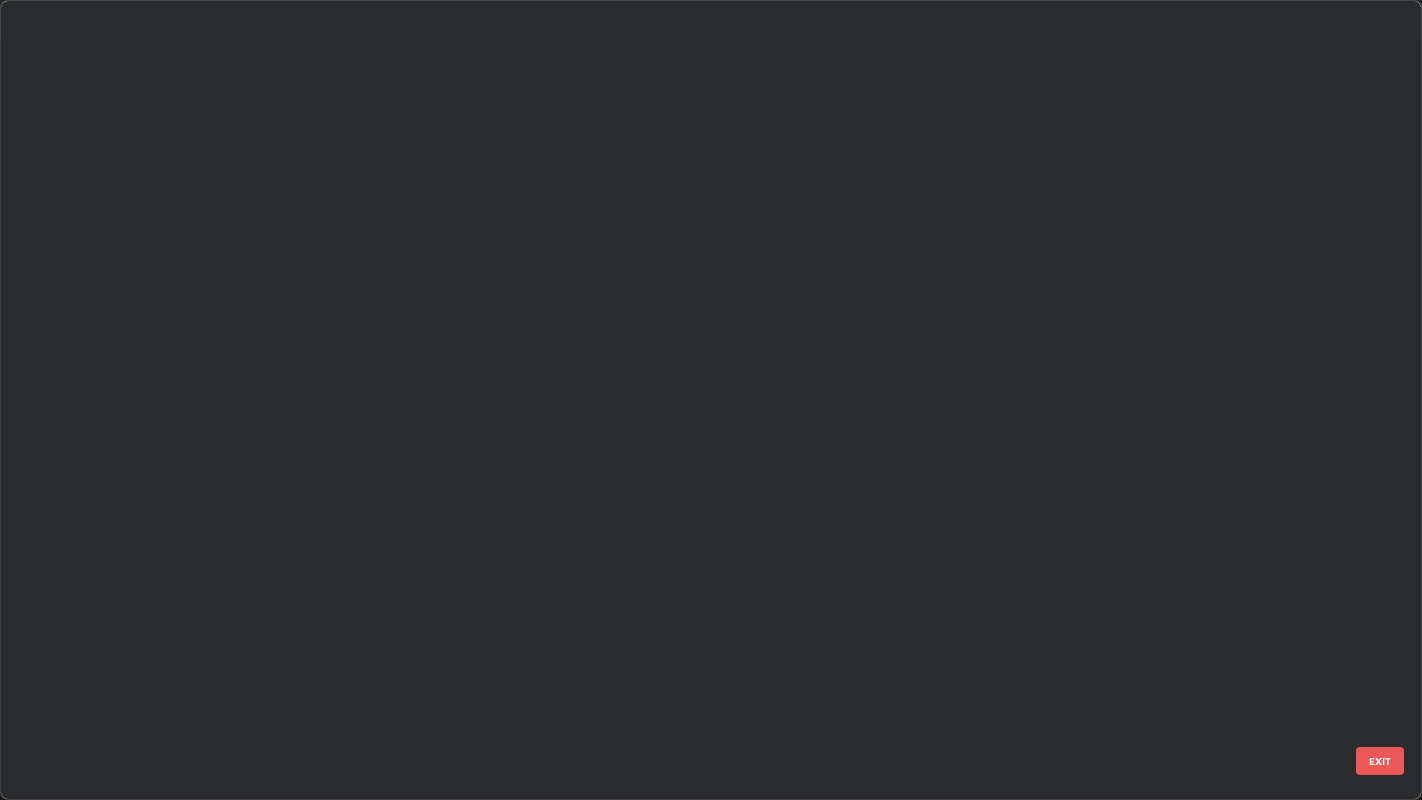 scroll, scrollTop: 3224, scrollLeft: 0, axis: vertical 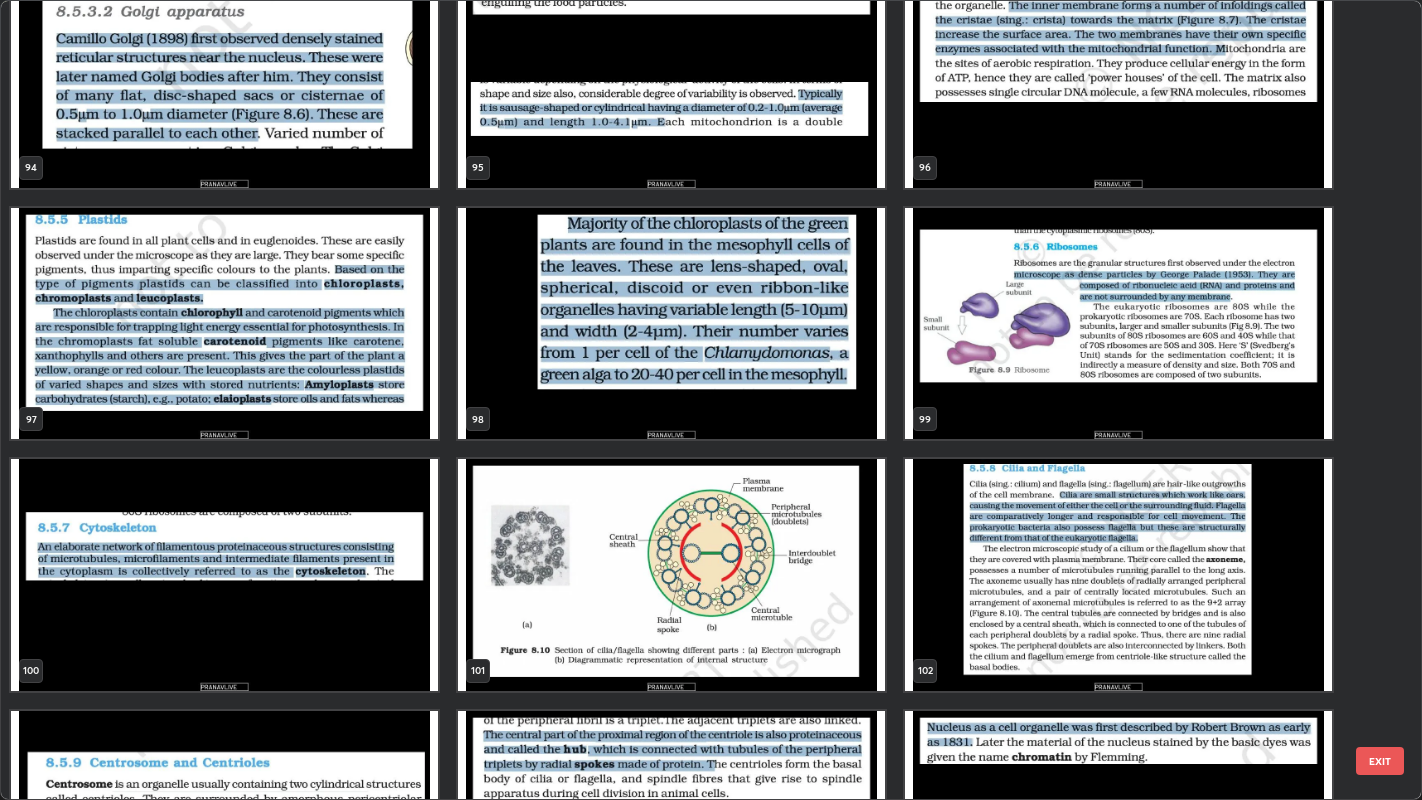 click at bounding box center (224, 72) 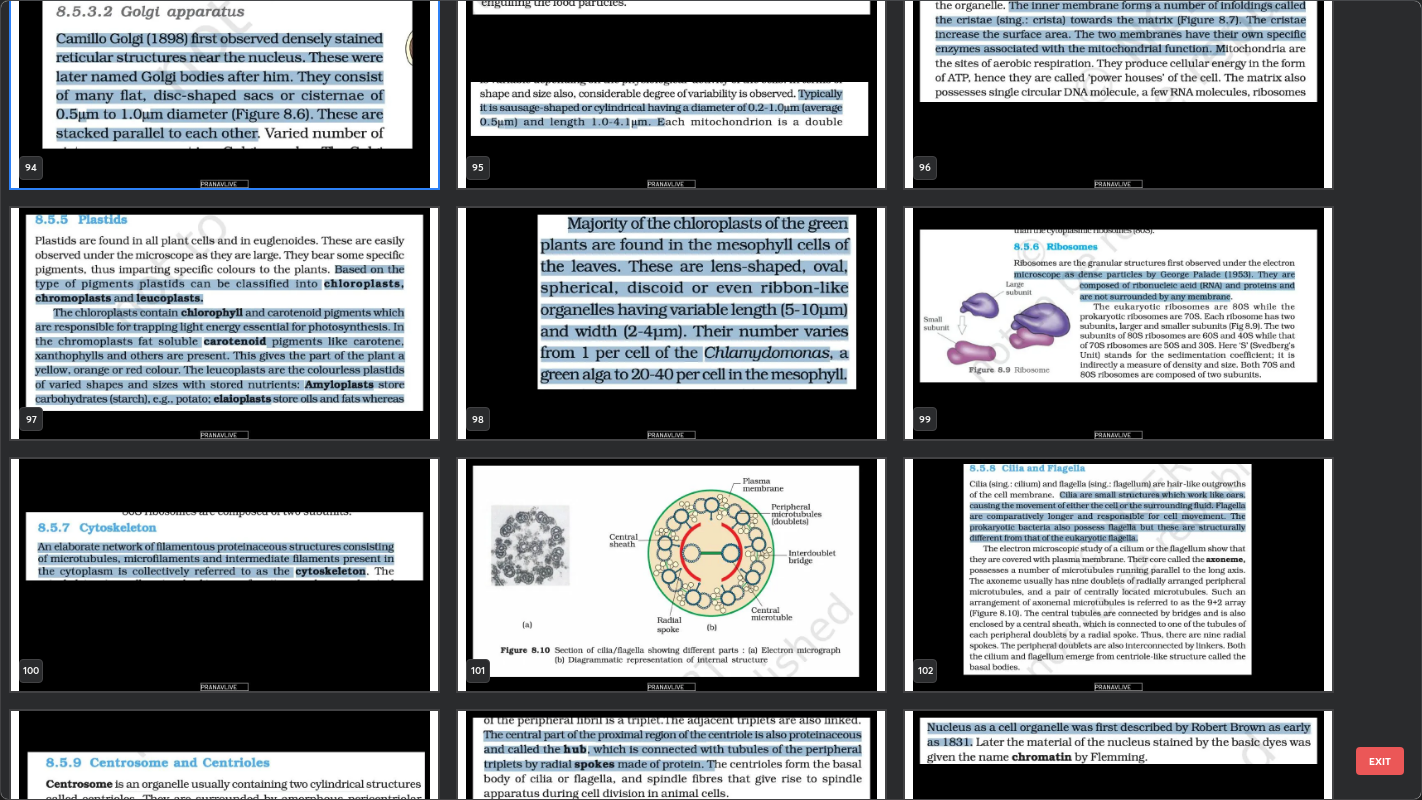 scroll, scrollTop: 7794, scrollLeft: 0, axis: vertical 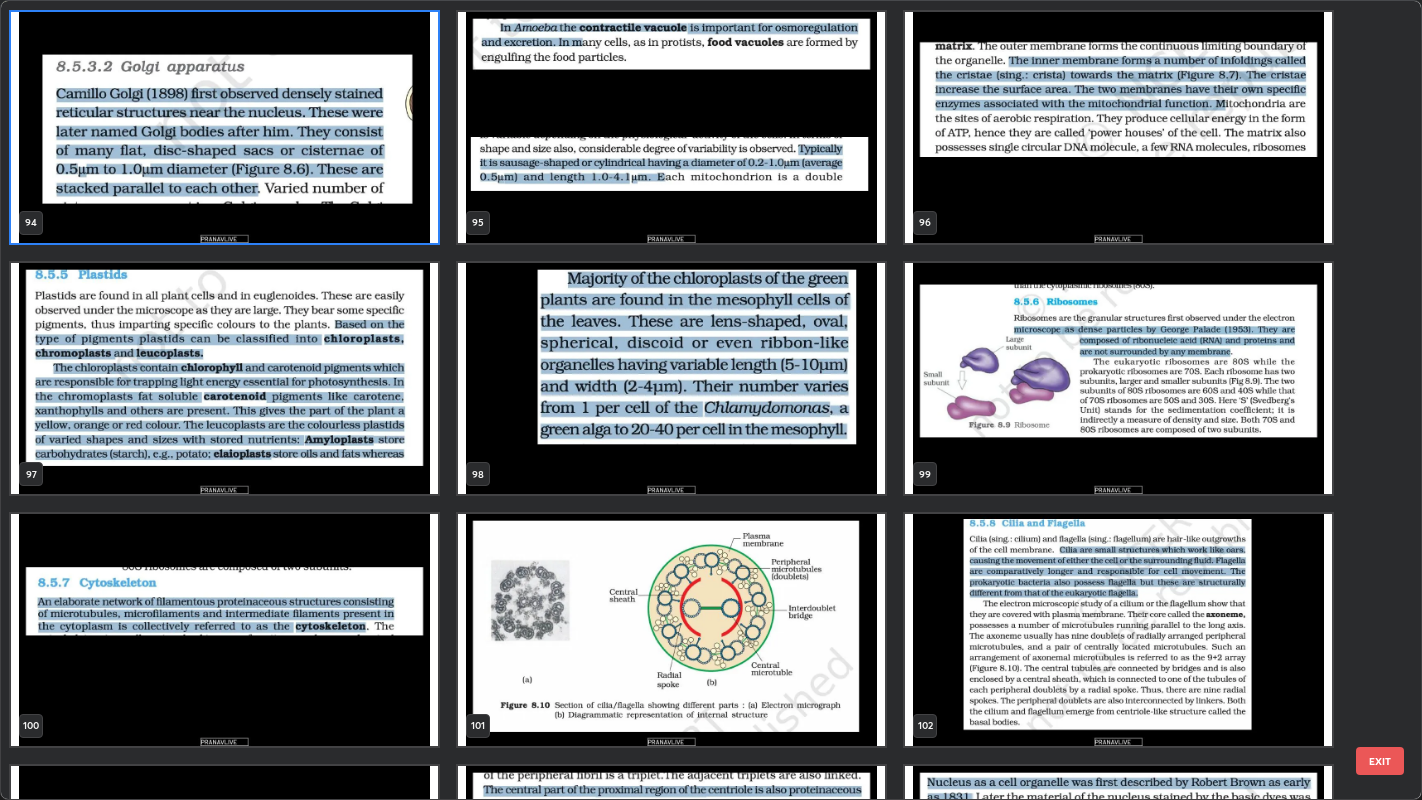 click on "88 89 90 91 92 93 94 95 96 97 98 99 100 101 102 103 104 105" at bounding box center (694, 400) 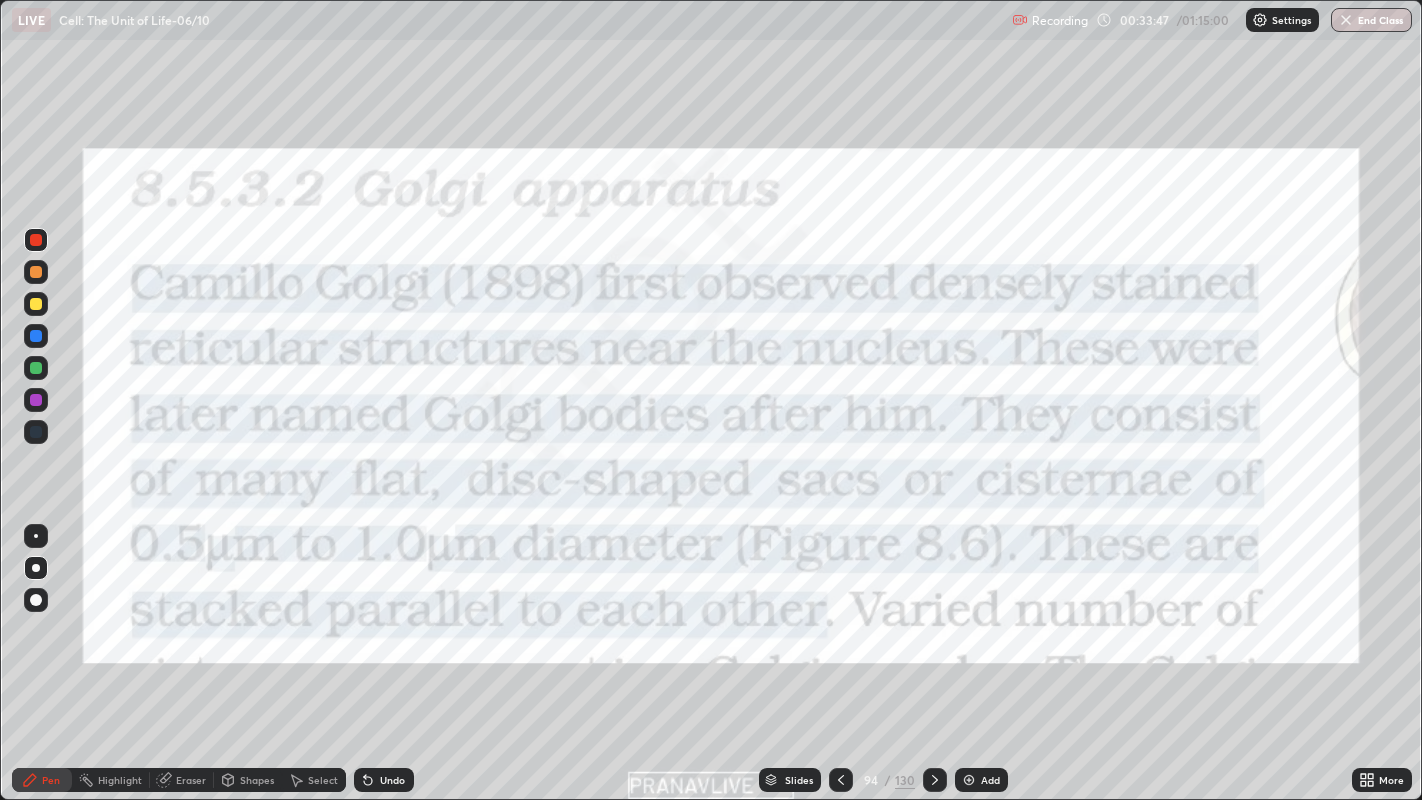 click on "Add" at bounding box center [990, 780] 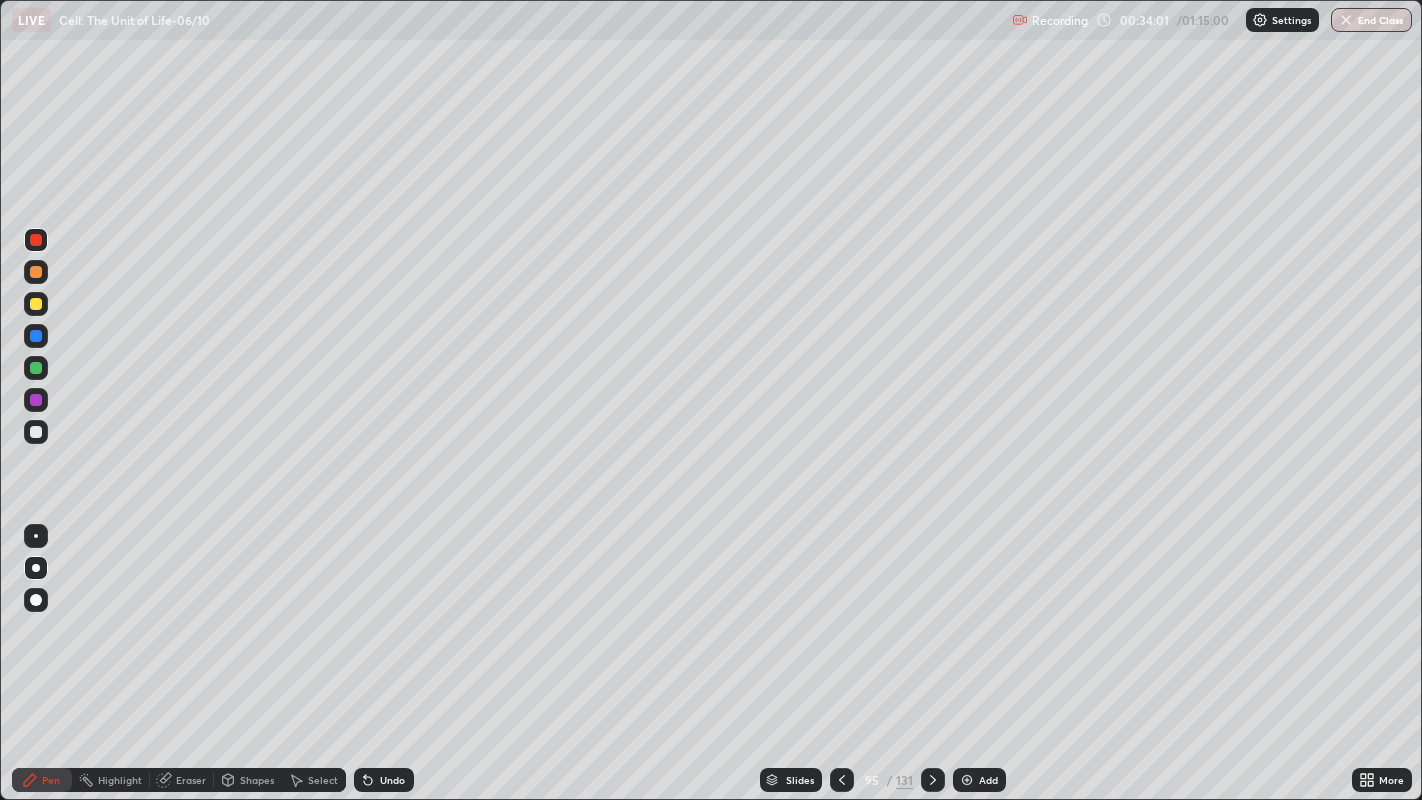 click at bounding box center [36, 304] 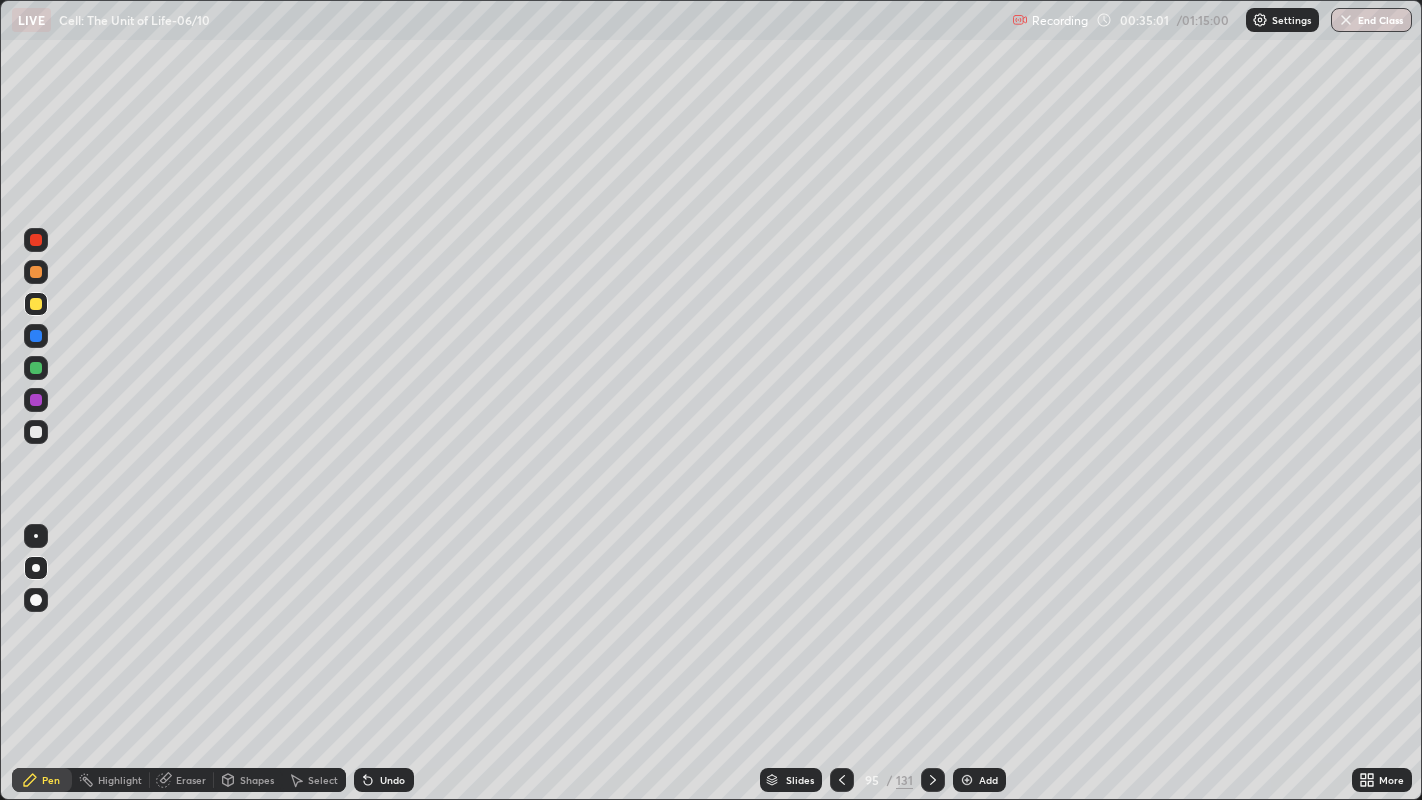 click at bounding box center (36, 336) 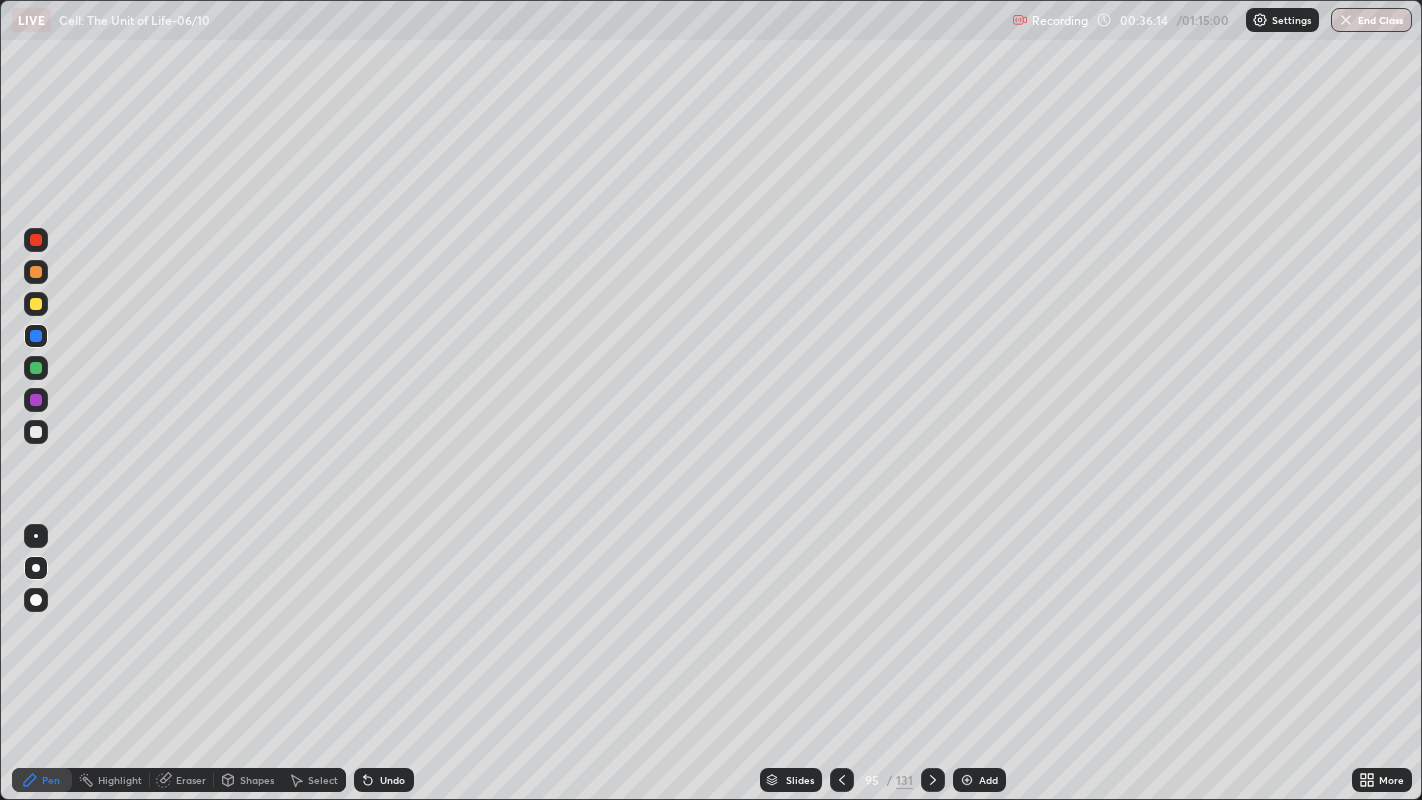 click at bounding box center (36, 432) 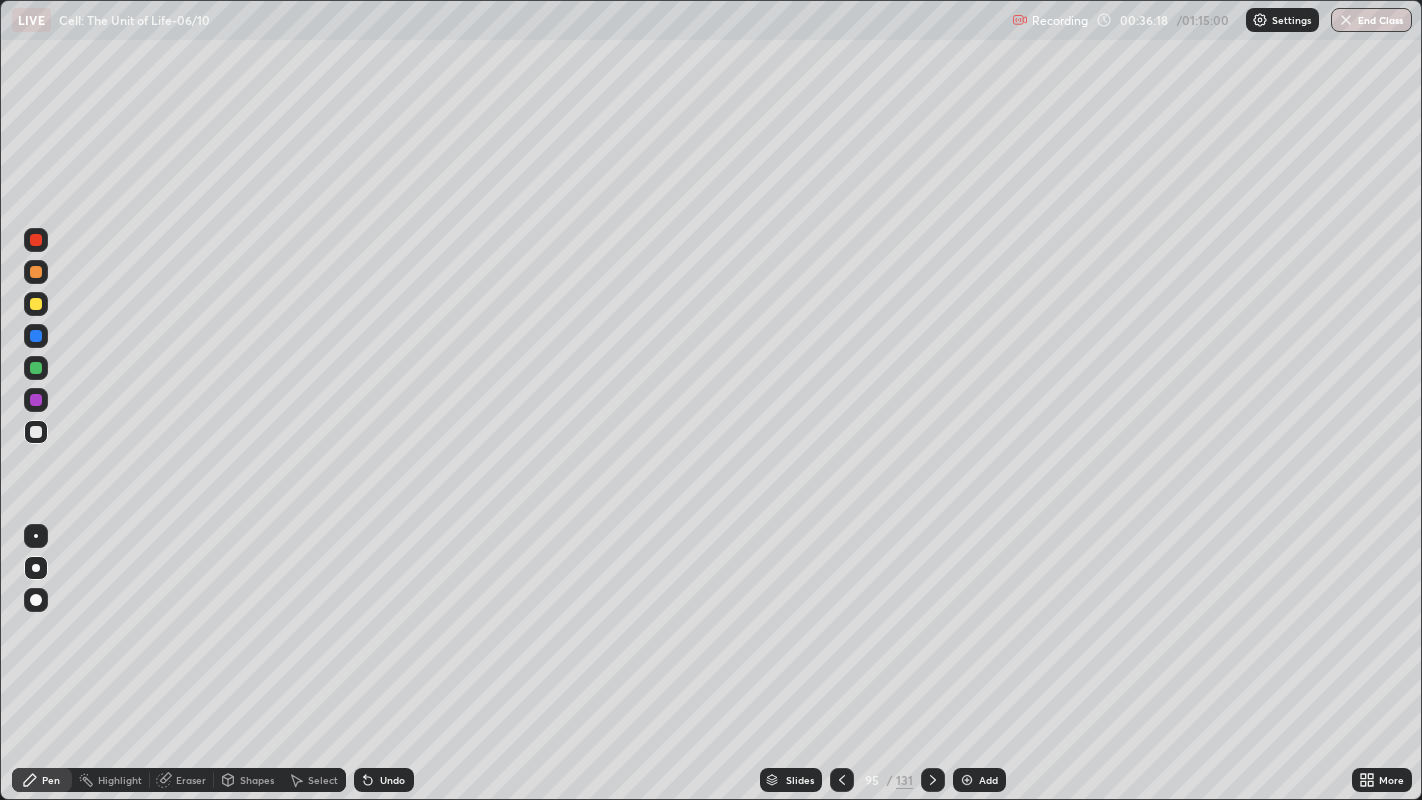 click at bounding box center [36, 400] 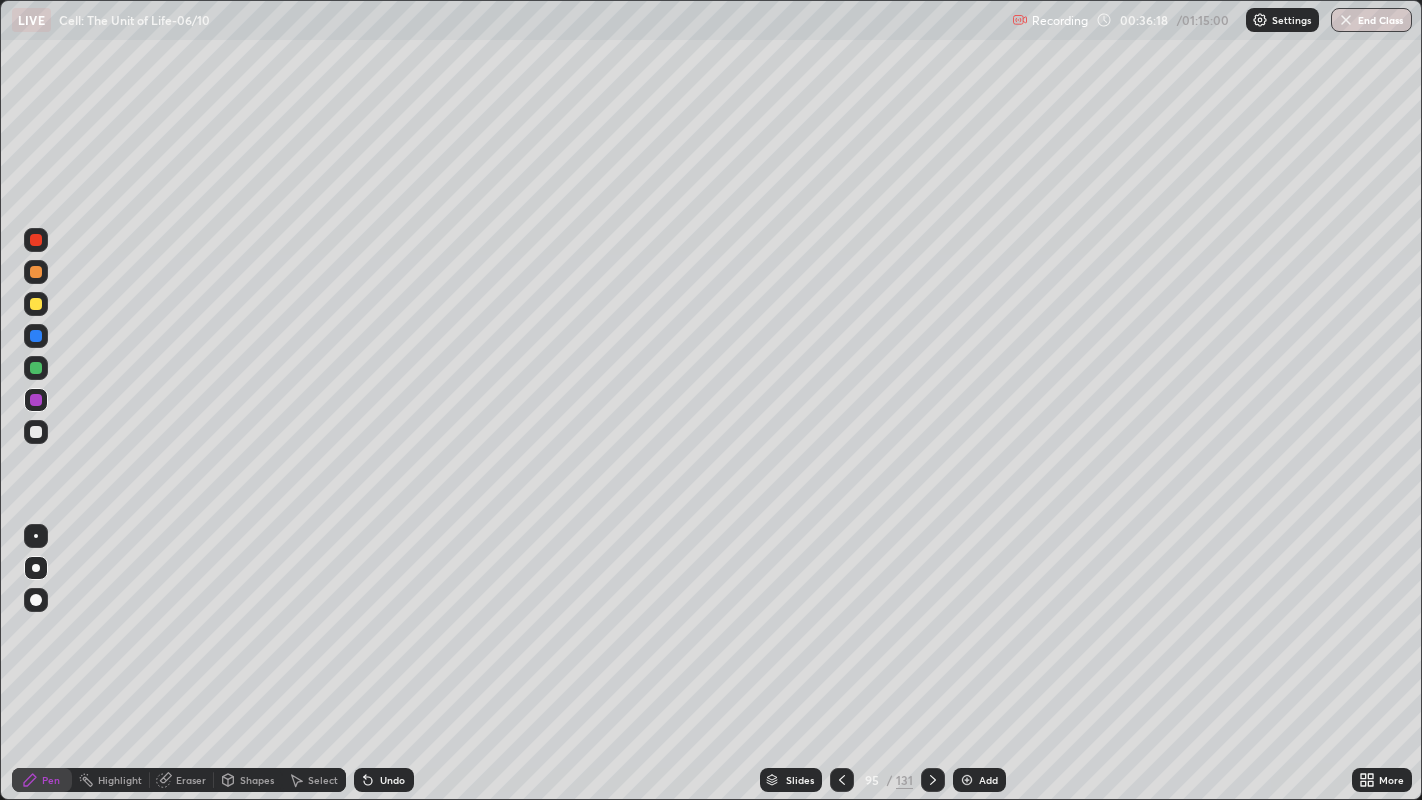 click at bounding box center (36, 368) 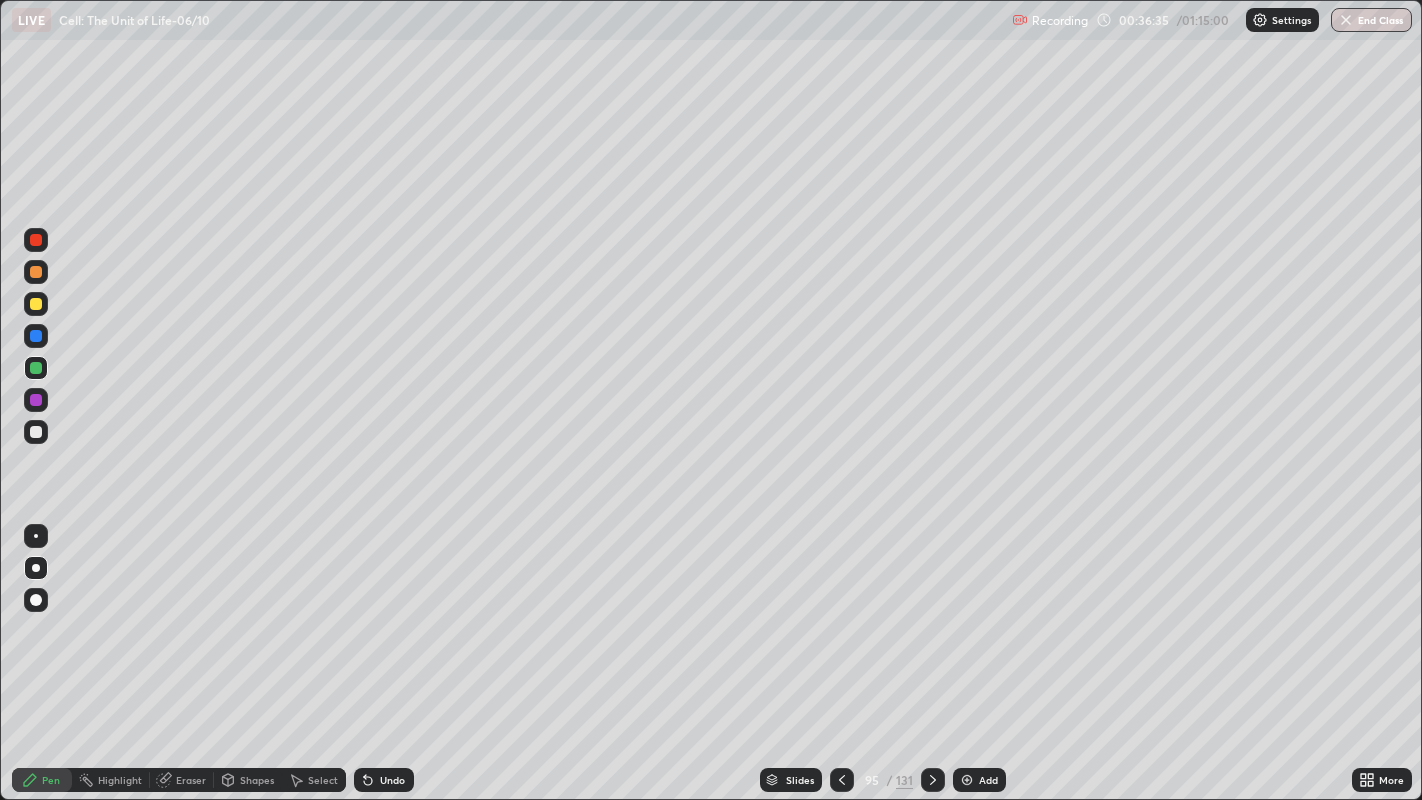 click on "Select" at bounding box center (323, 780) 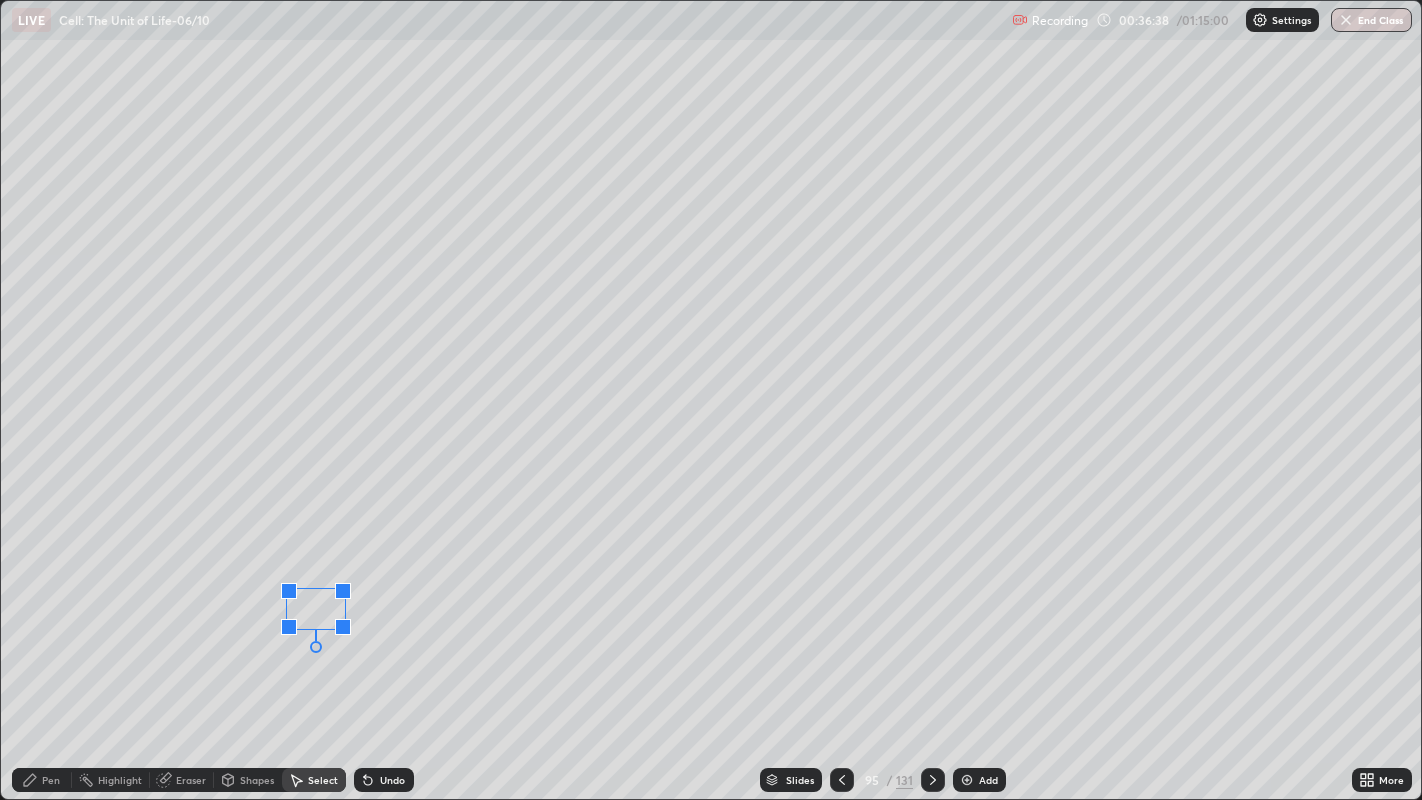 click on "0 ° Undo Copy Duplicate Duplicate to new slide Delete" at bounding box center [711, 400] 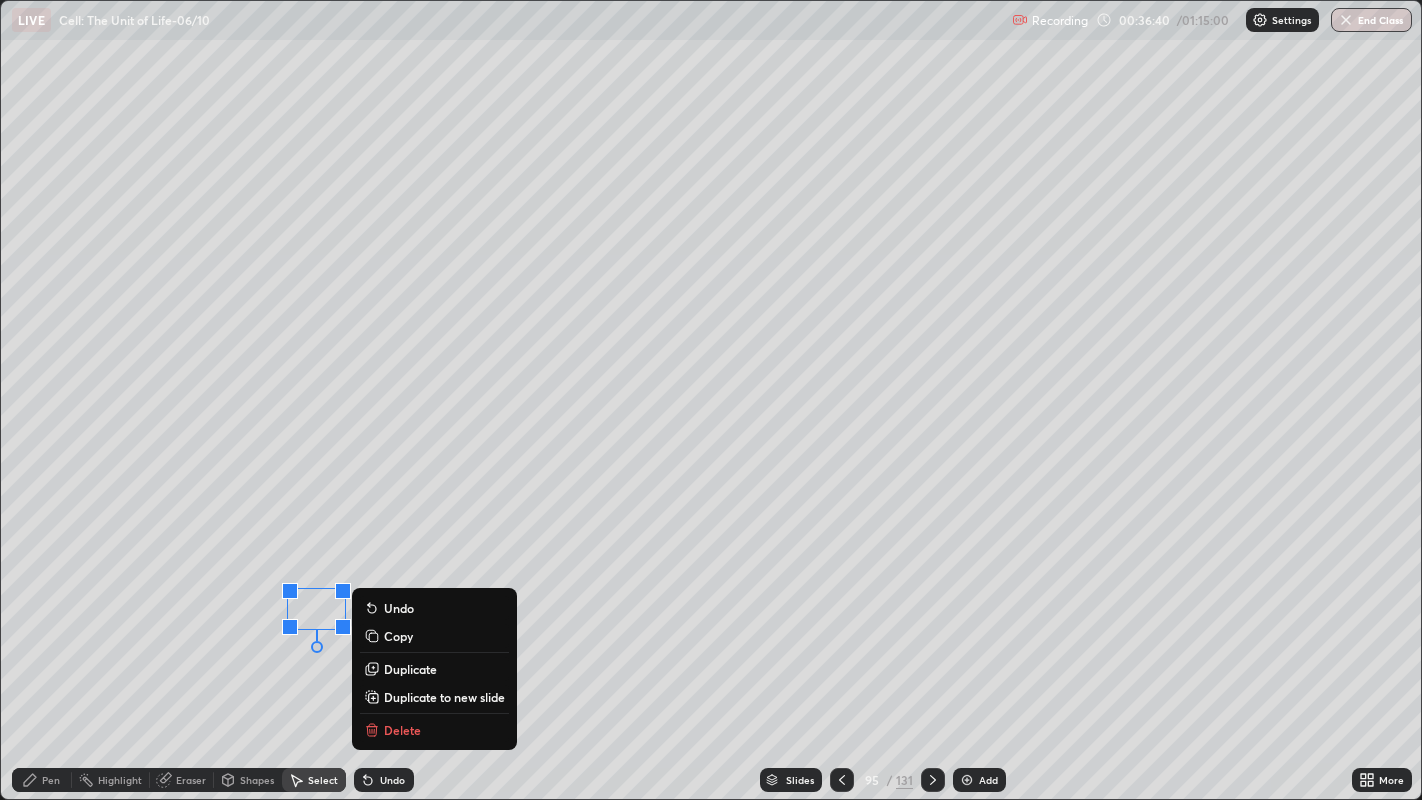 click on "Pen" at bounding box center [42, 780] 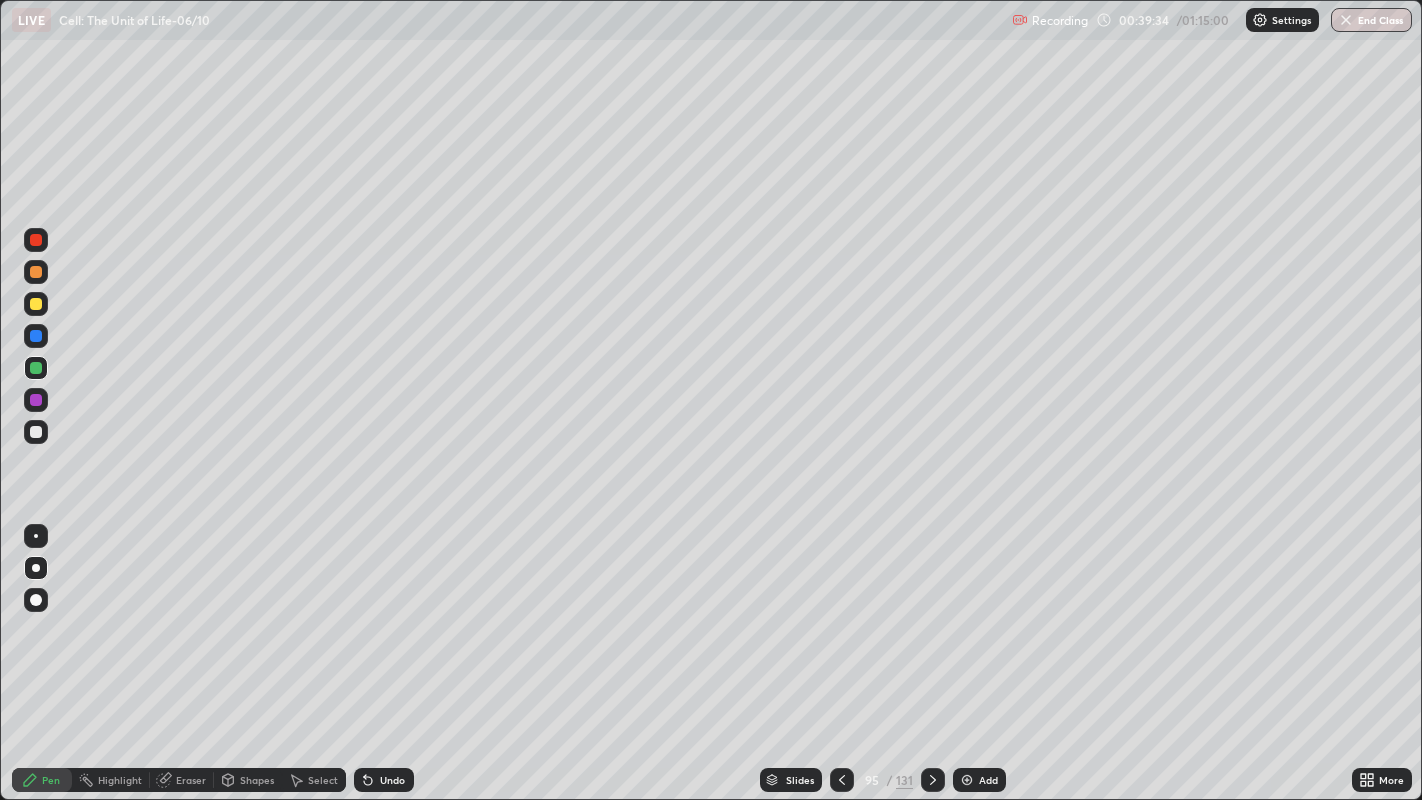 click on "Add" at bounding box center (979, 780) 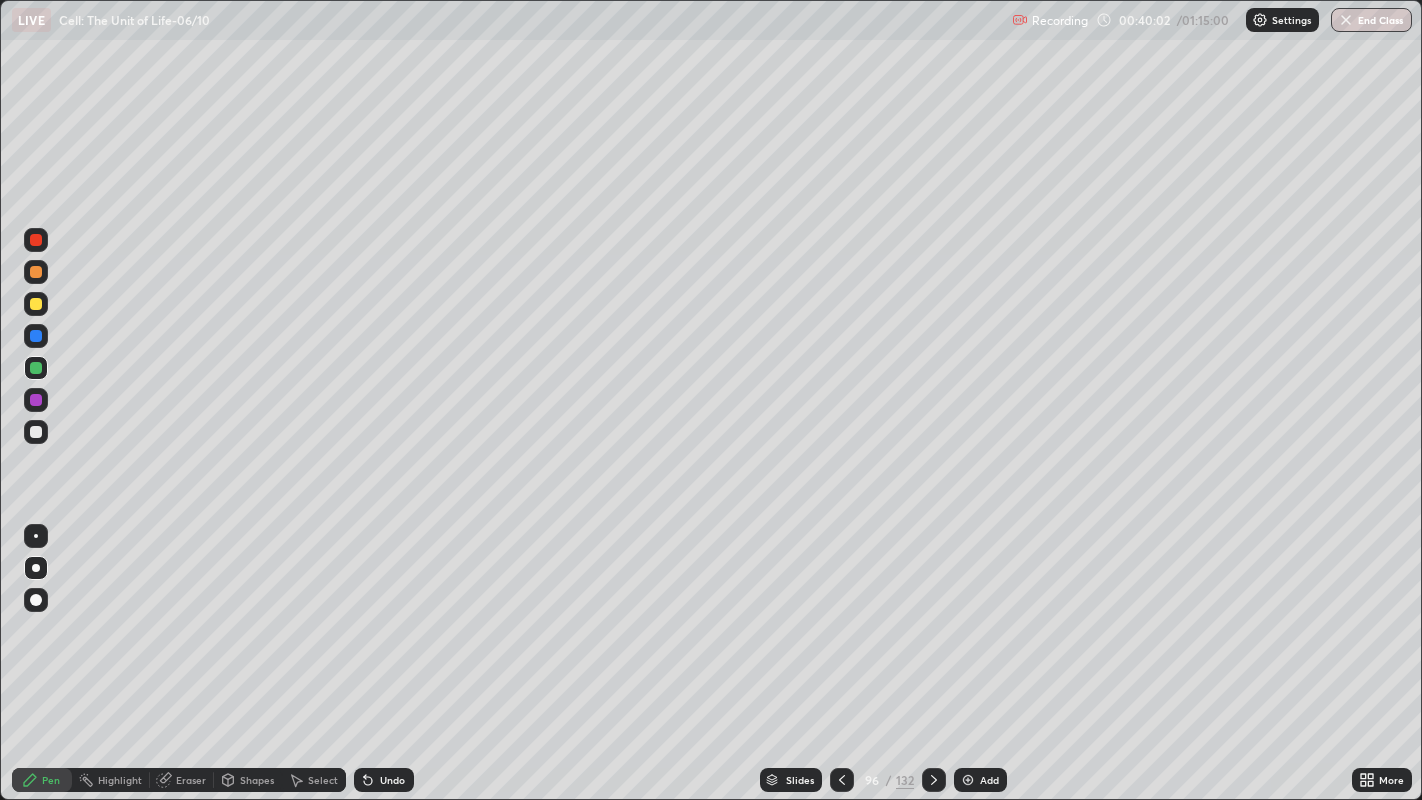 click at bounding box center (36, 304) 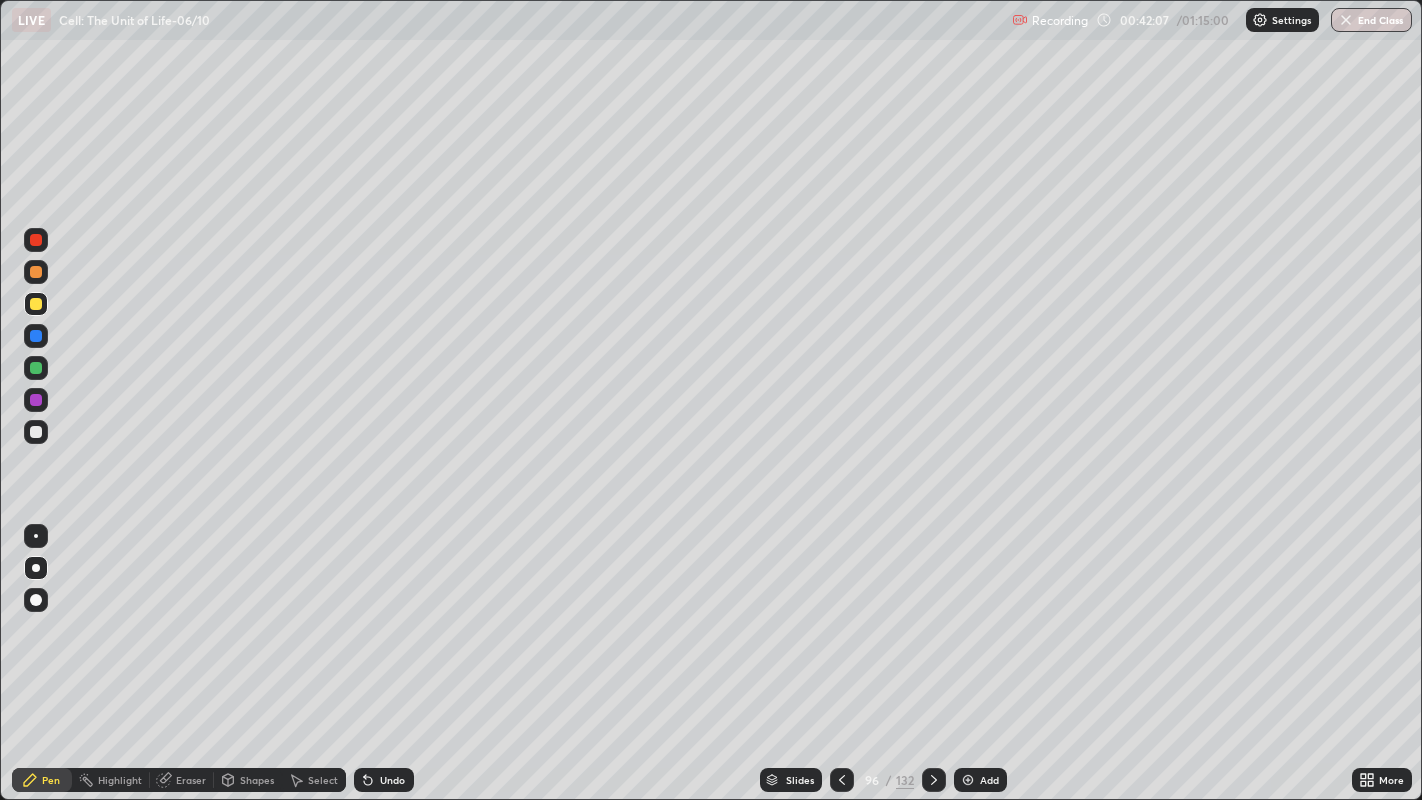 click at bounding box center (36, 432) 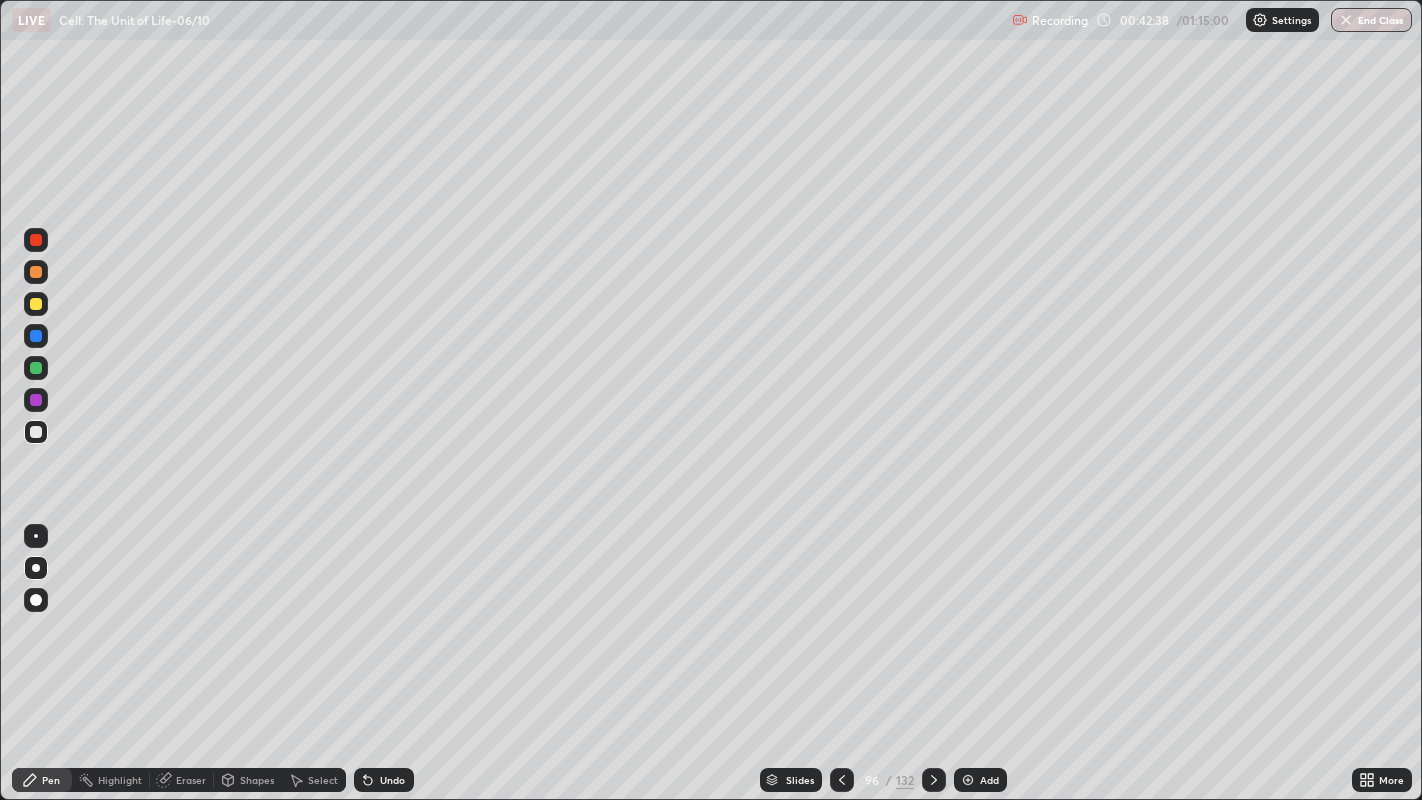click on "Eraser" at bounding box center (191, 780) 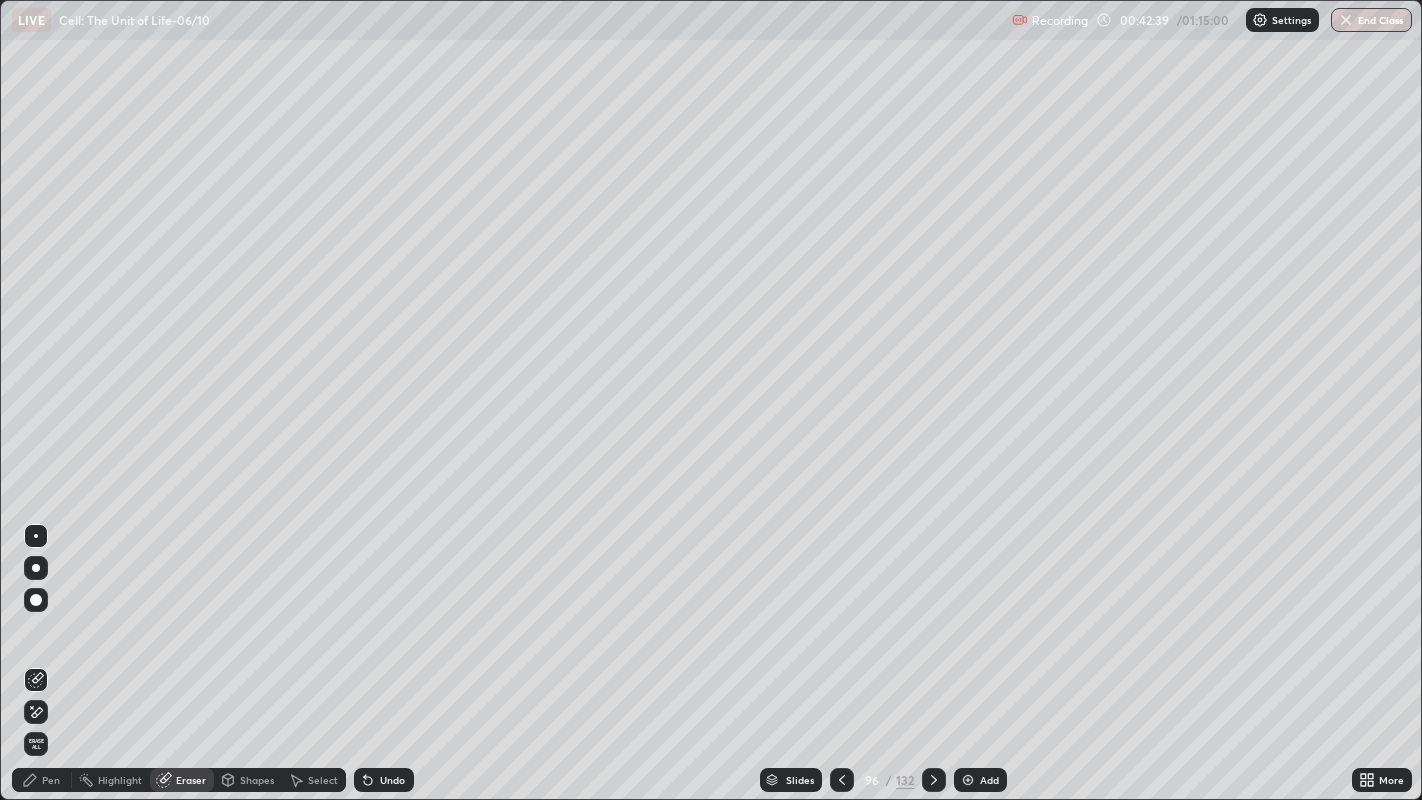 click 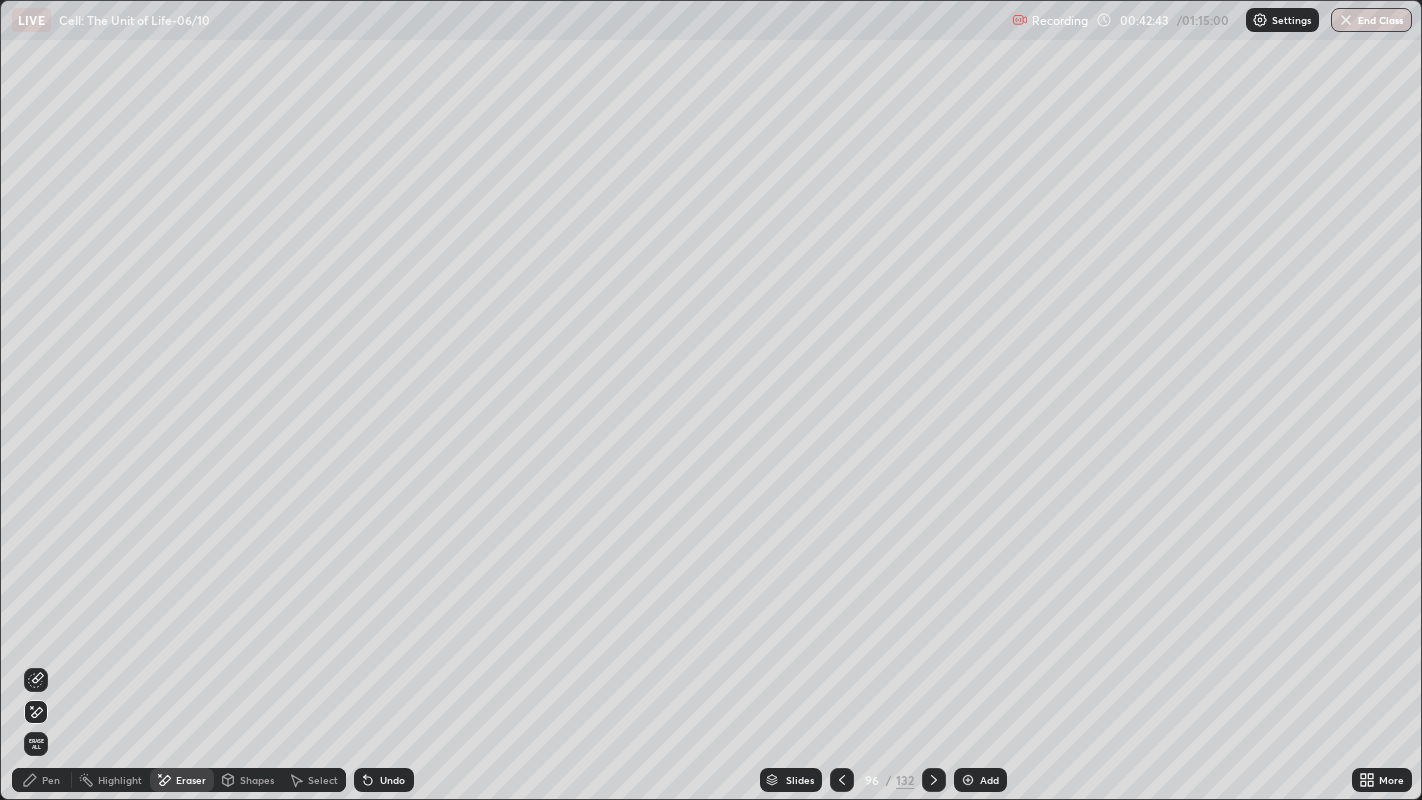 click on "Pen" at bounding box center (51, 780) 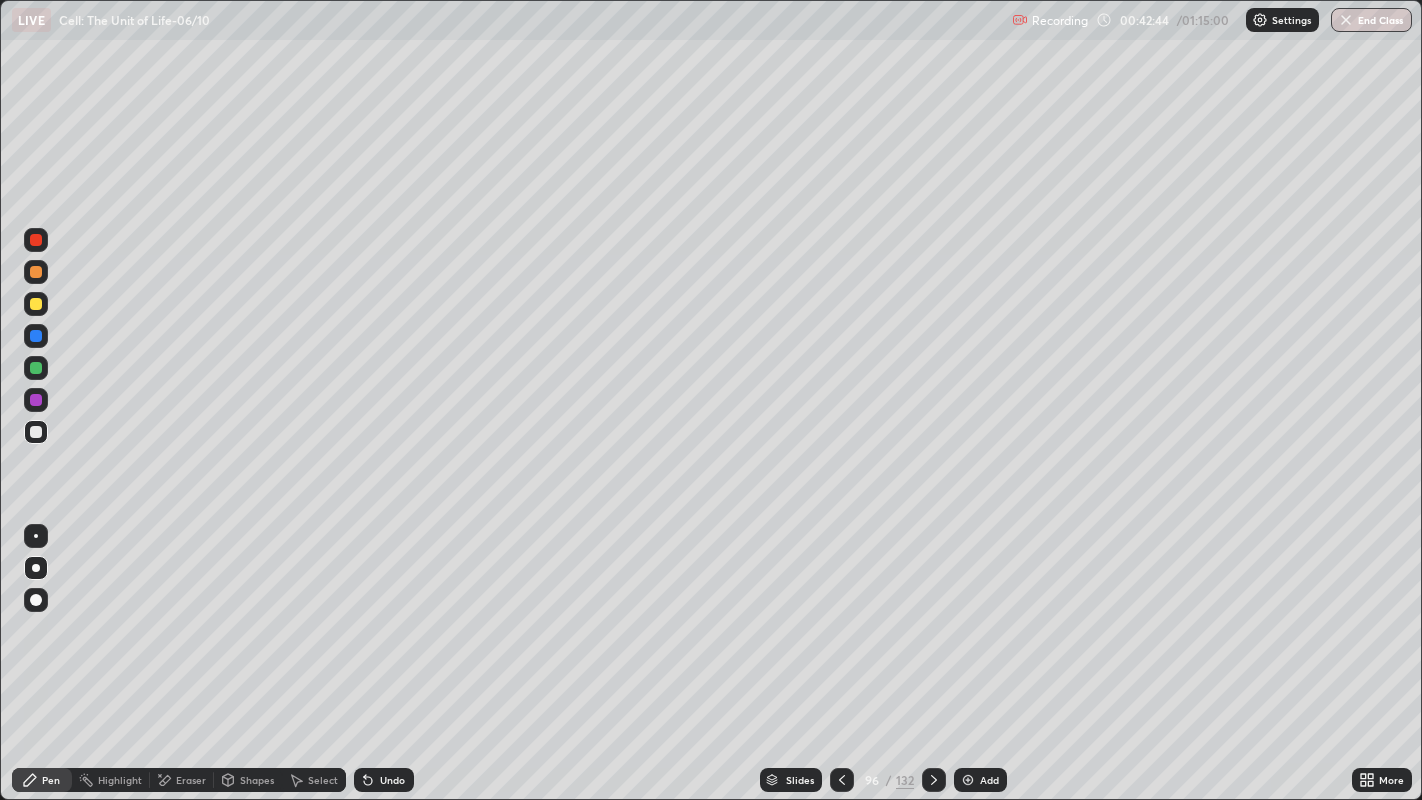 click at bounding box center (36, 432) 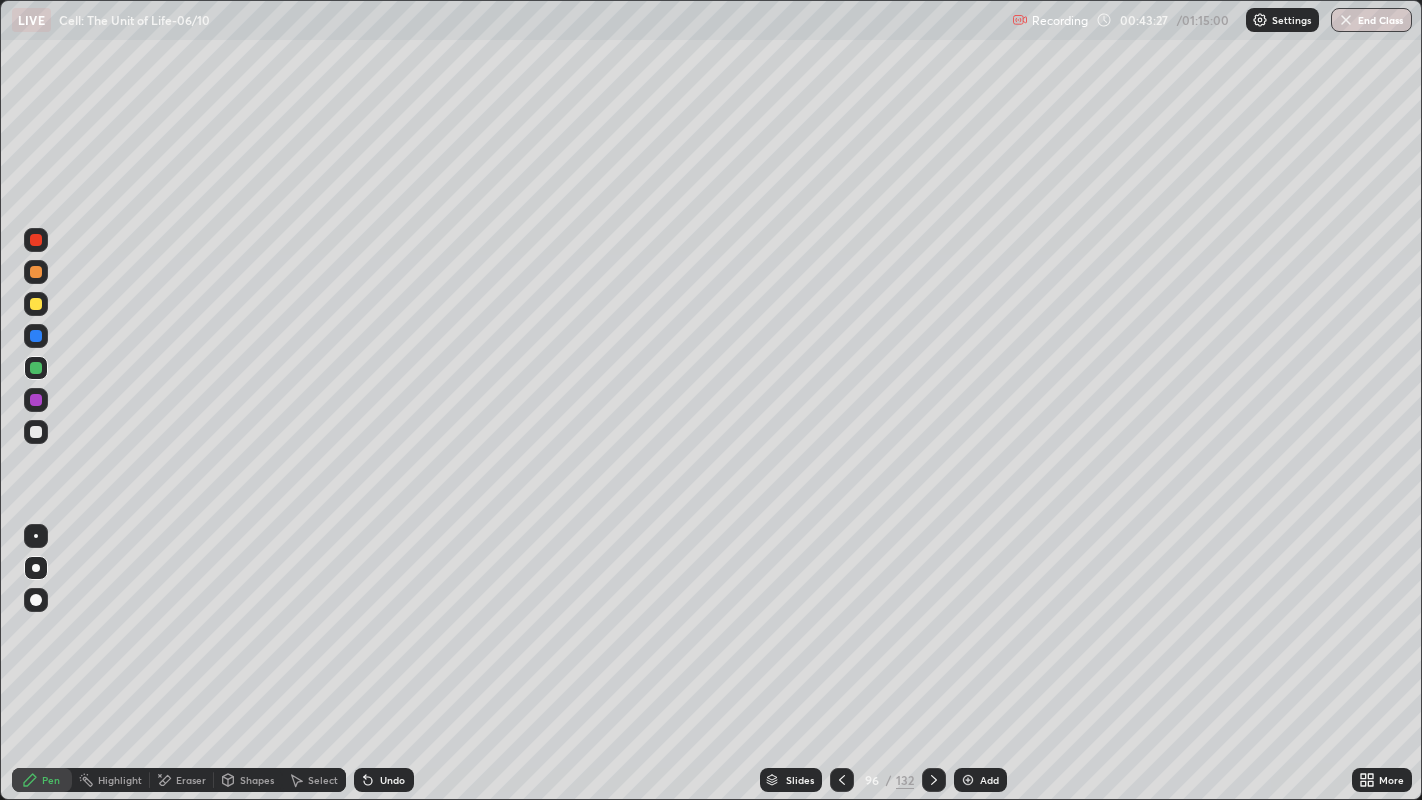 click on "Eraser" at bounding box center [182, 780] 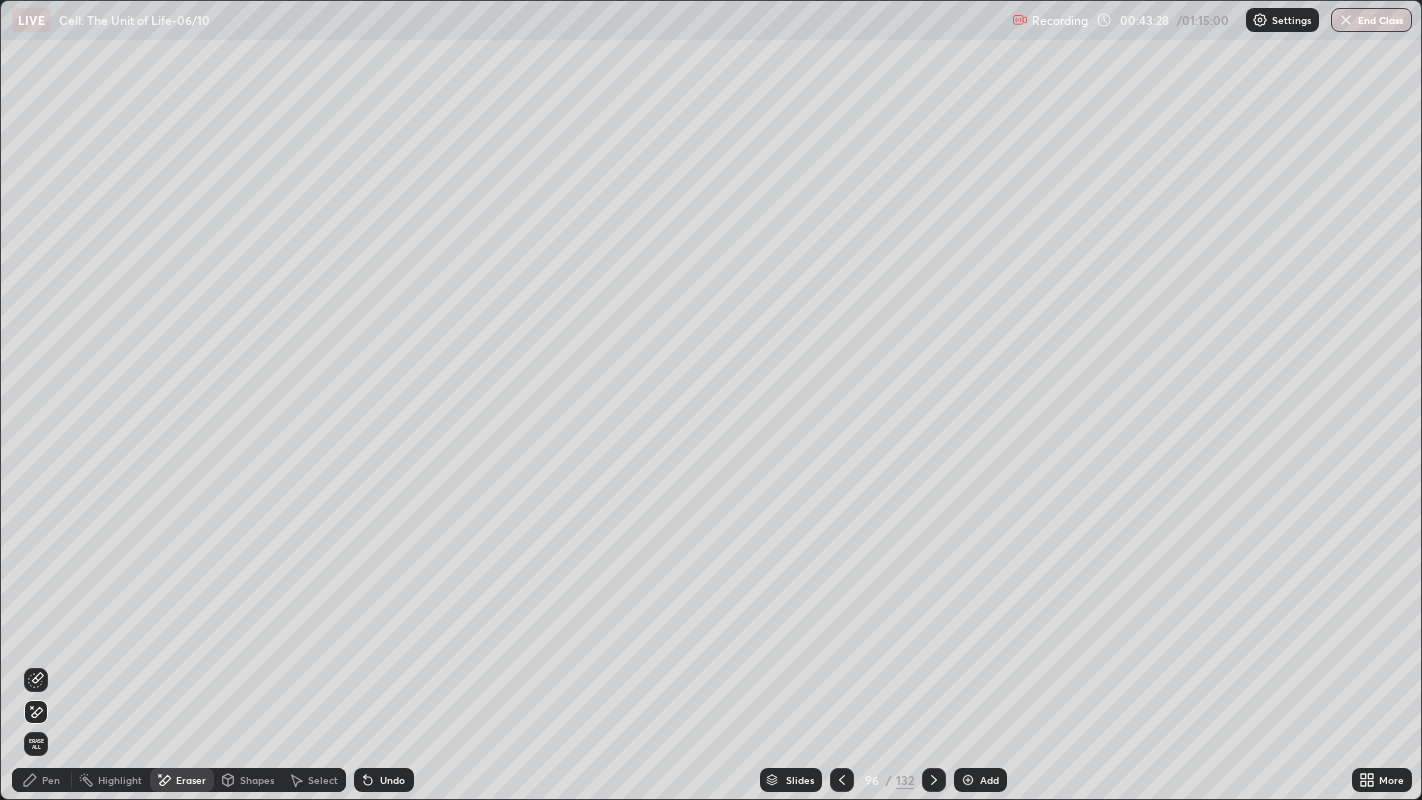 click 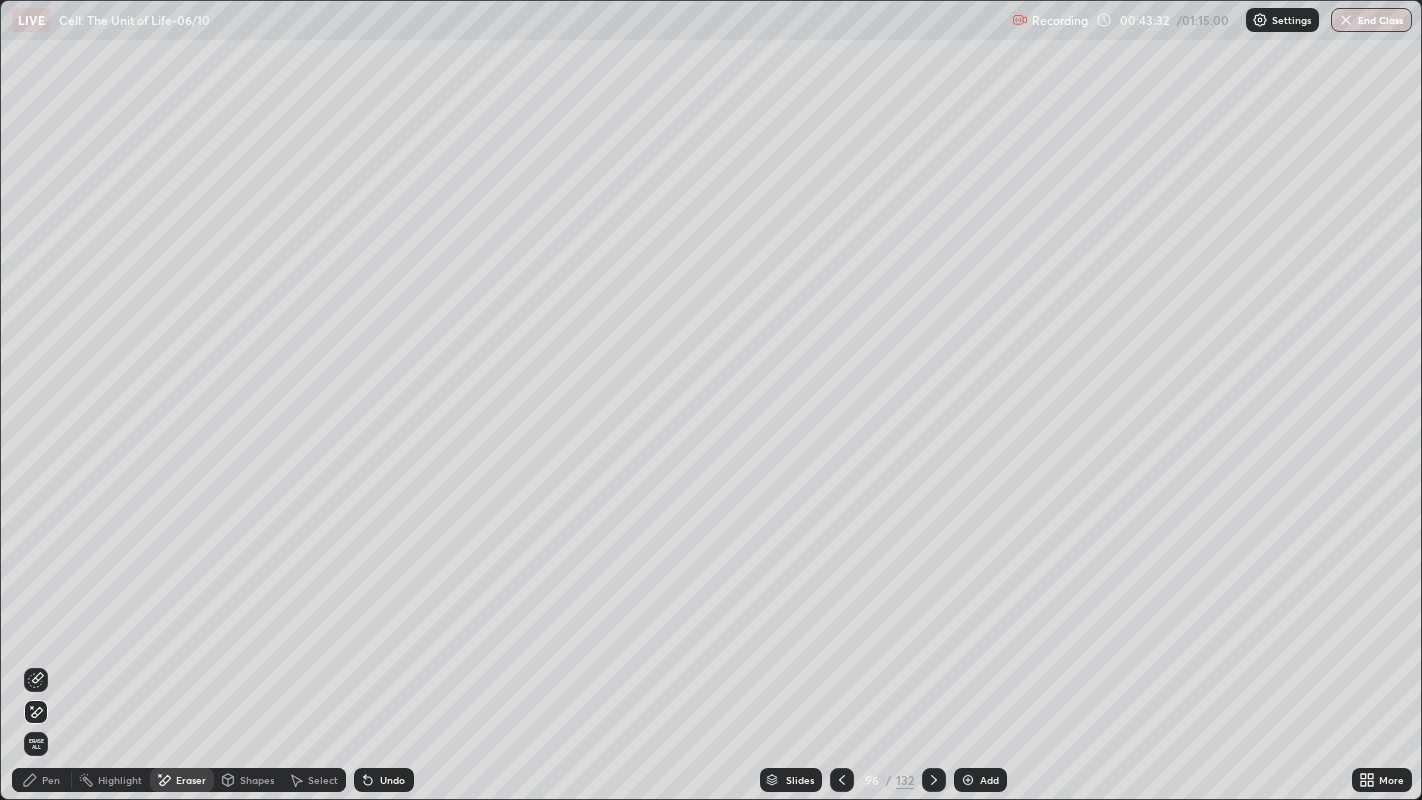 click on "Pen" at bounding box center (42, 780) 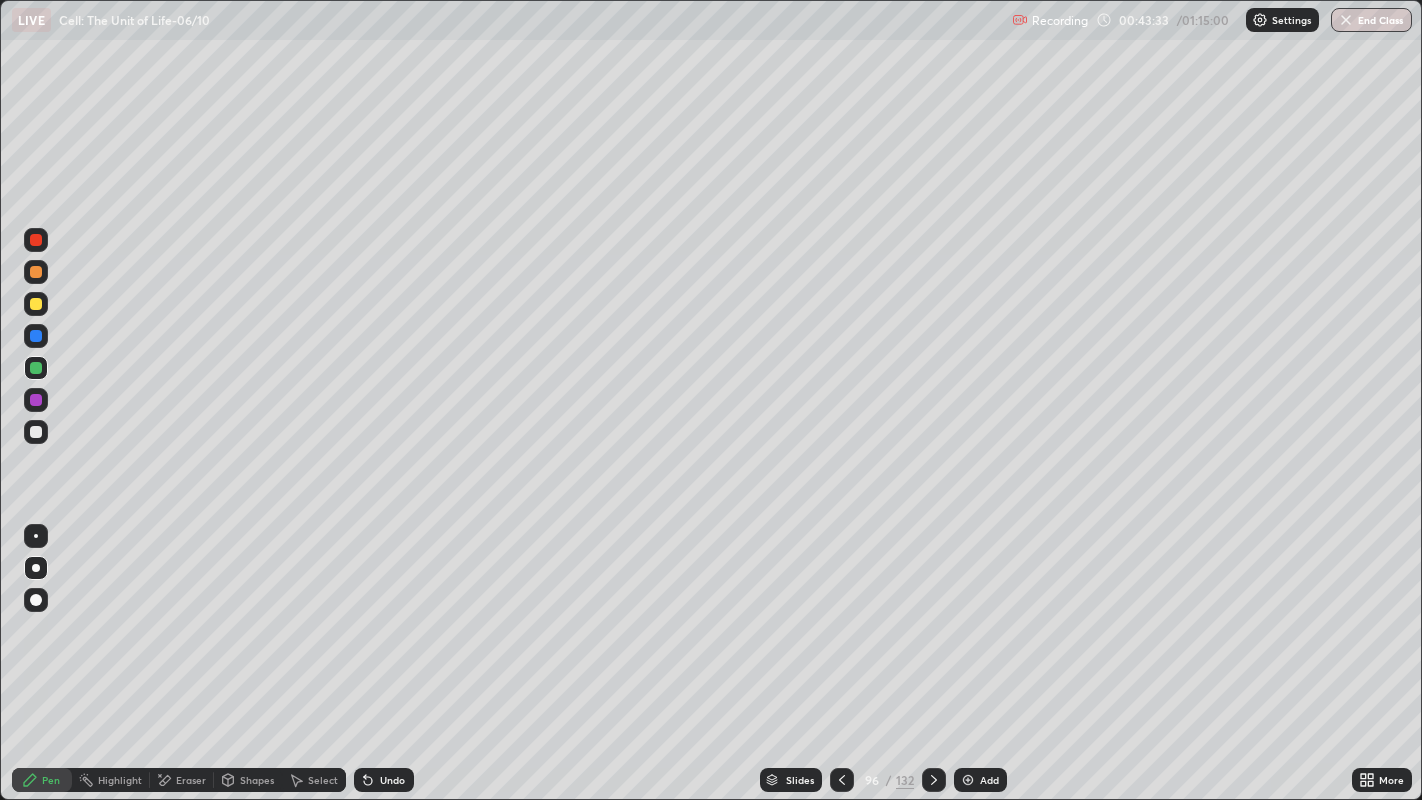 click at bounding box center (36, 400) 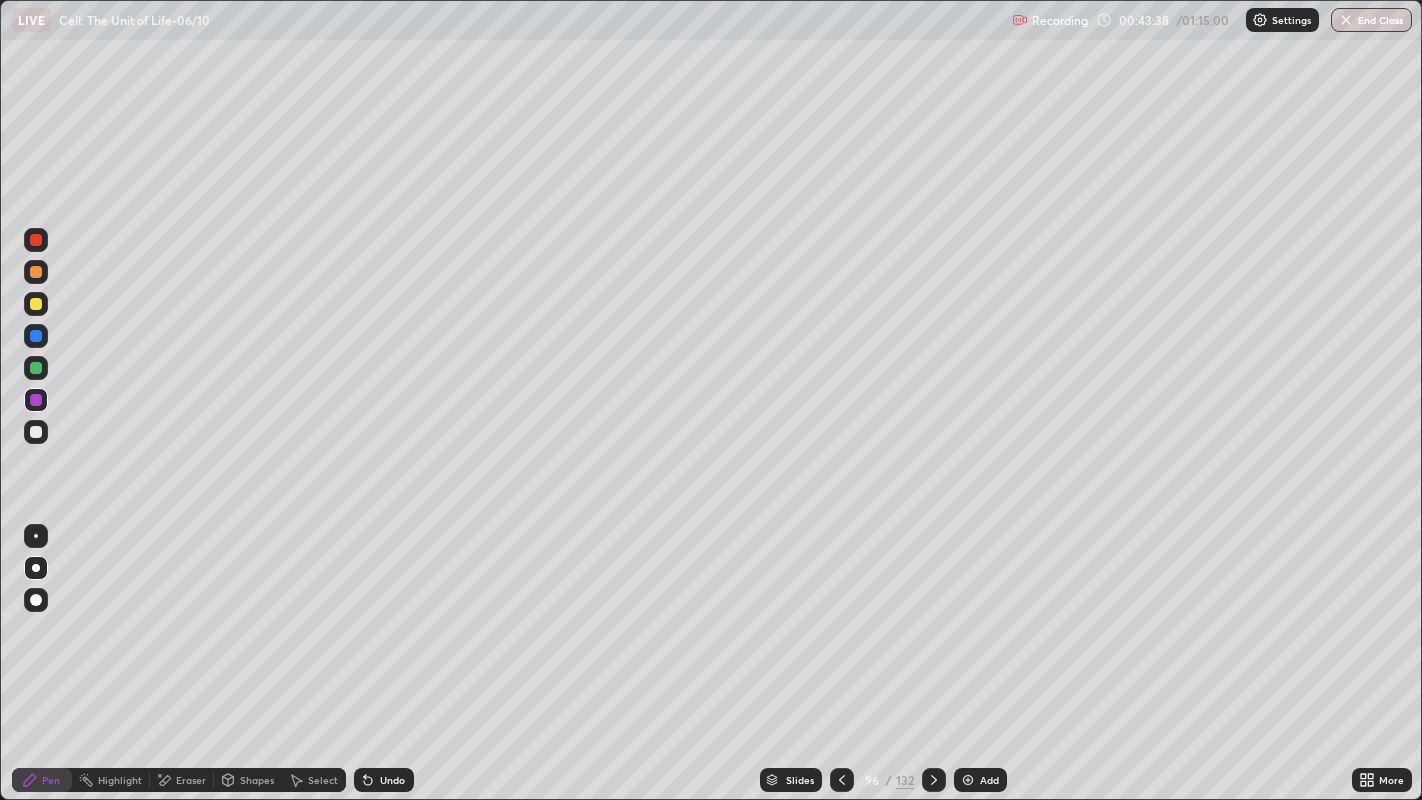 click on "Undo" at bounding box center (392, 780) 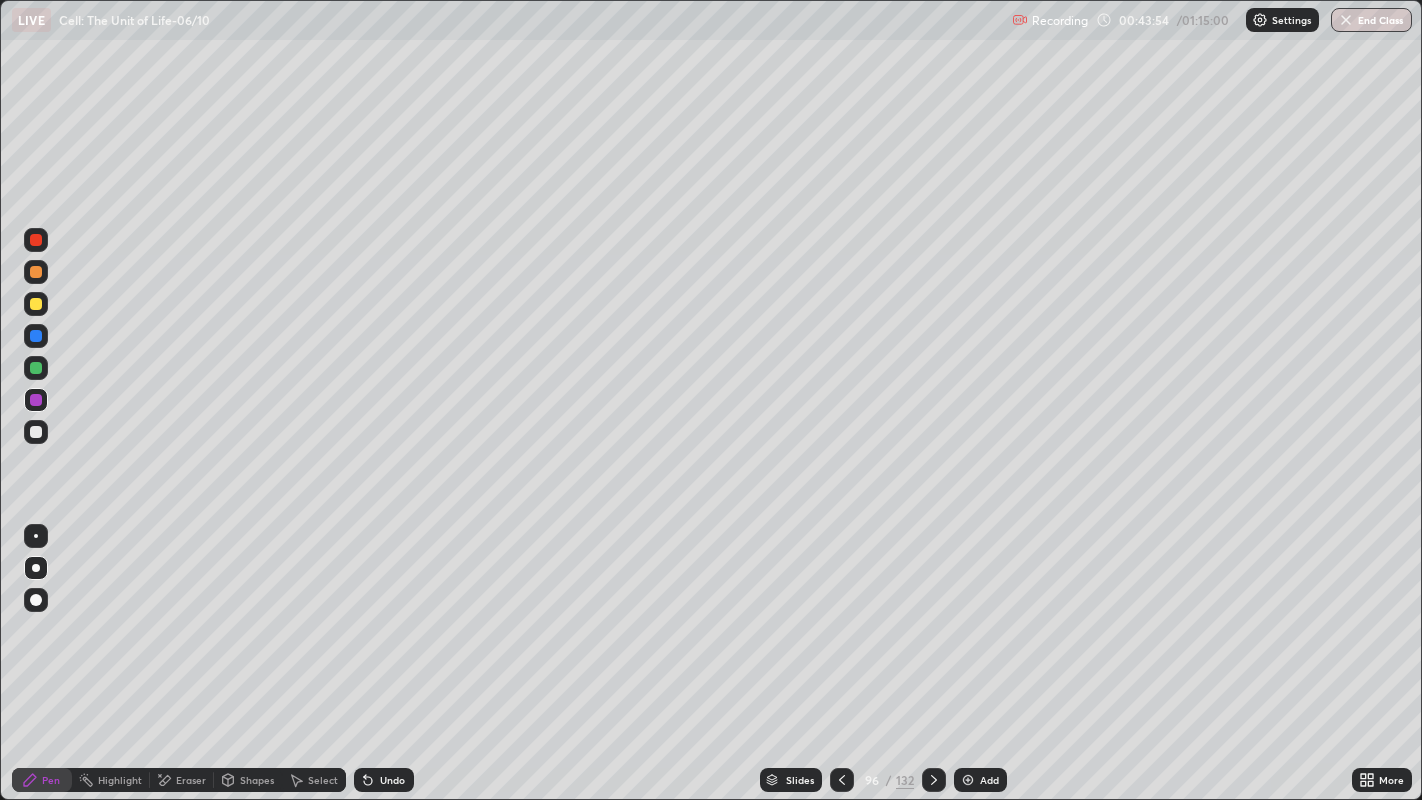 click on "Undo" at bounding box center (392, 780) 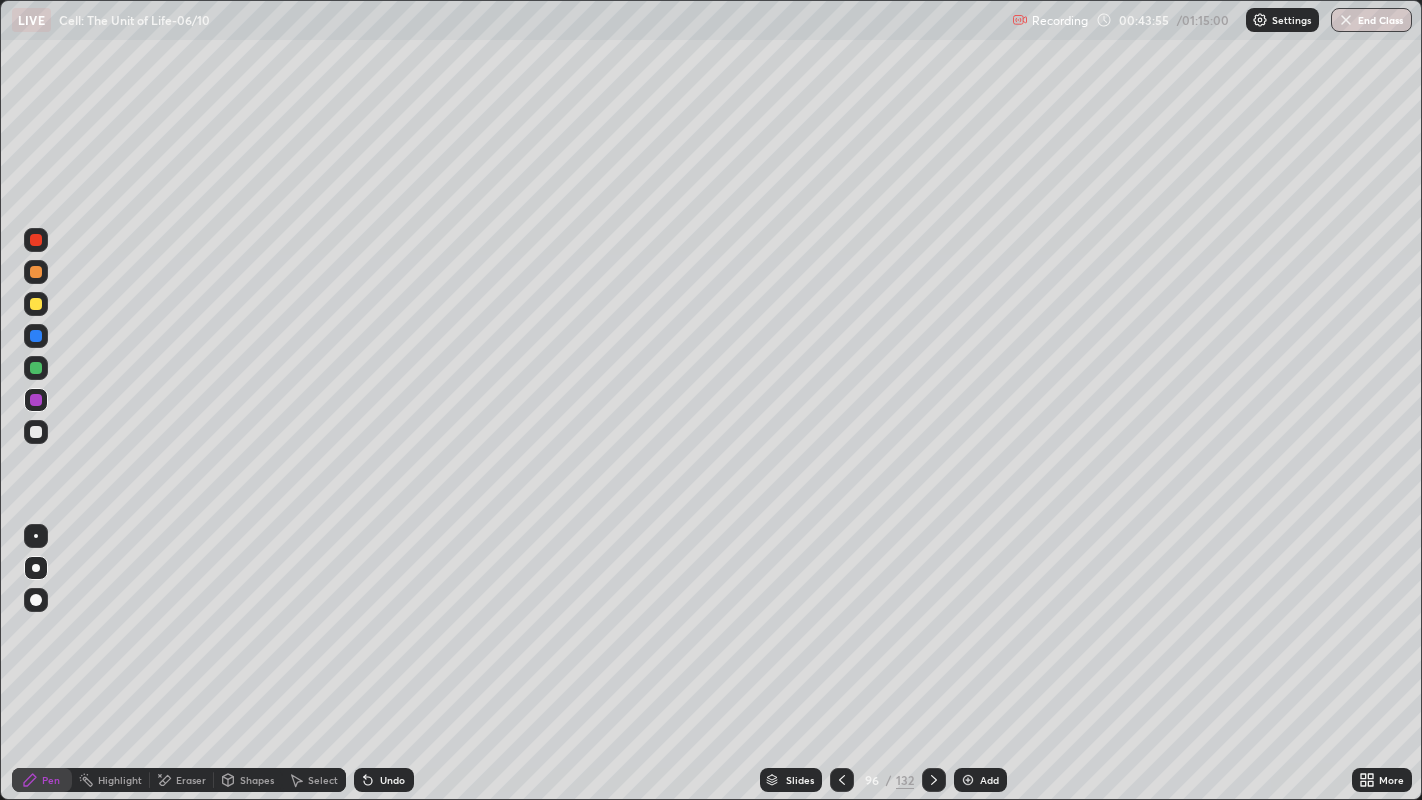 click 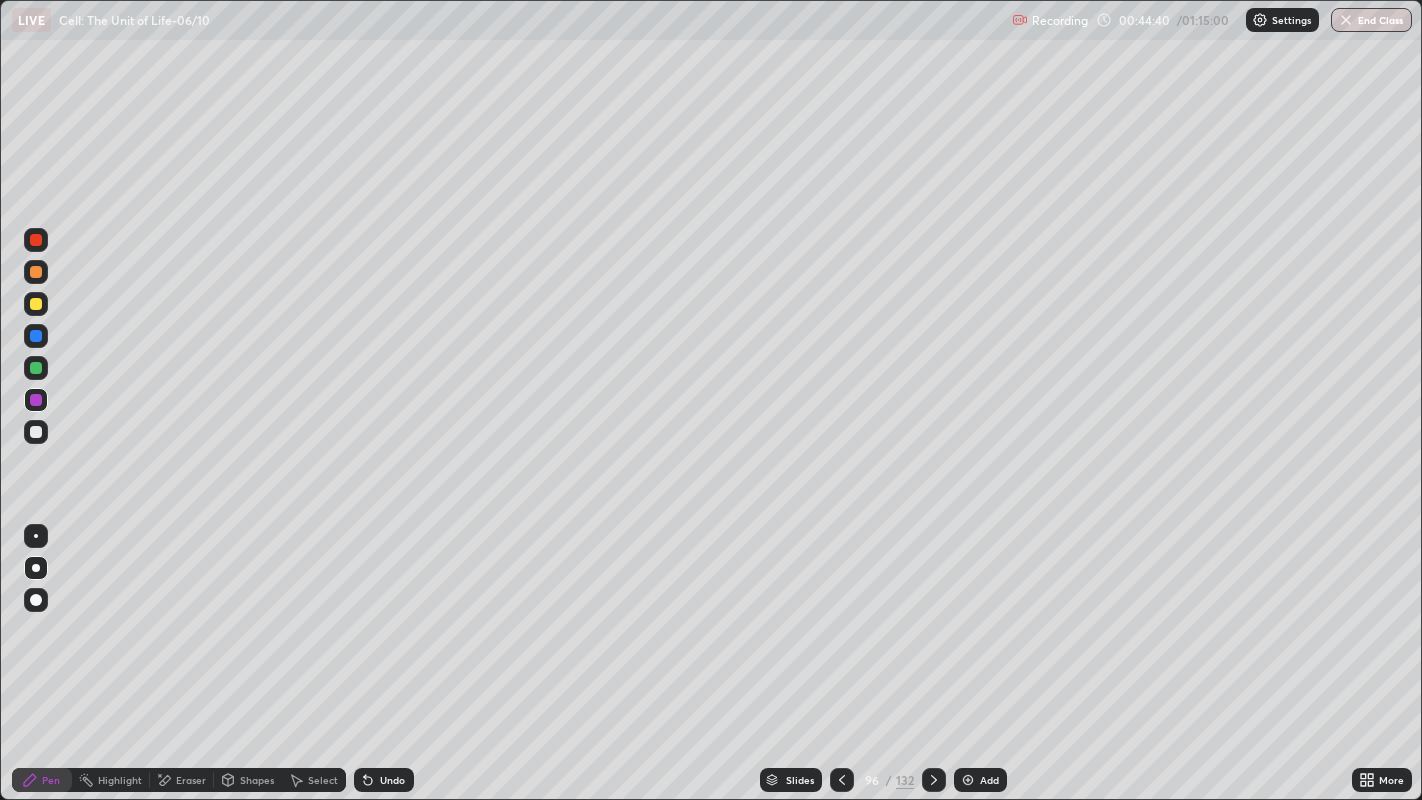 click at bounding box center (36, 304) 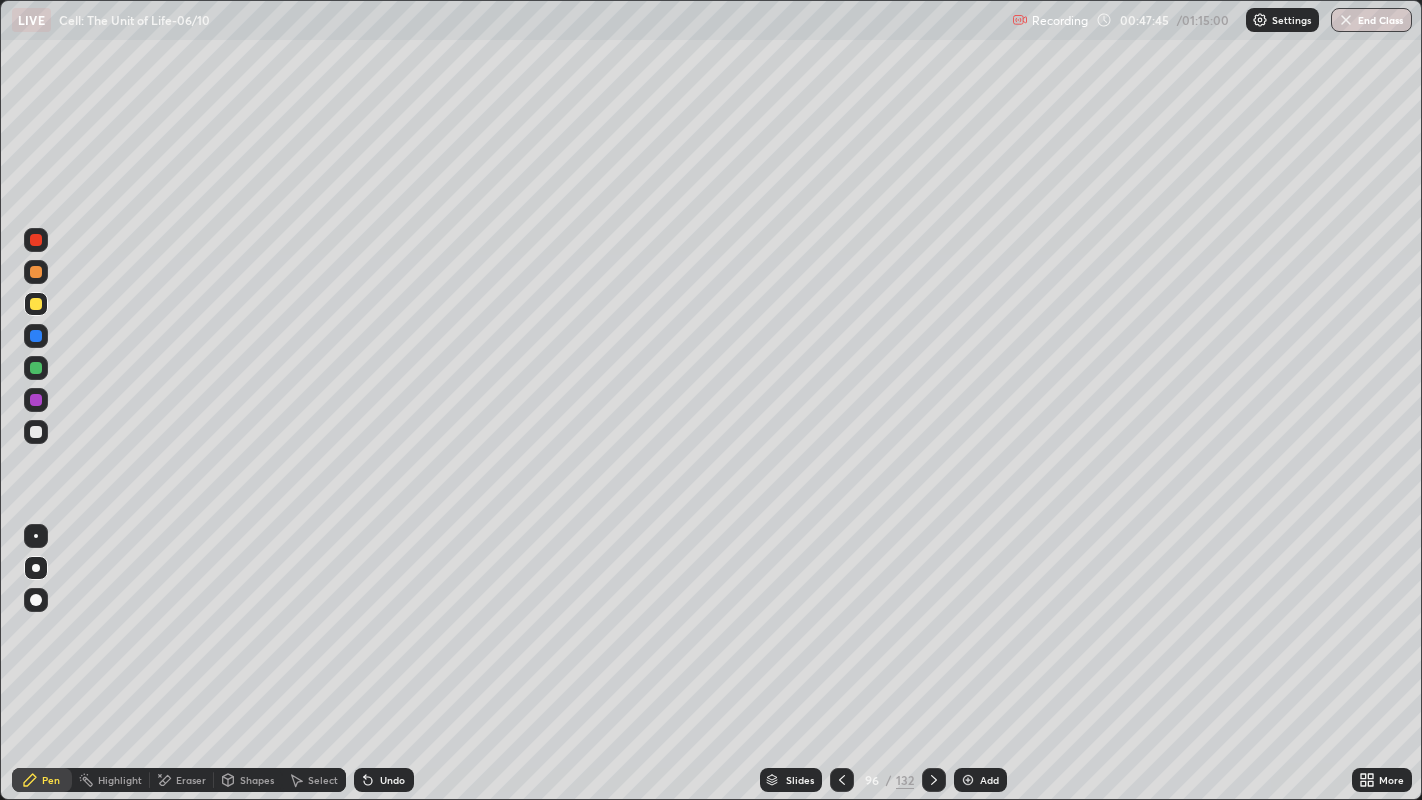 click on "Add" at bounding box center (989, 780) 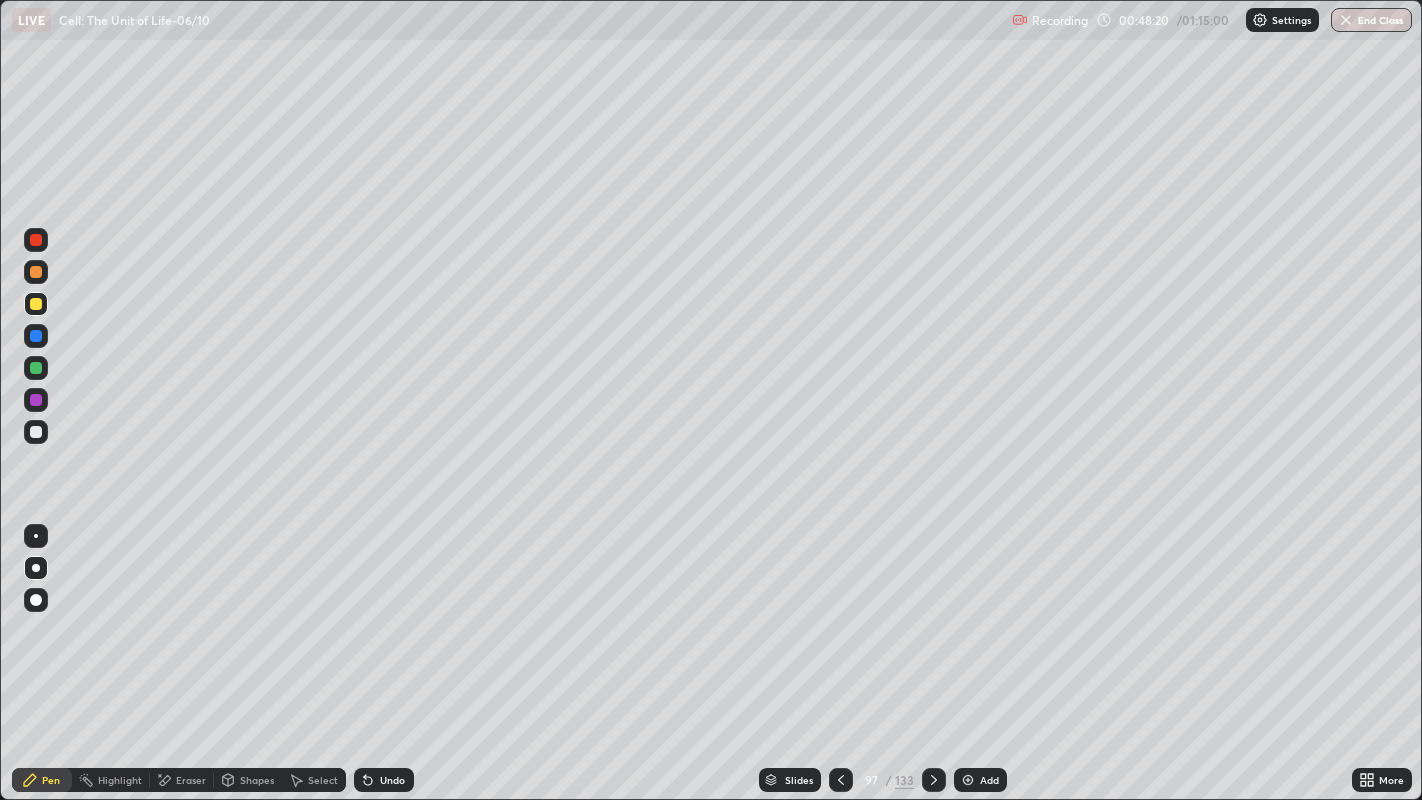 click at bounding box center [36, 432] 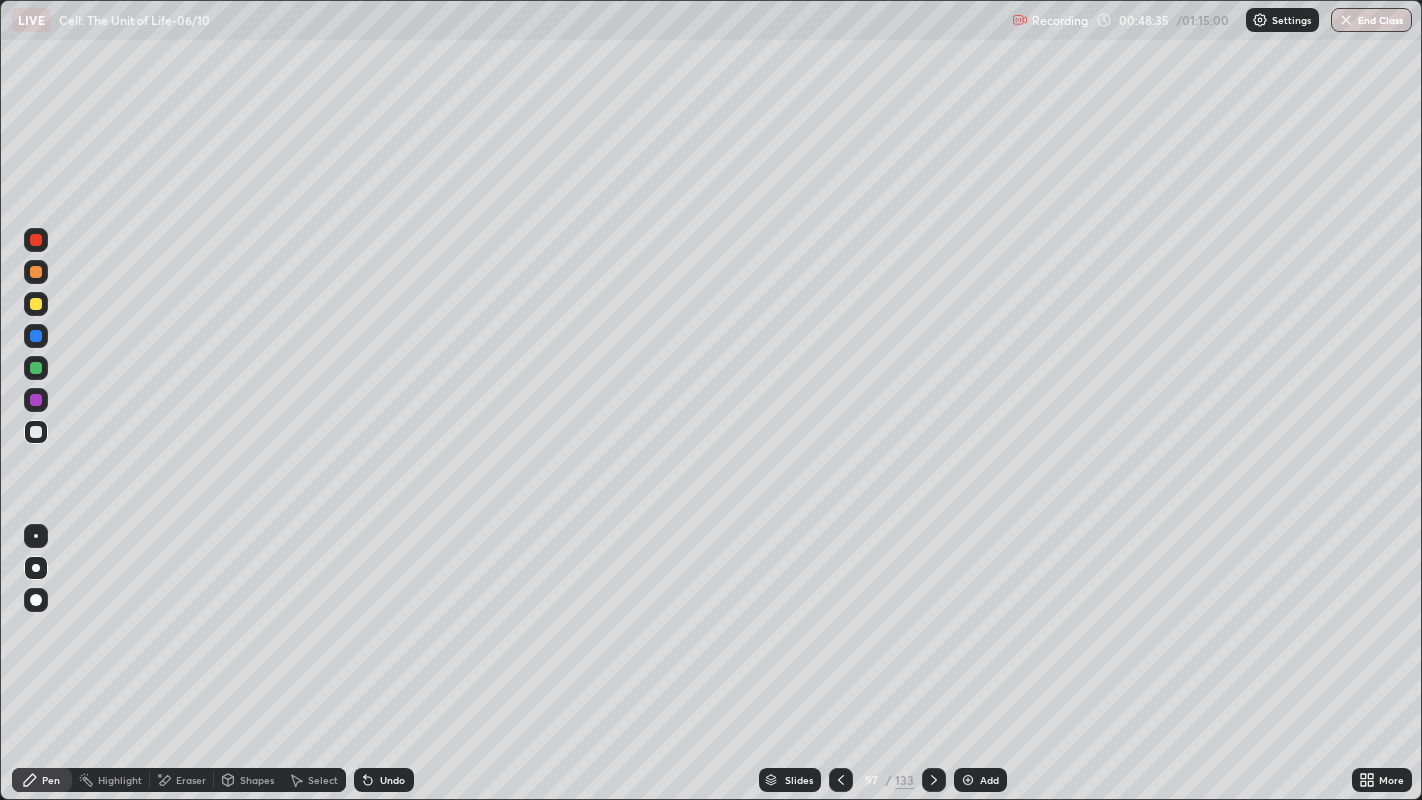 click on "Undo" at bounding box center [392, 780] 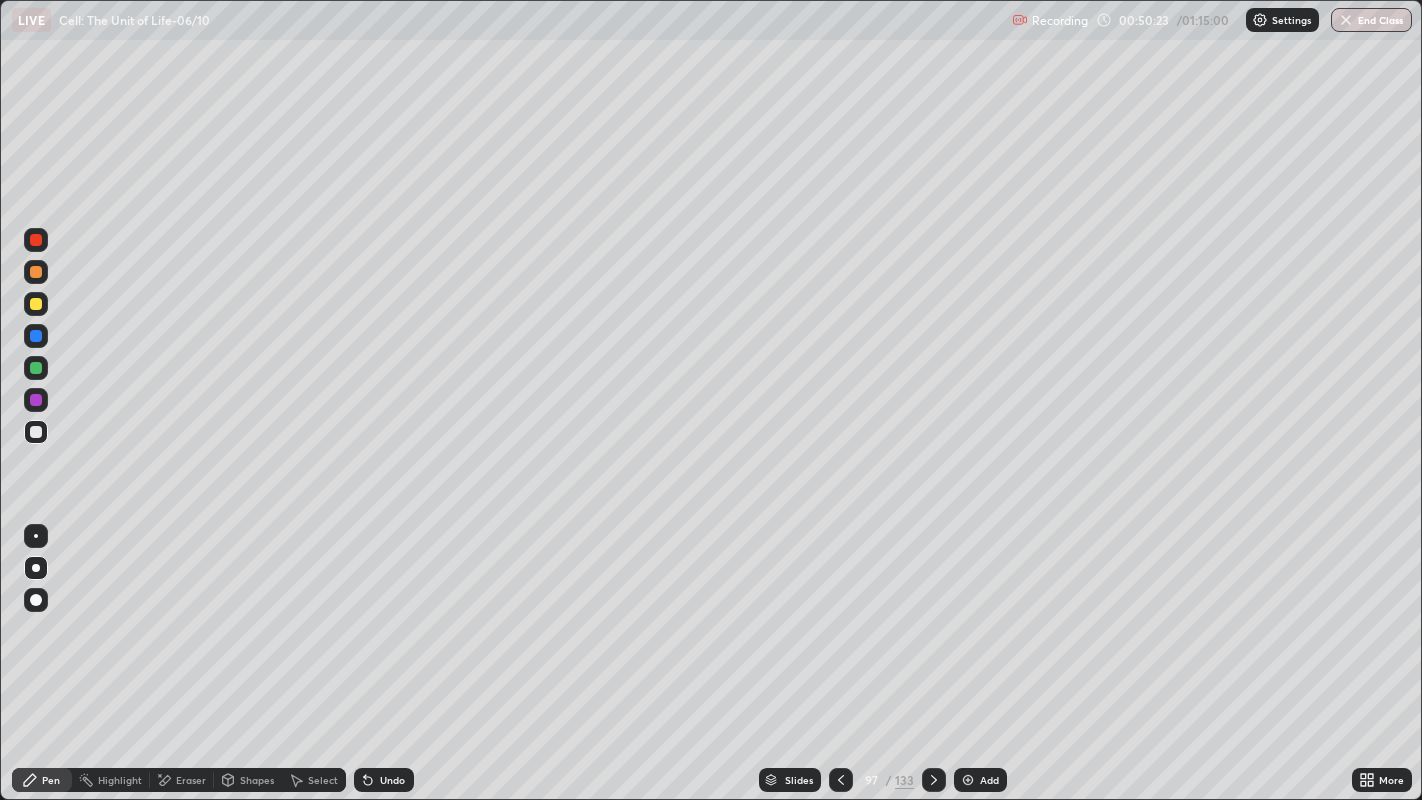 click at bounding box center [36, 336] 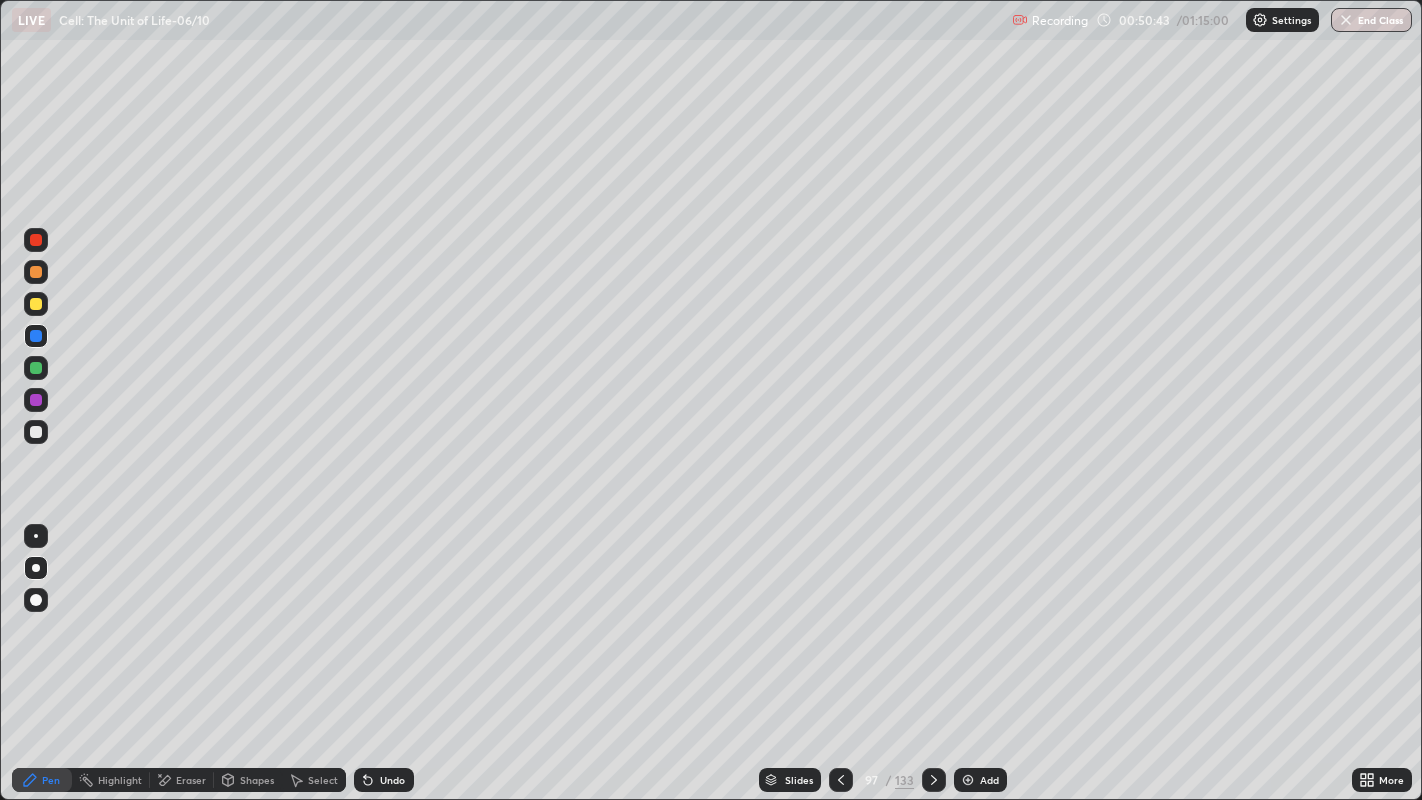 click at bounding box center [968, 780] 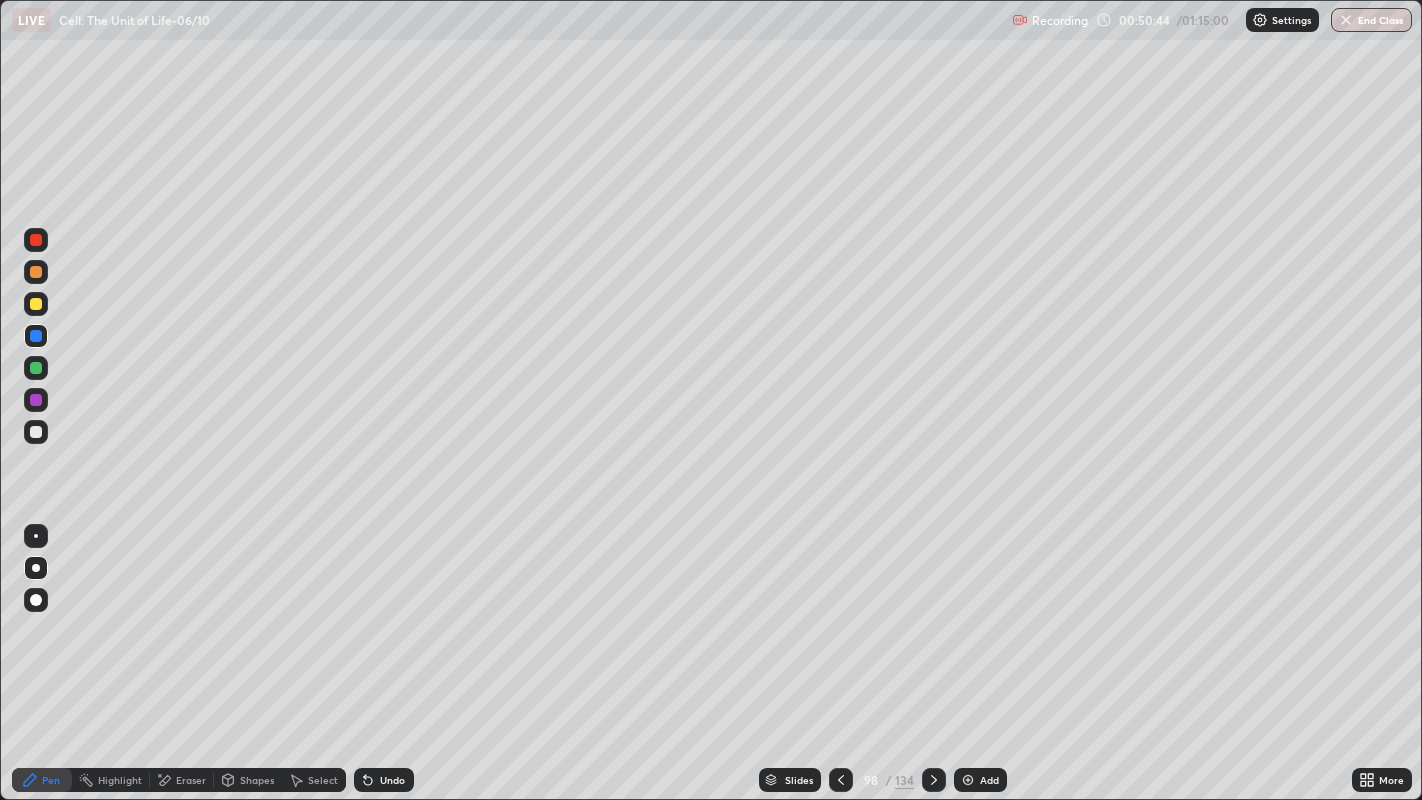 click at bounding box center [36, 304] 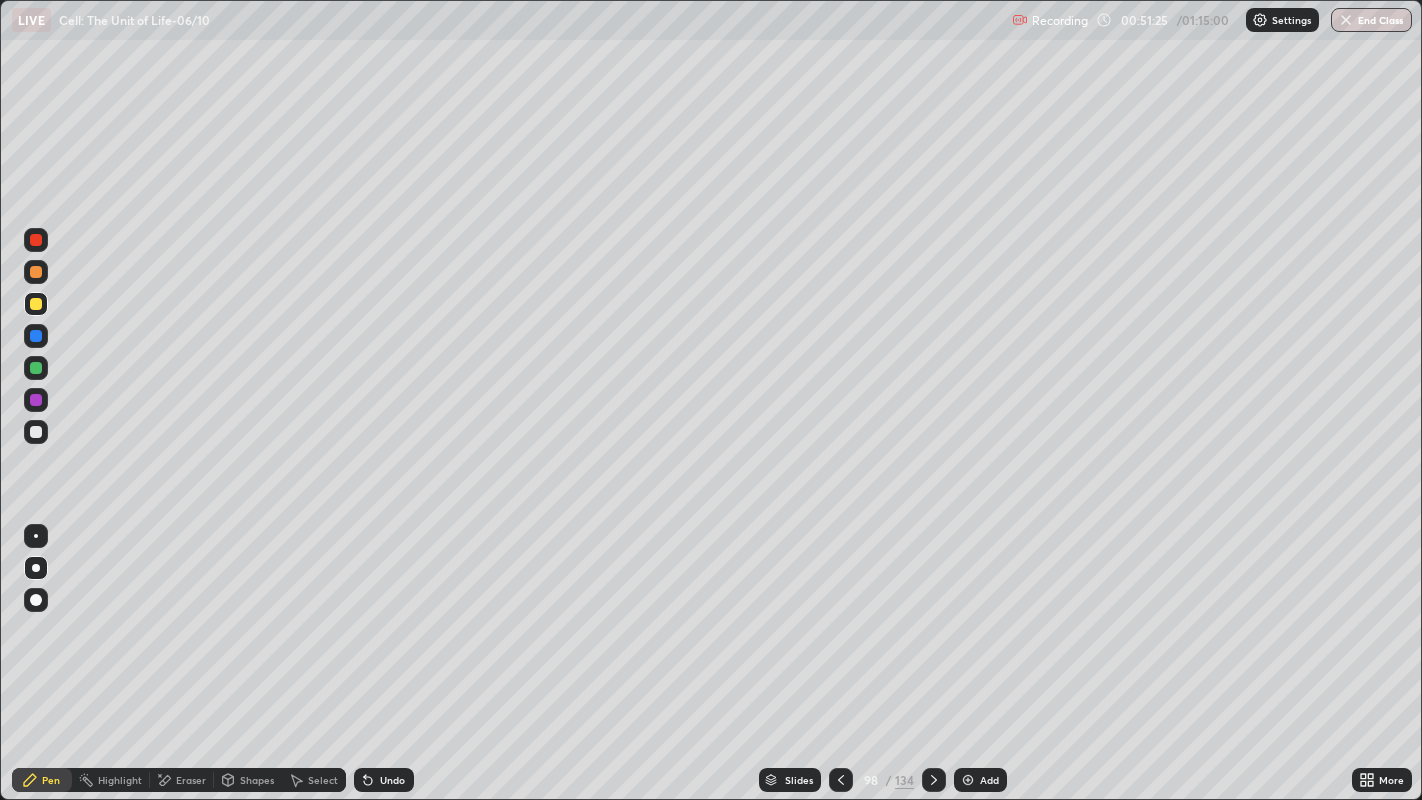 click at bounding box center [36, 240] 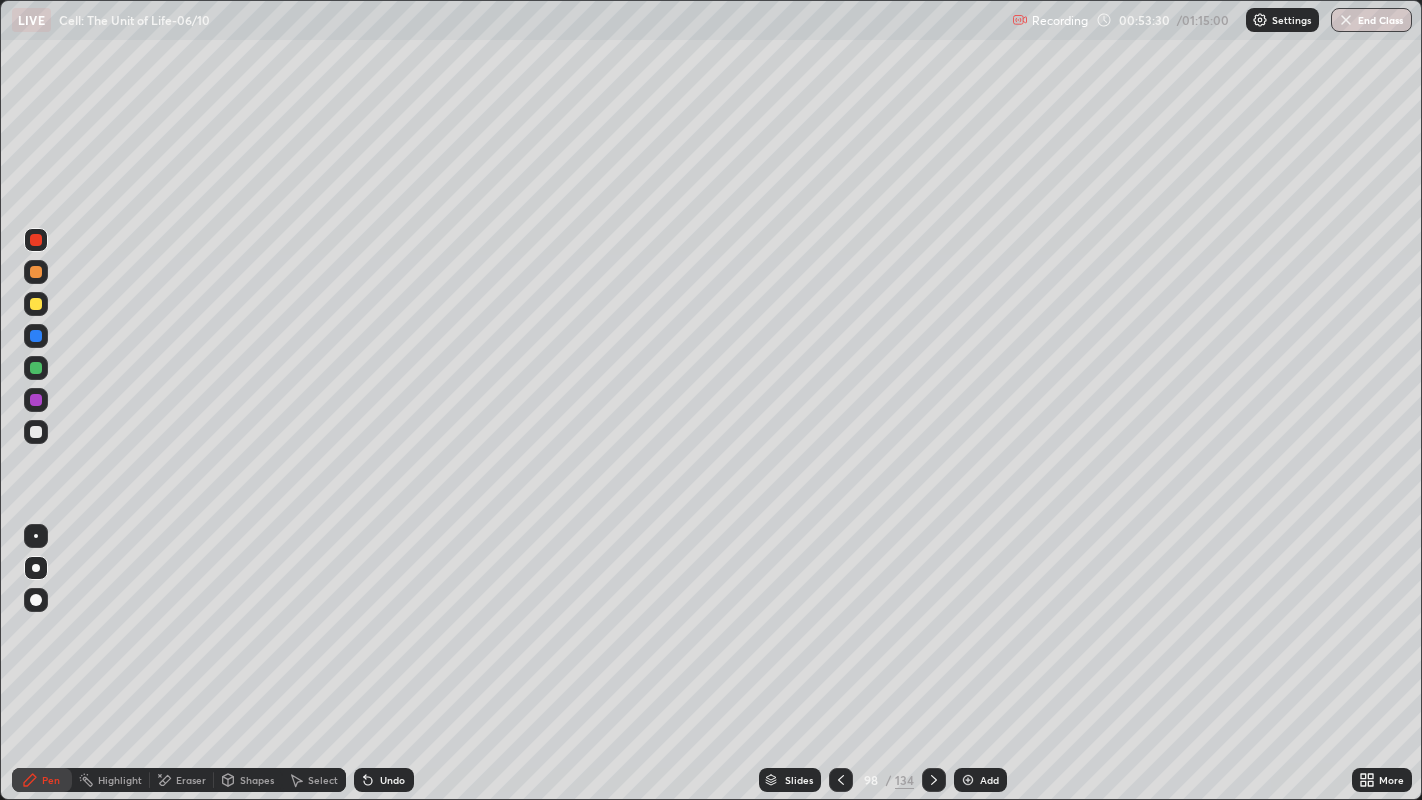 click on "Slides" at bounding box center (790, 780) 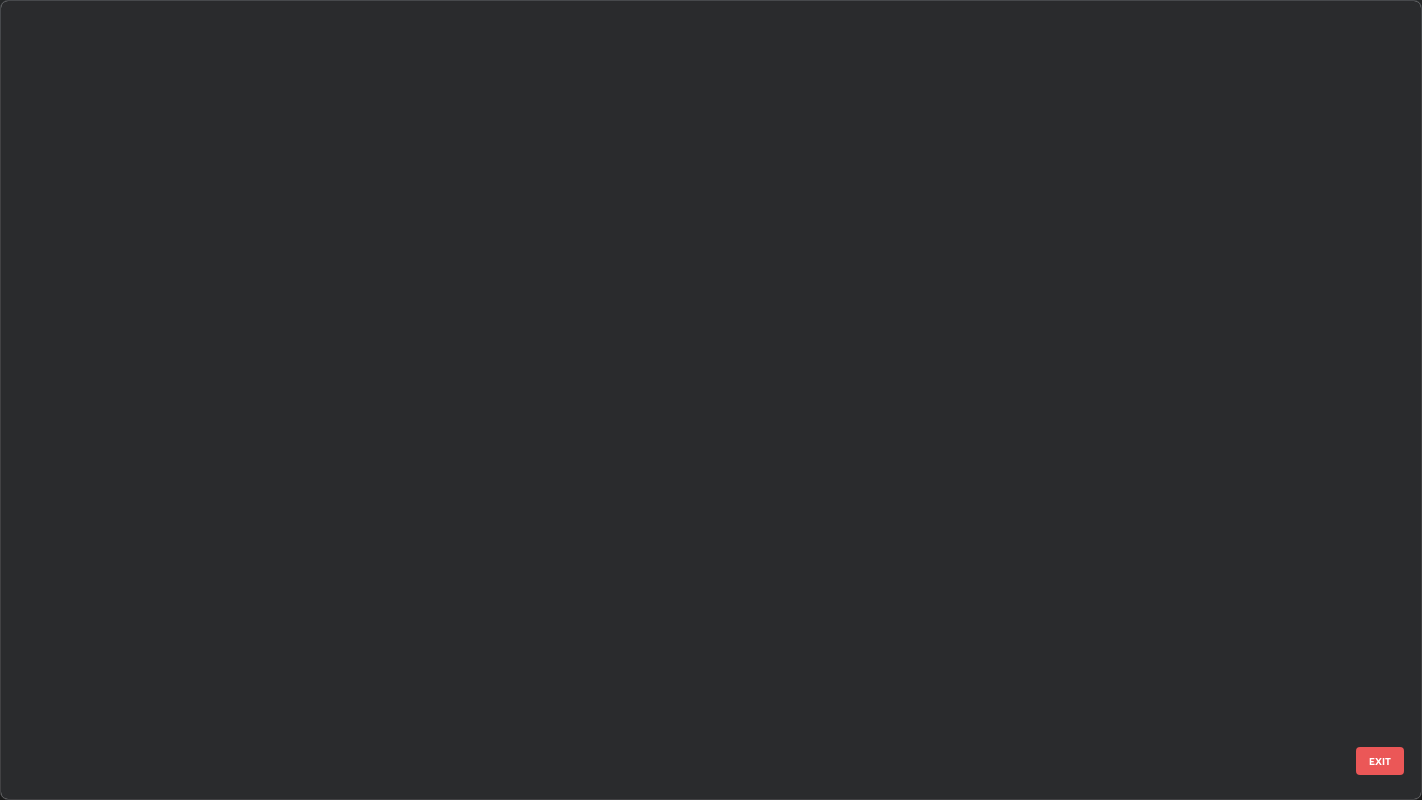 scroll, scrollTop: 7498, scrollLeft: 0, axis: vertical 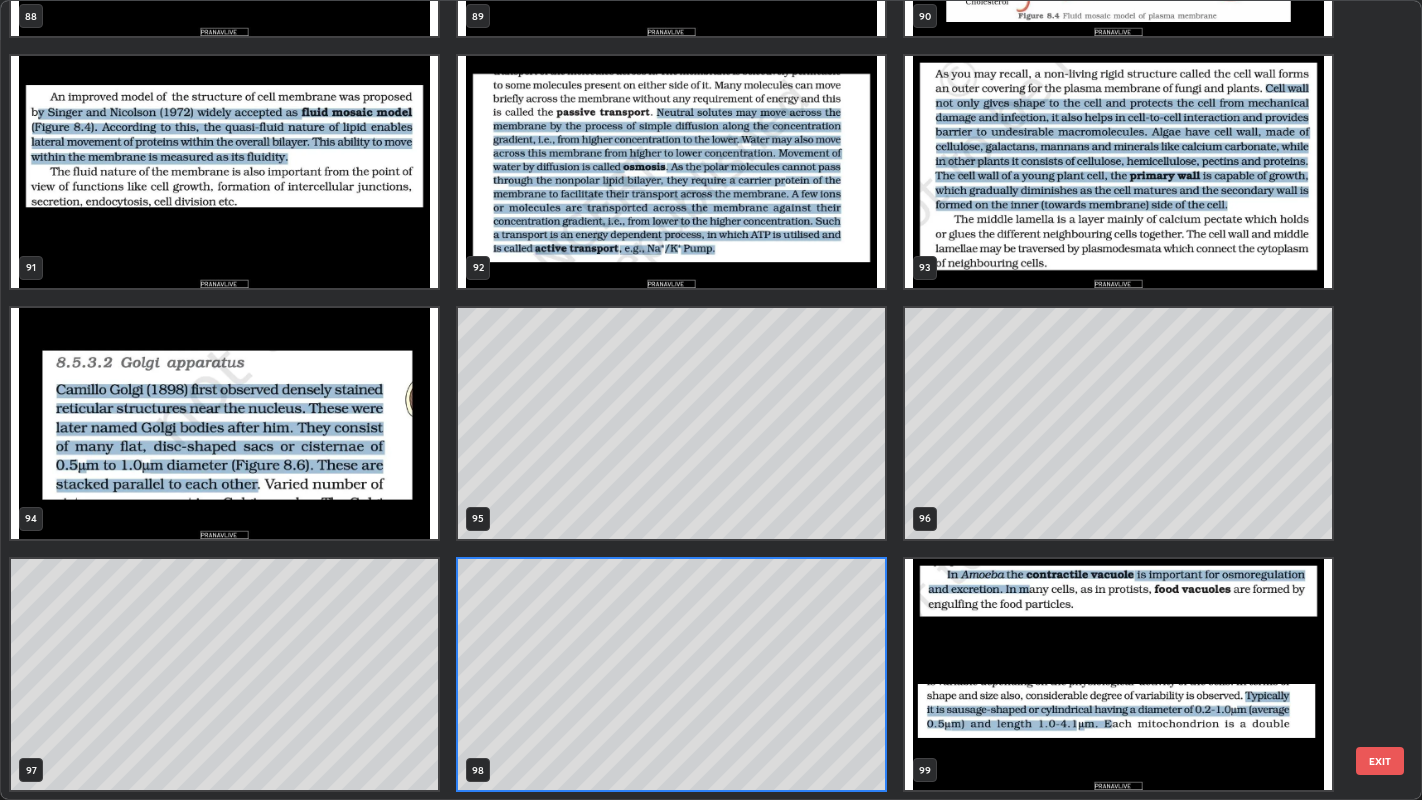 click at bounding box center [1118, 674] 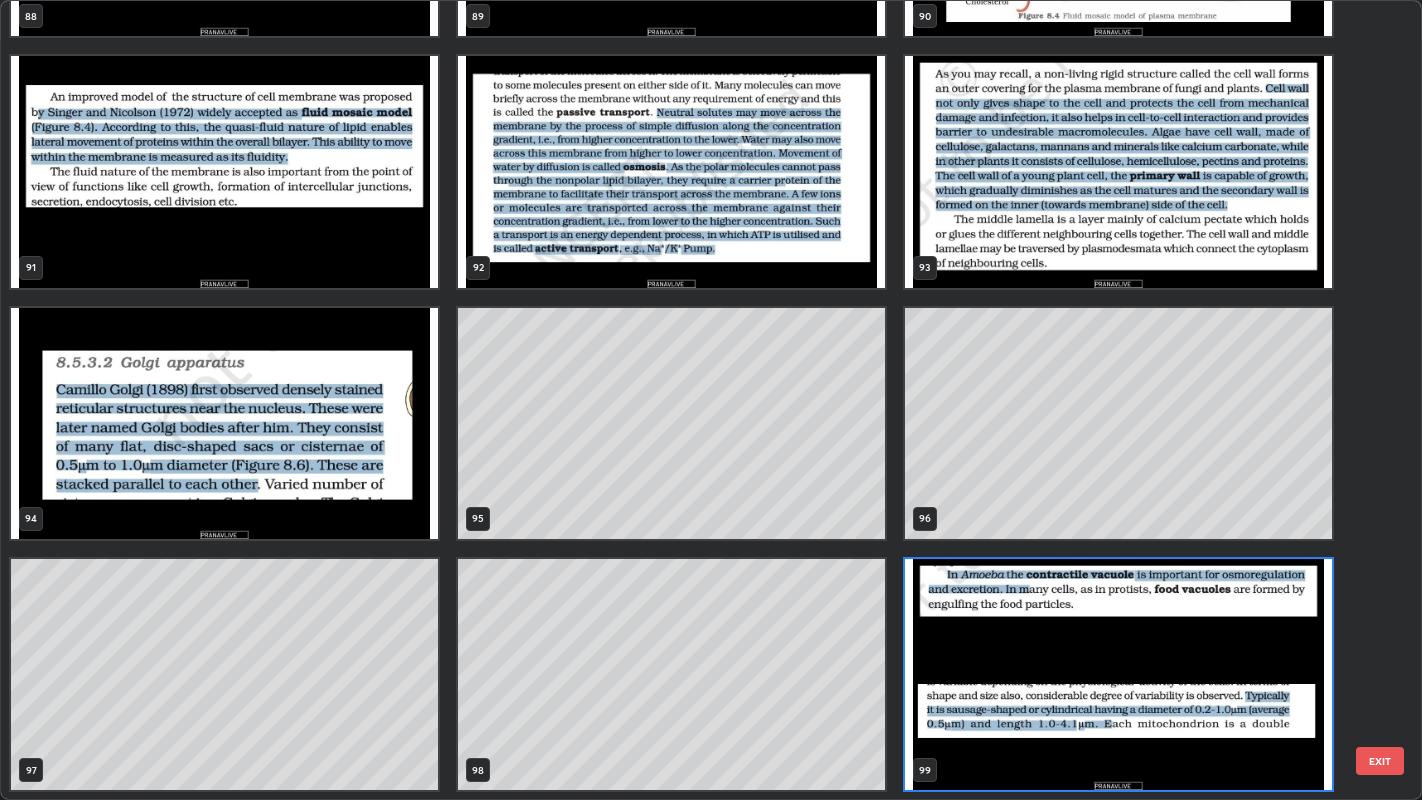 click at bounding box center (1118, 674) 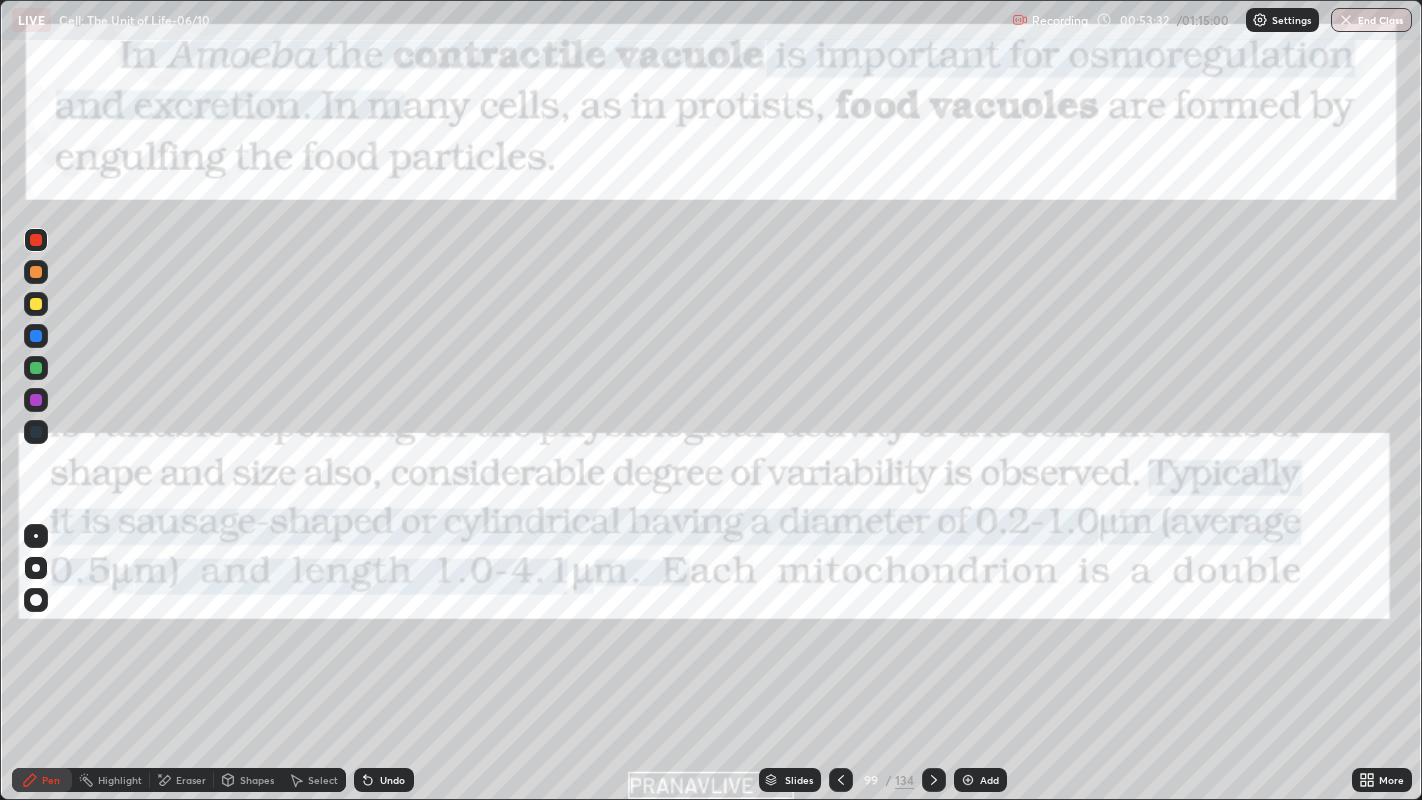 click at bounding box center [1118, 674] 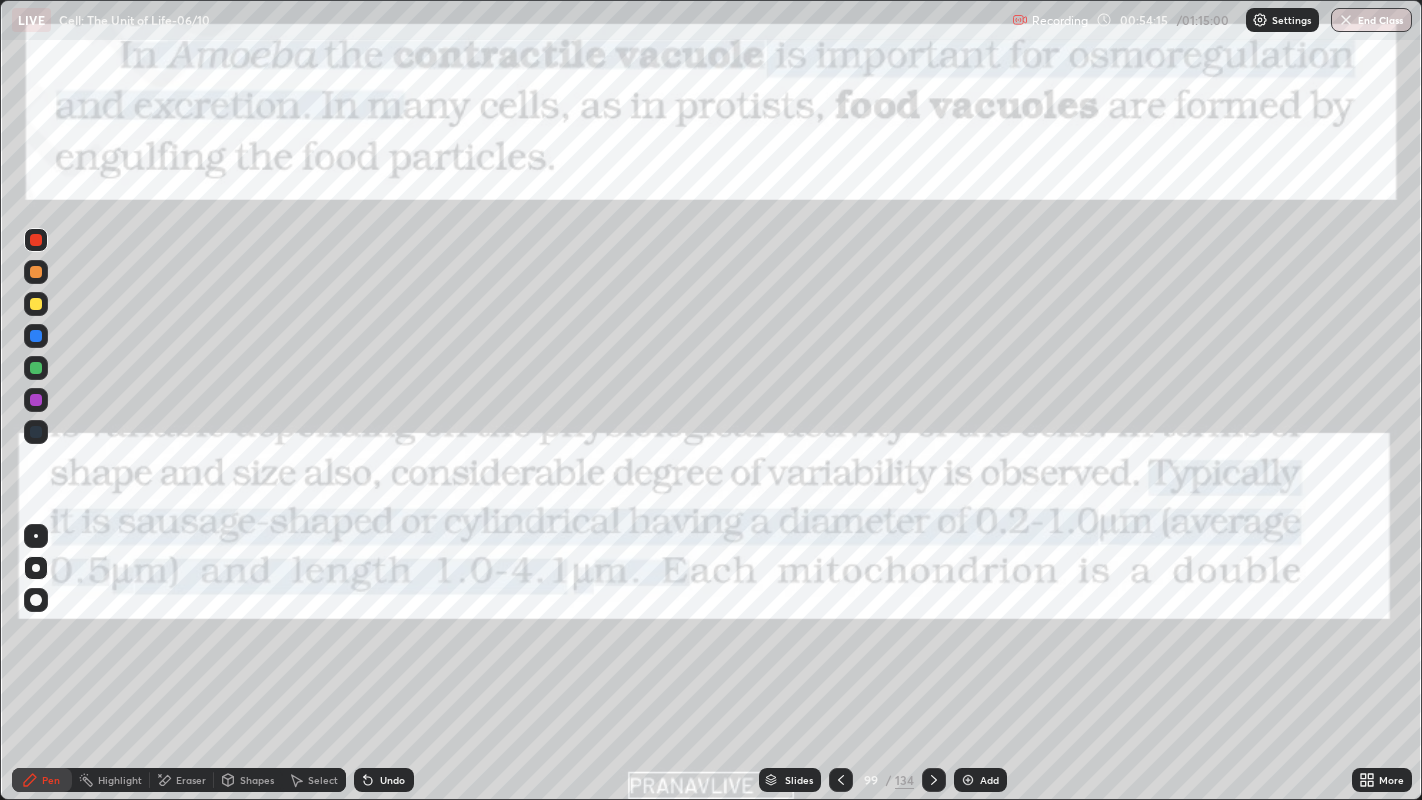 click 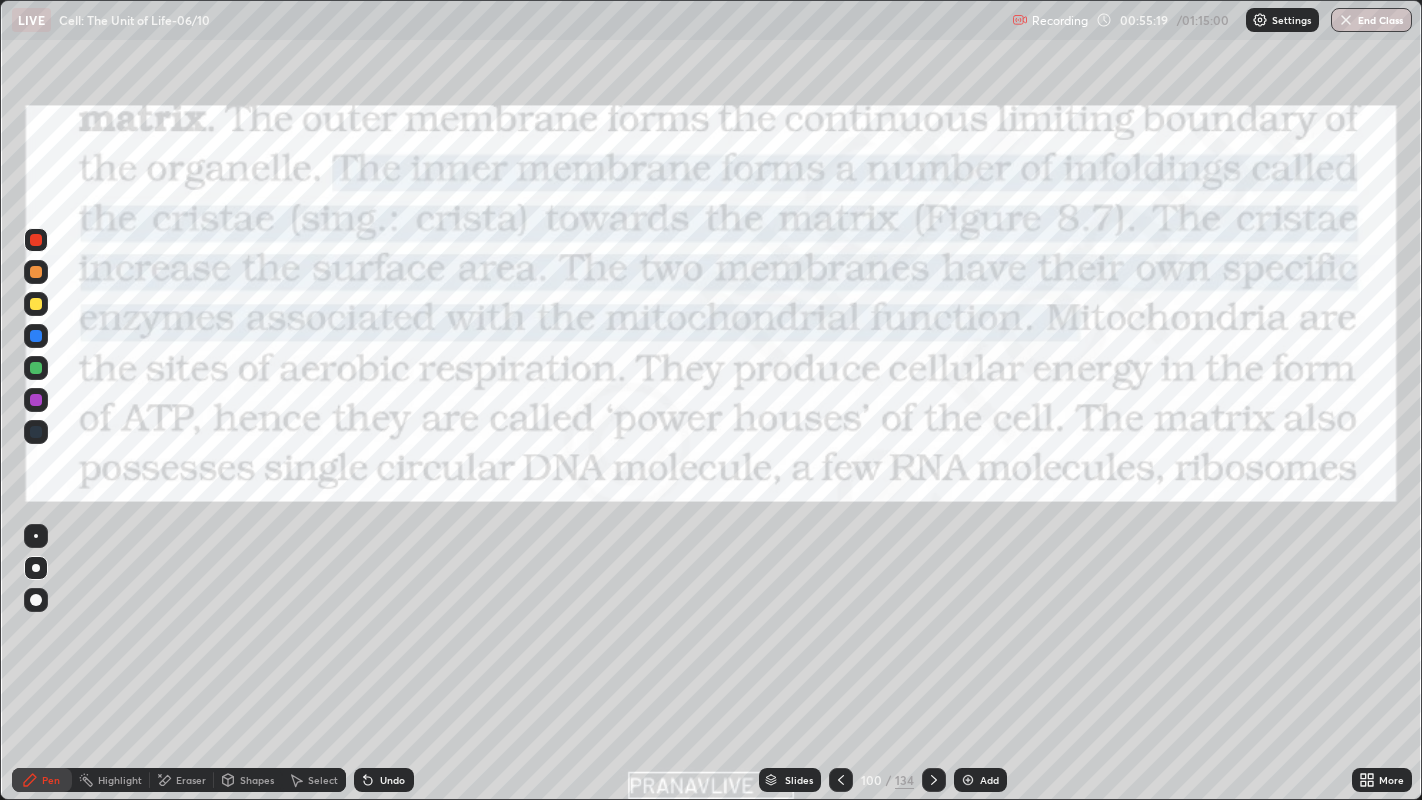 click at bounding box center (968, 780) 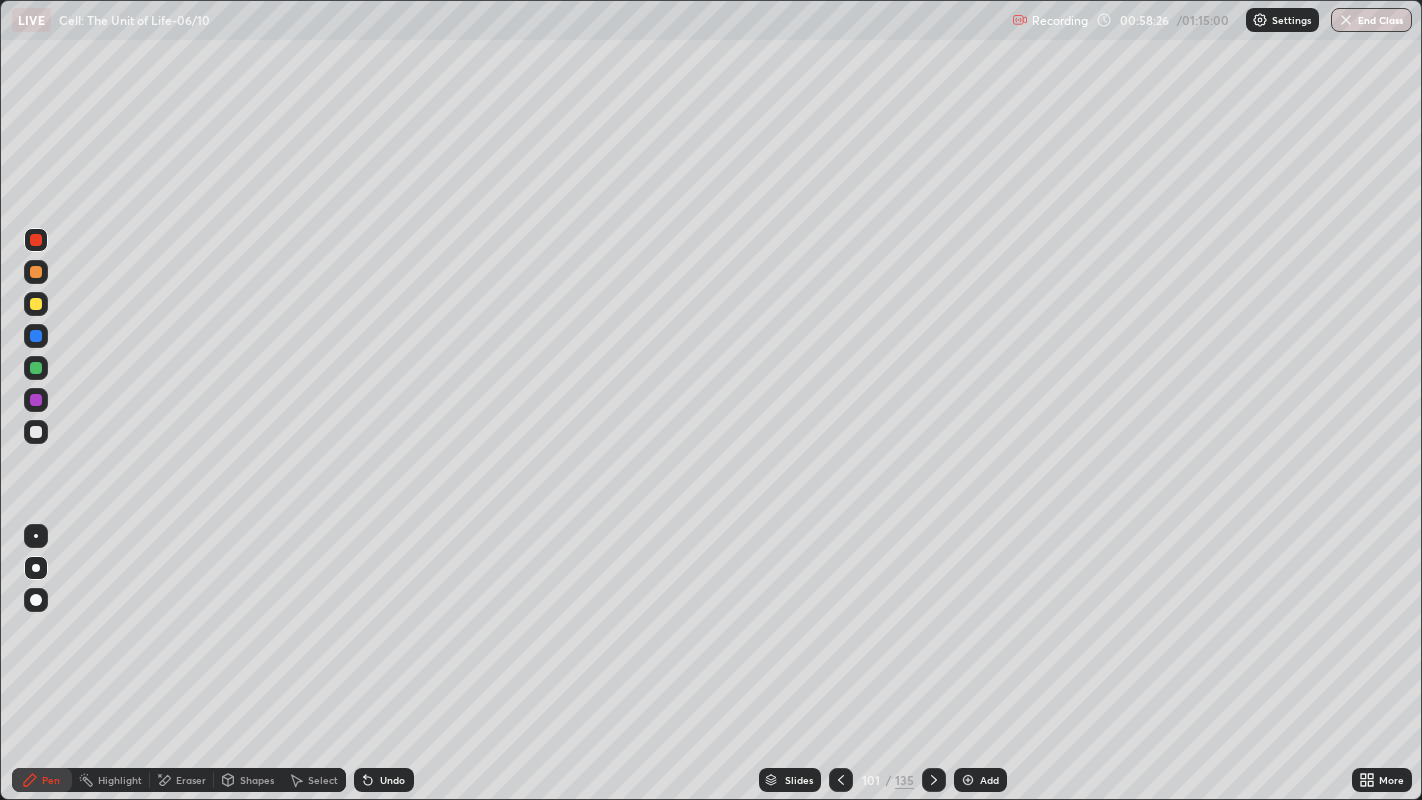 click on "Add" at bounding box center (980, 780) 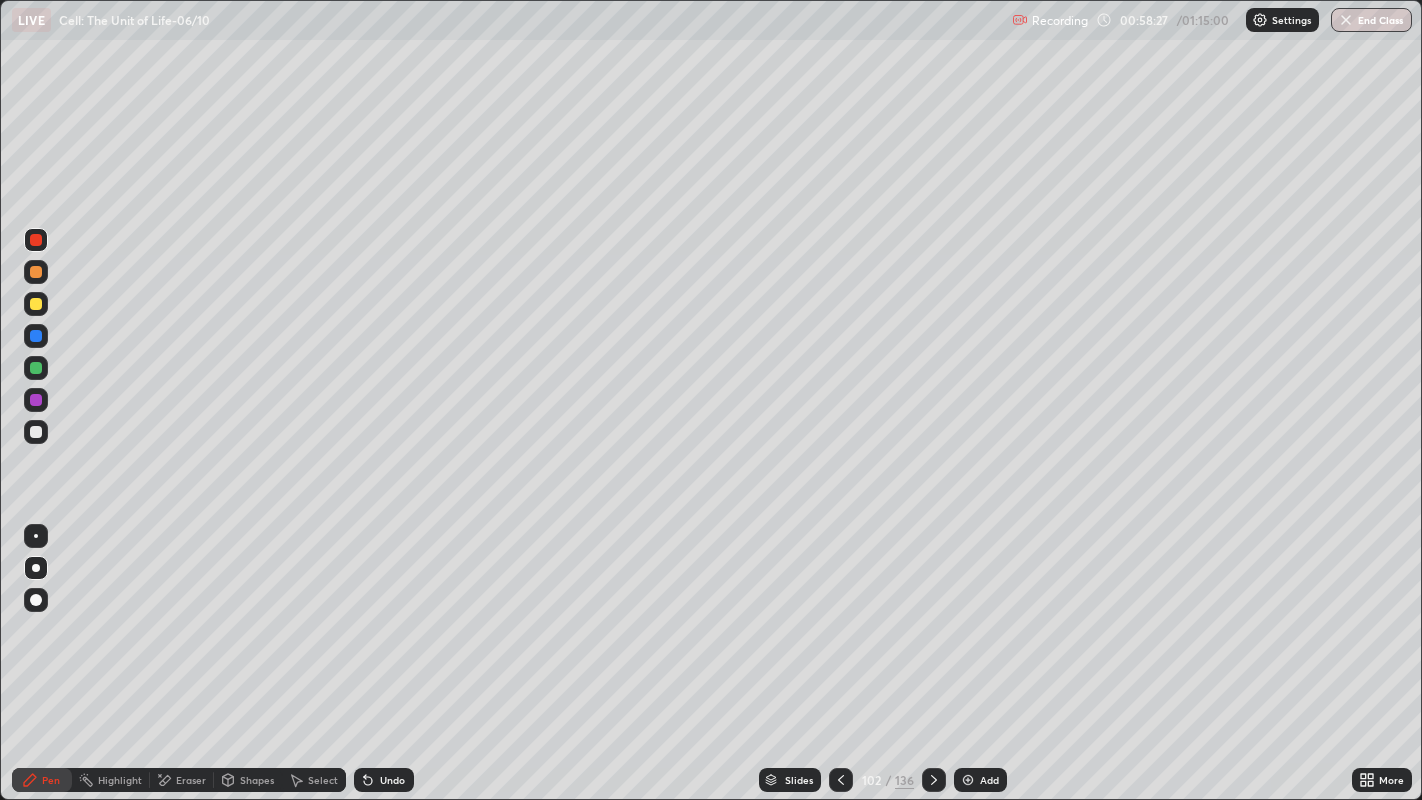 click at bounding box center [36, 304] 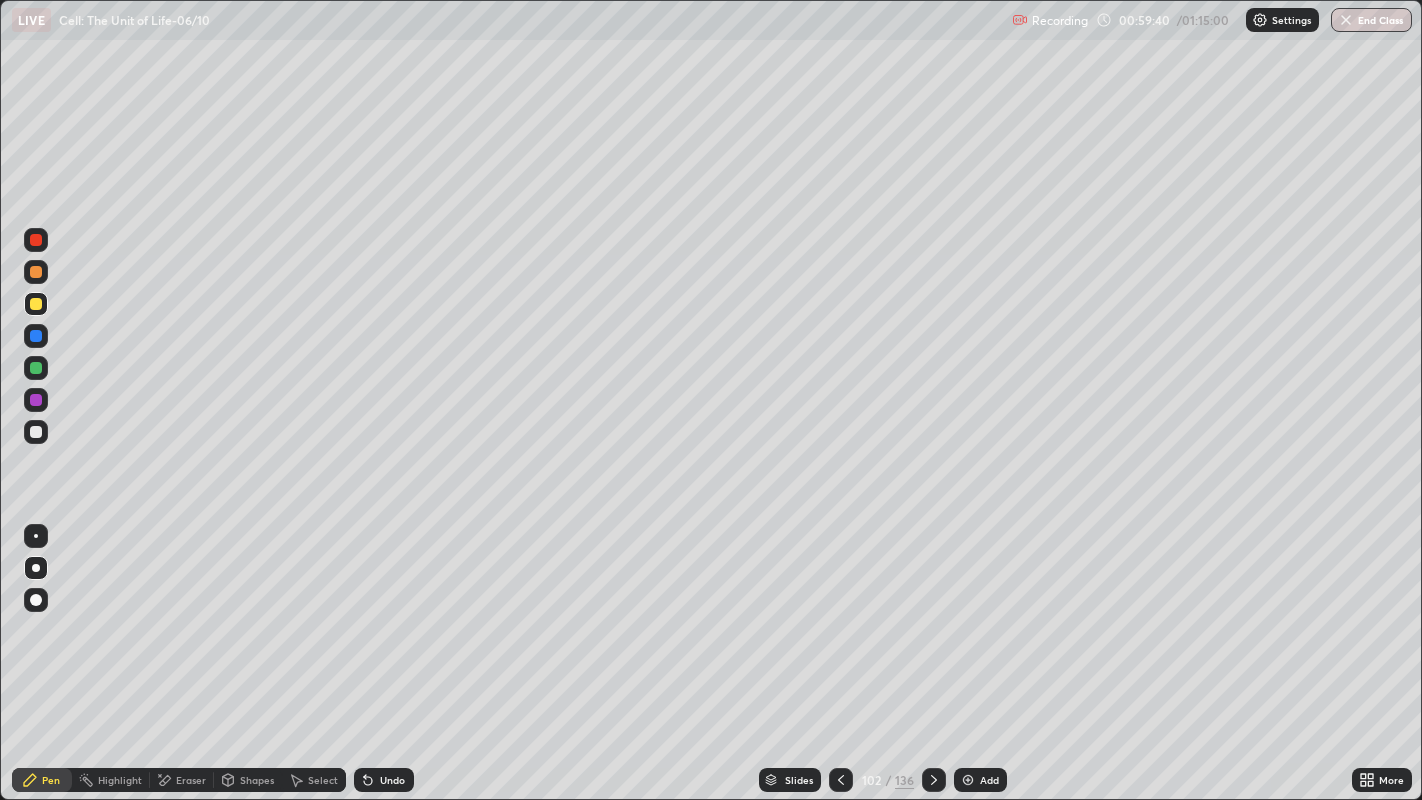 click on "Add" at bounding box center (989, 780) 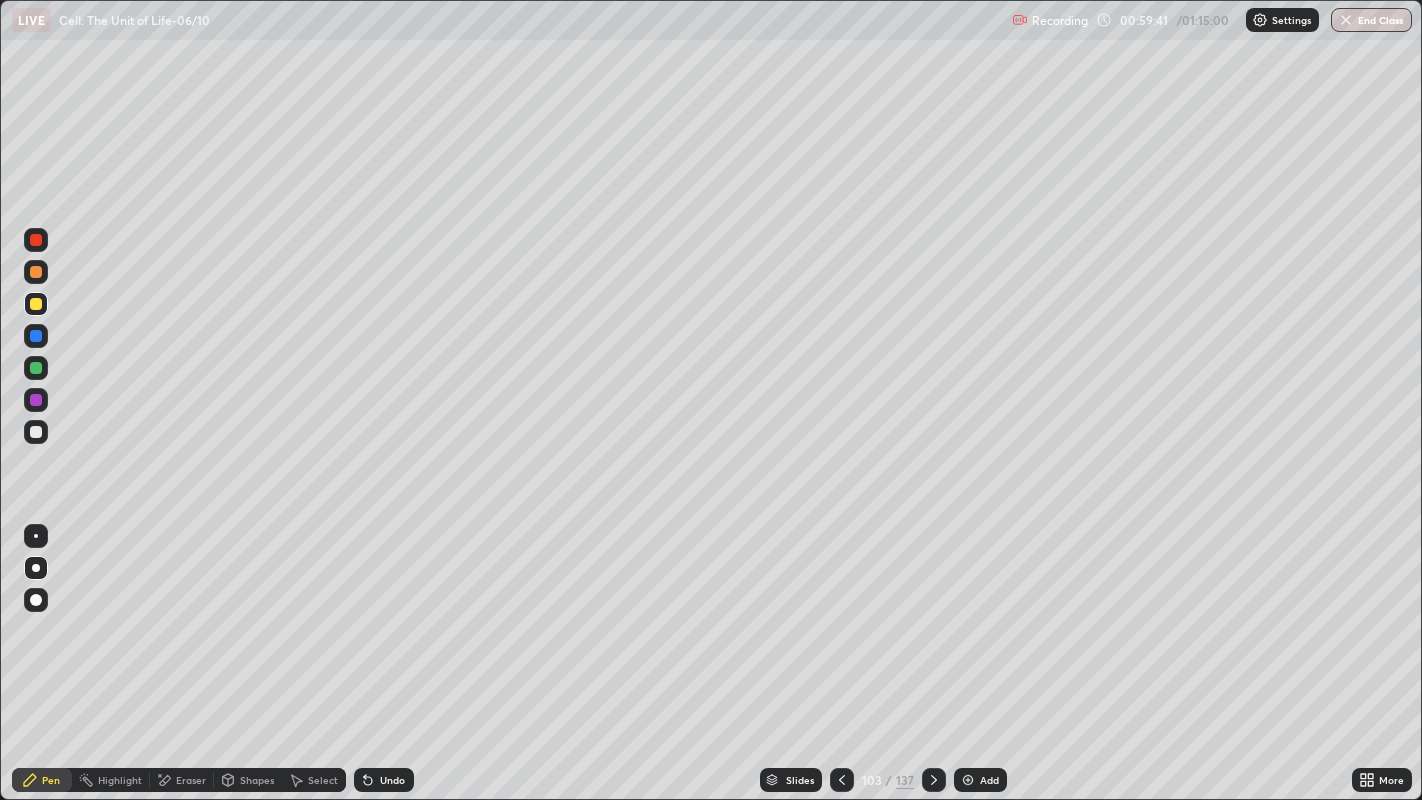 click at bounding box center [36, 304] 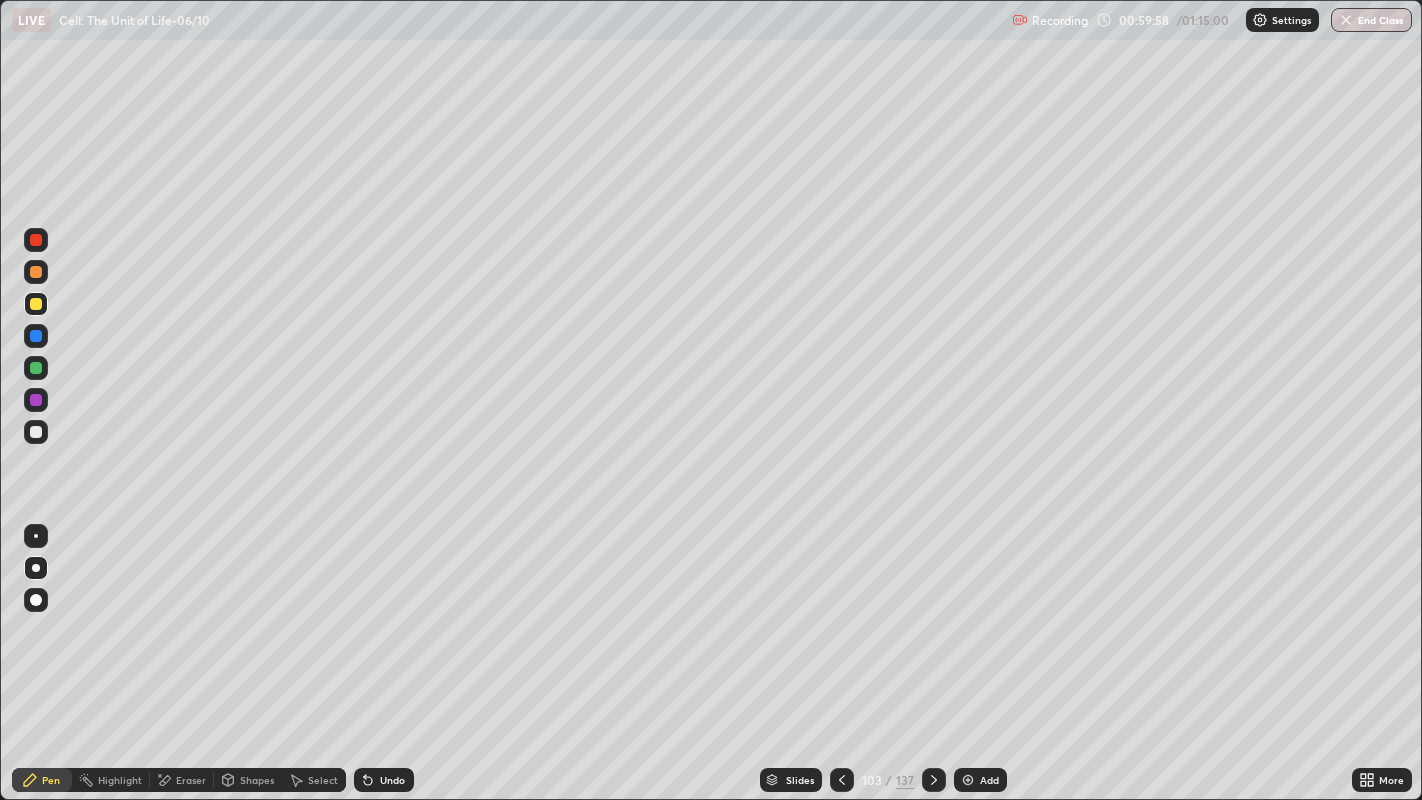 click at bounding box center (36, 336) 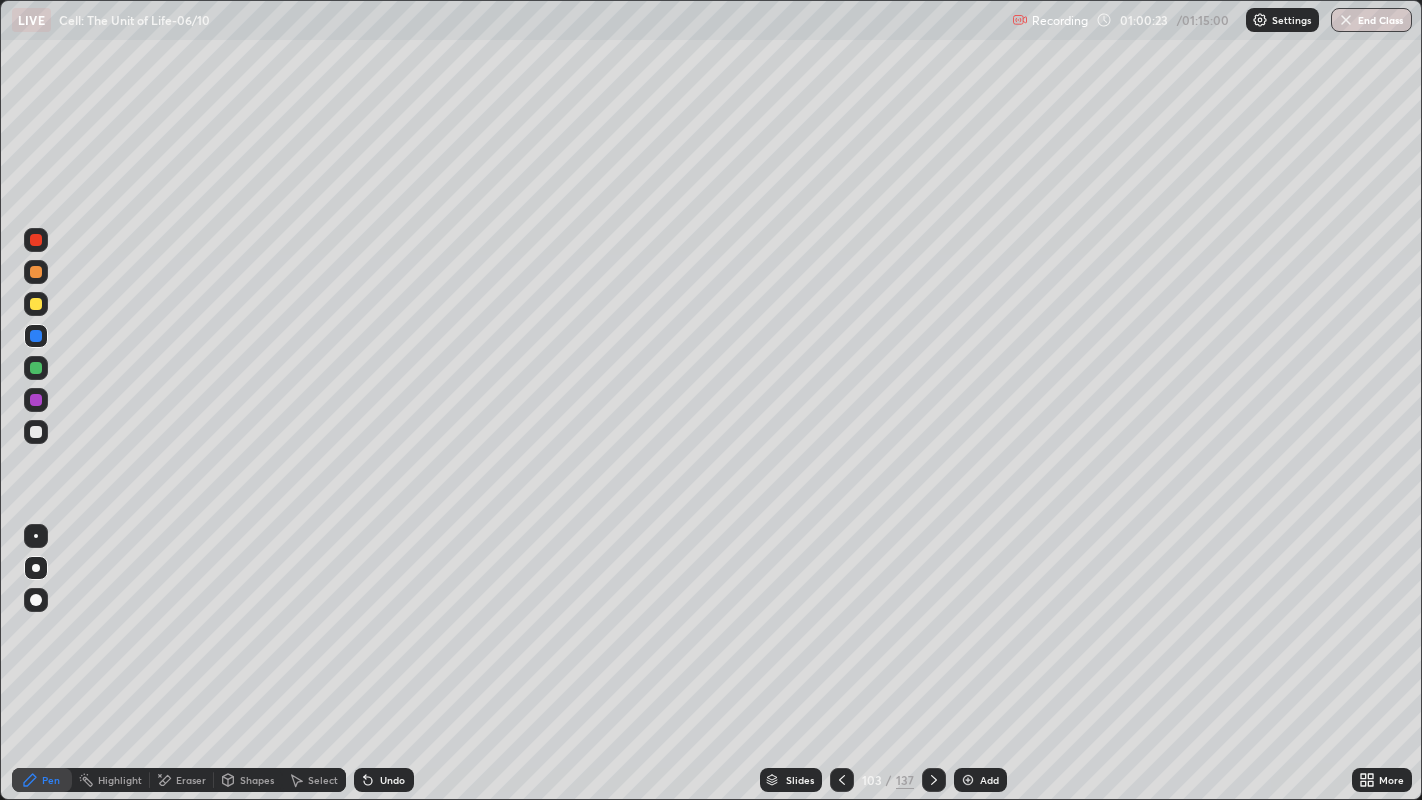 click at bounding box center [36, 432] 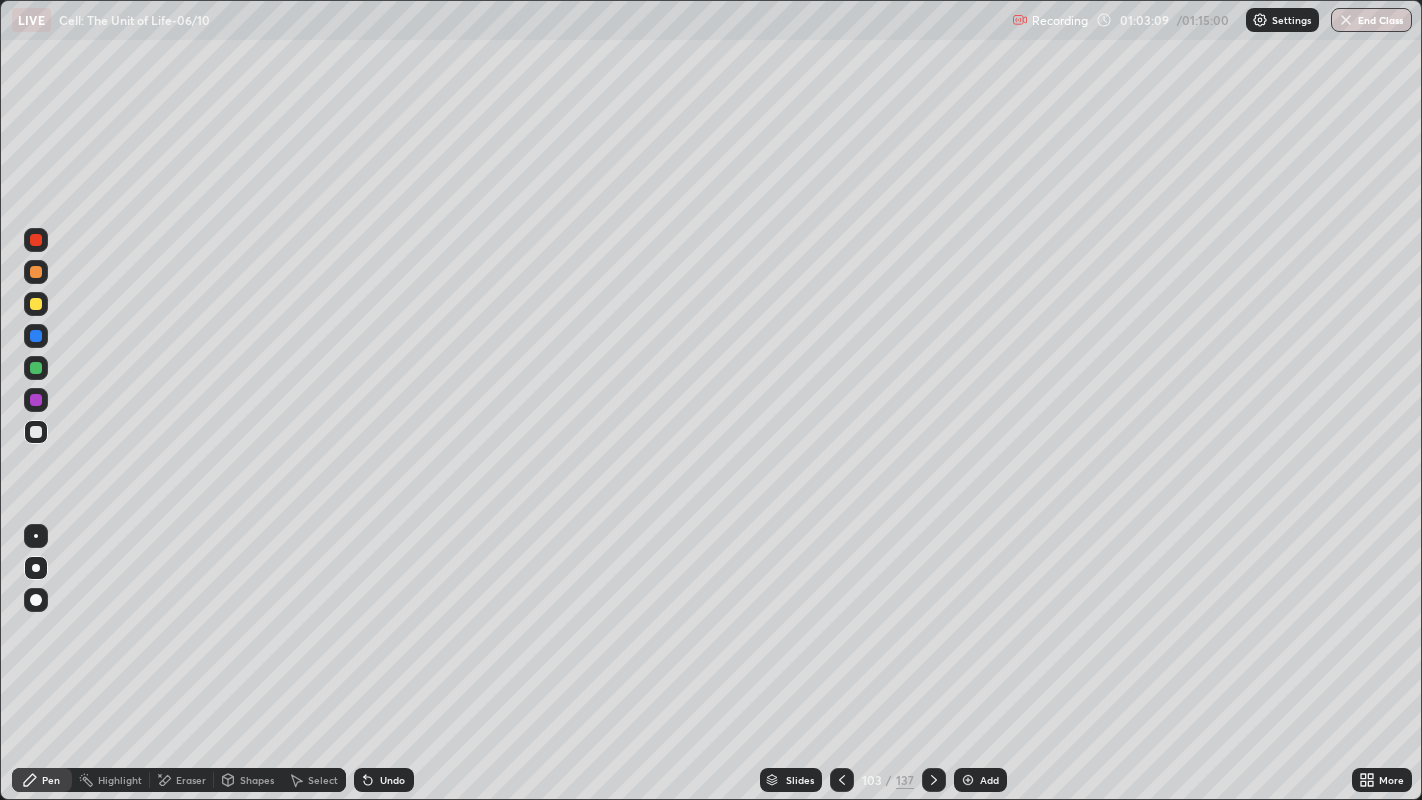 click at bounding box center (36, 272) 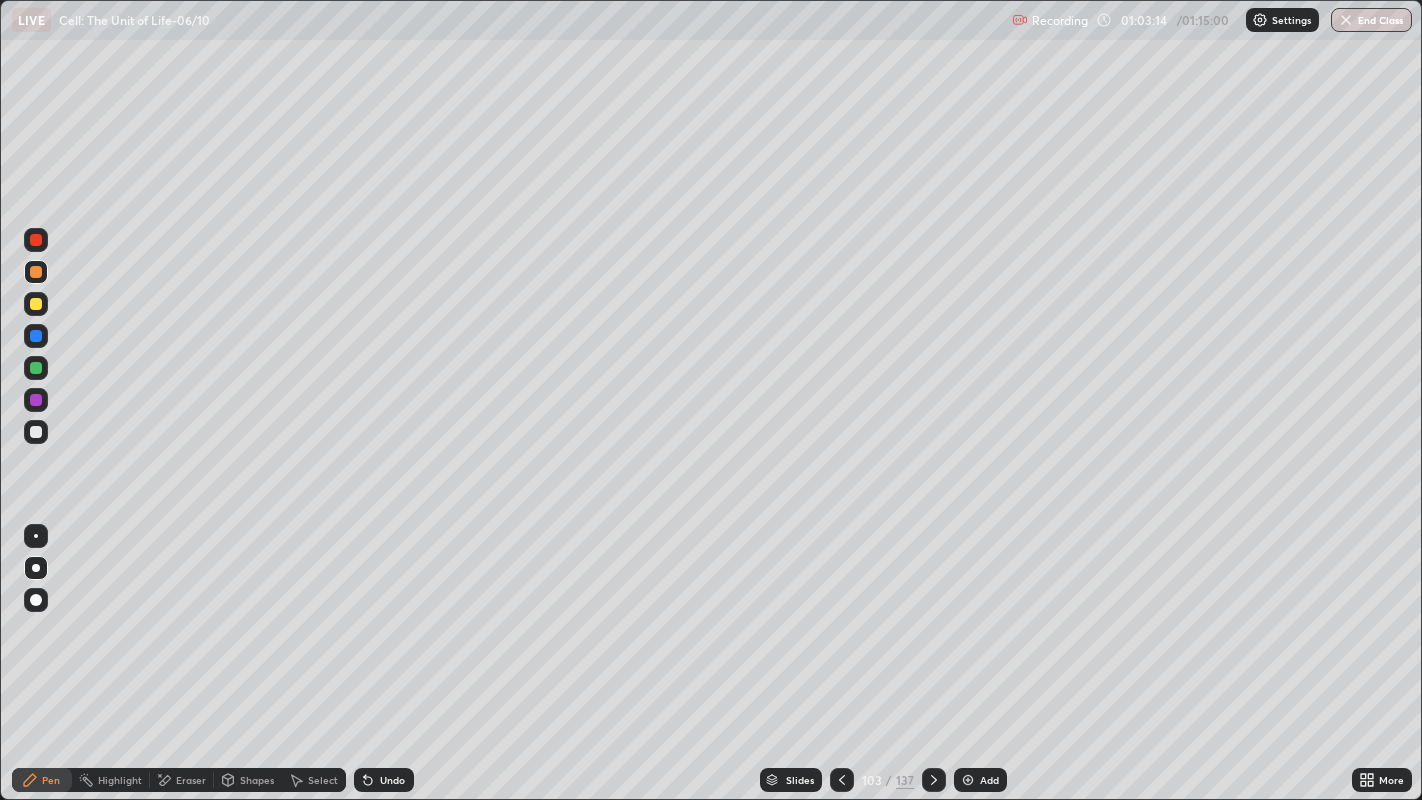 click on "Add" at bounding box center [980, 780] 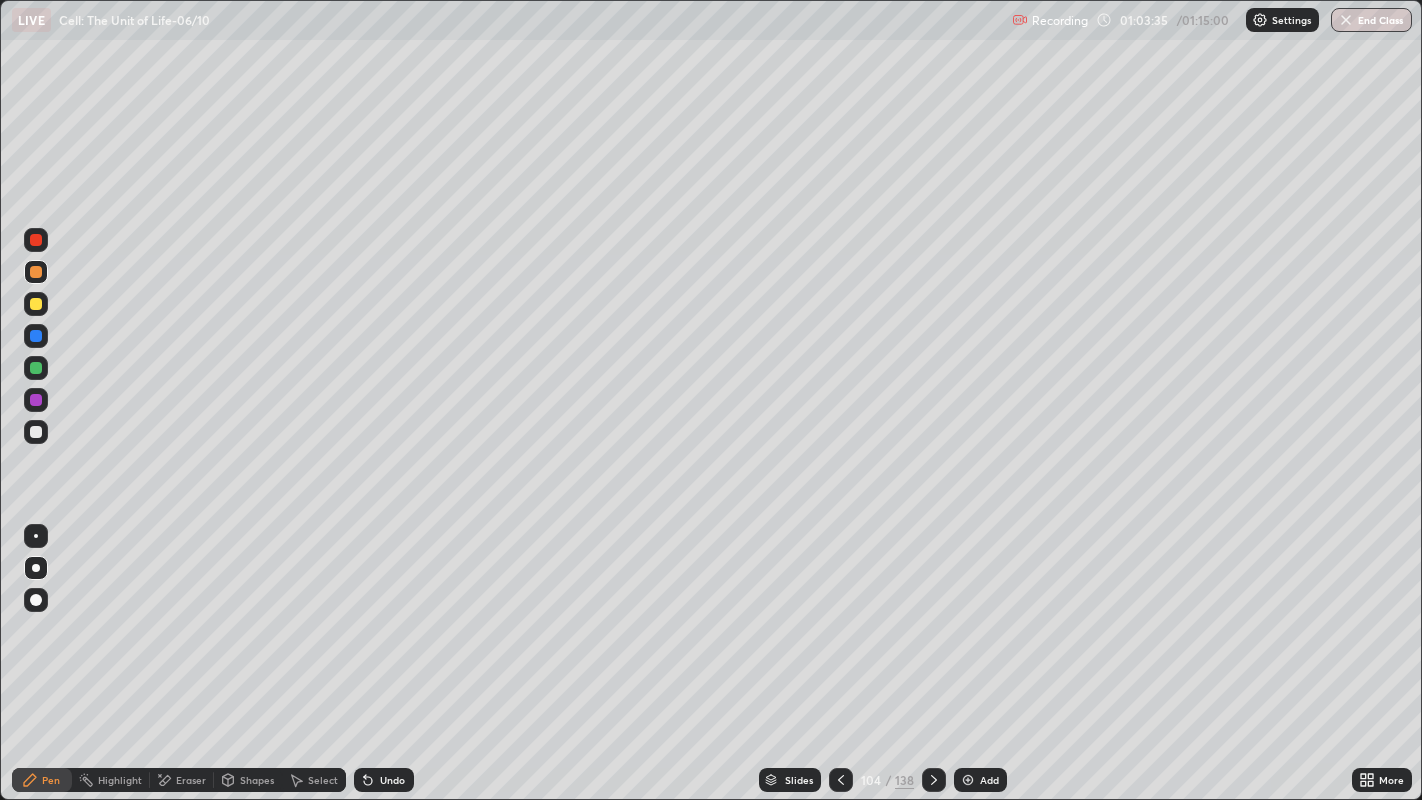 click at bounding box center [36, 432] 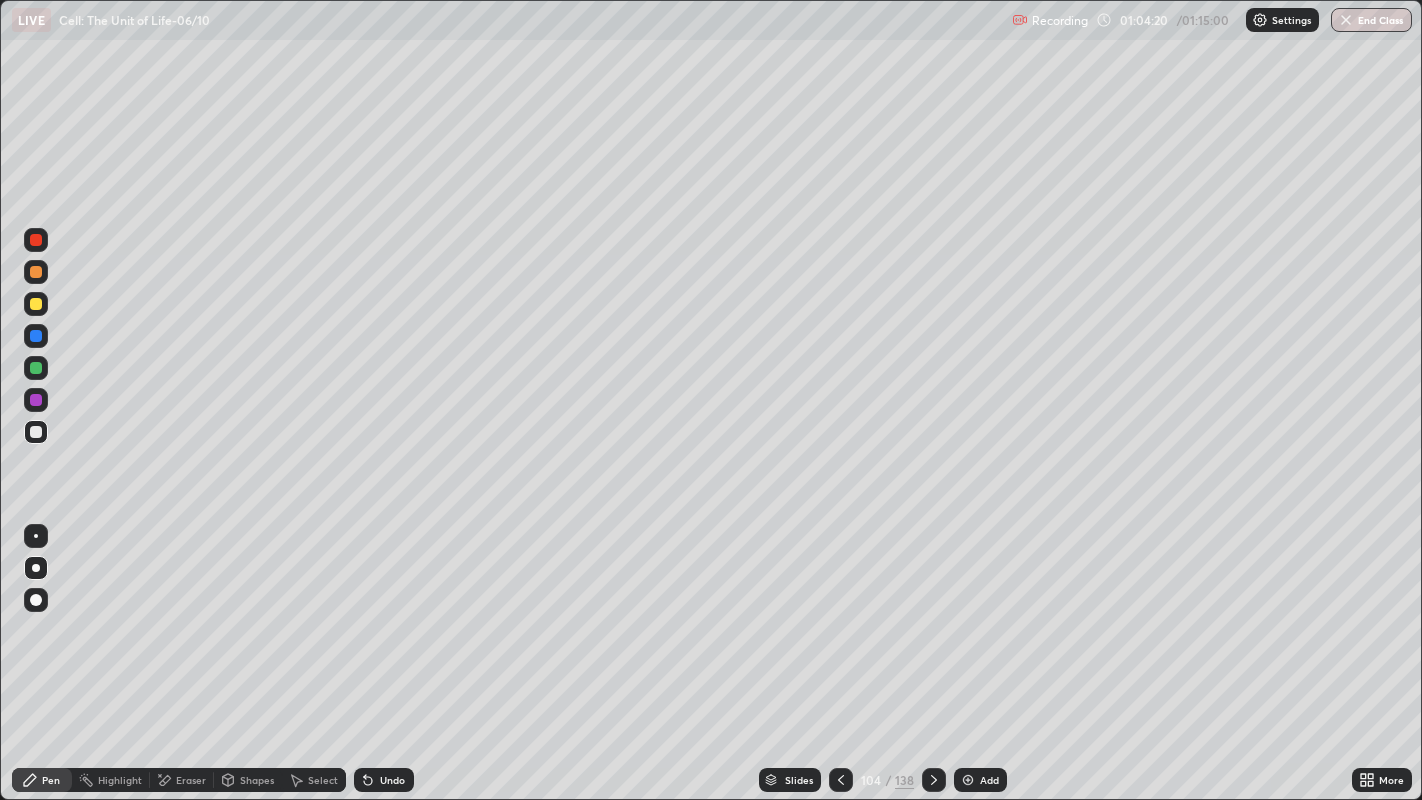 click at bounding box center (36, 240) 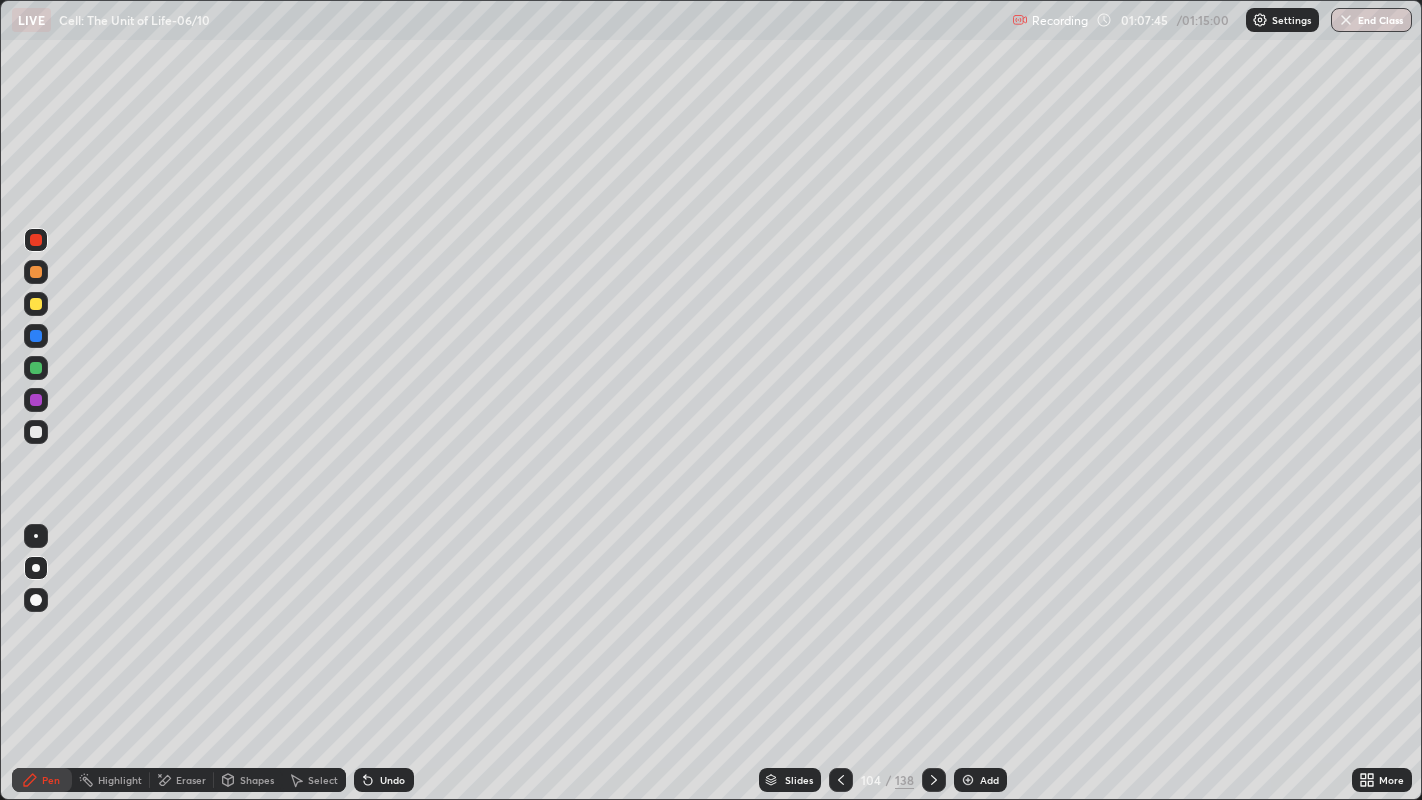 click on "Add" at bounding box center [980, 780] 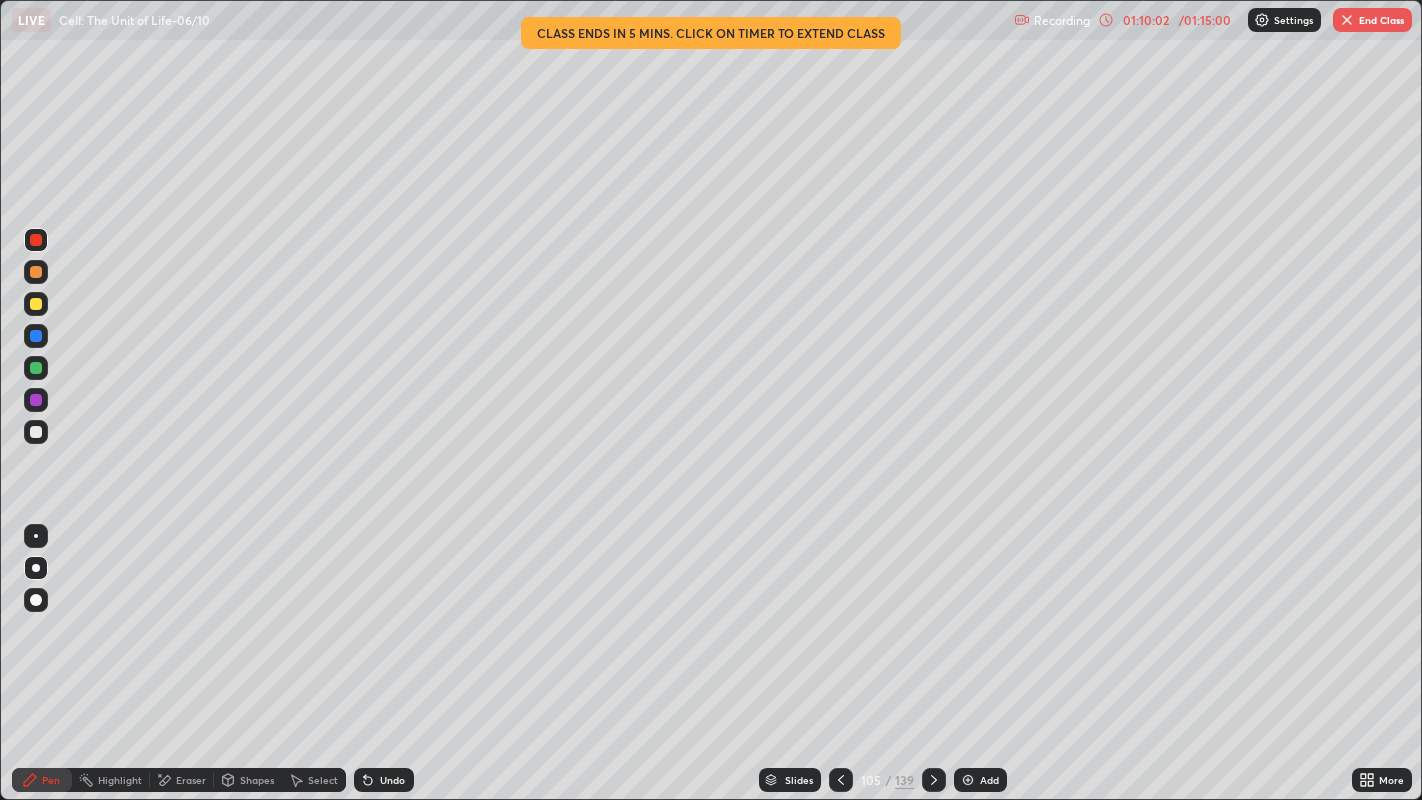 click on "End Class" at bounding box center (1372, 20) 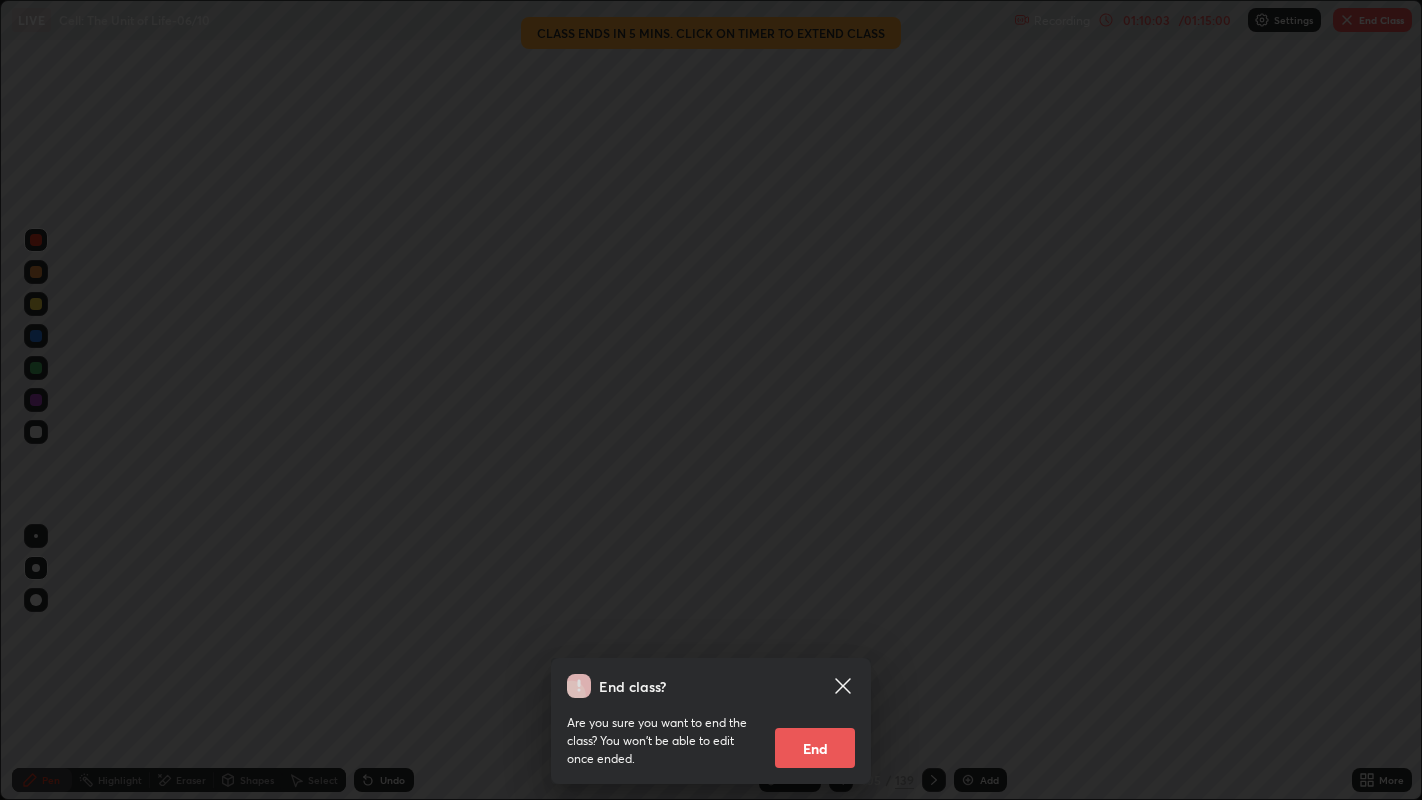 click on "End" at bounding box center (815, 748) 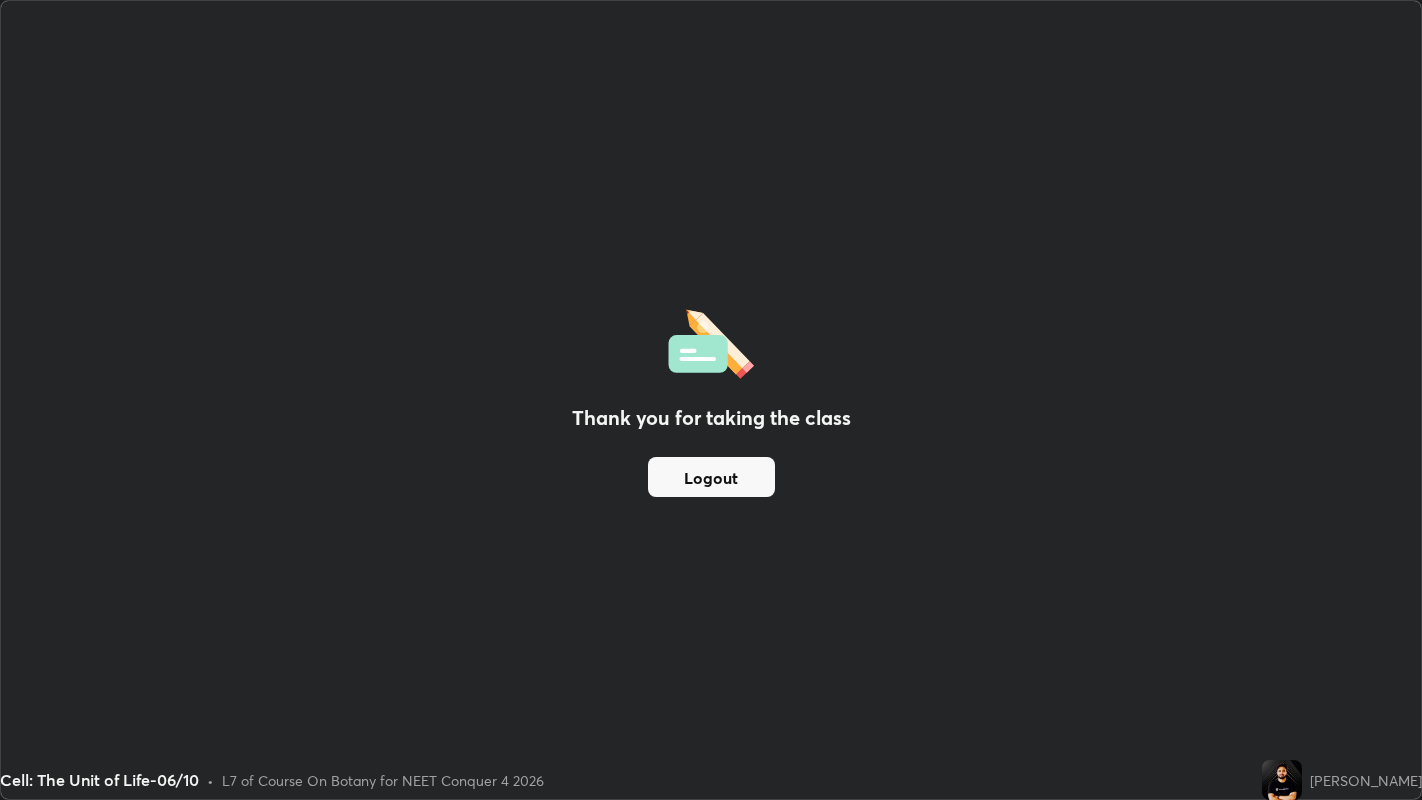 click on "Logout" at bounding box center [711, 477] 